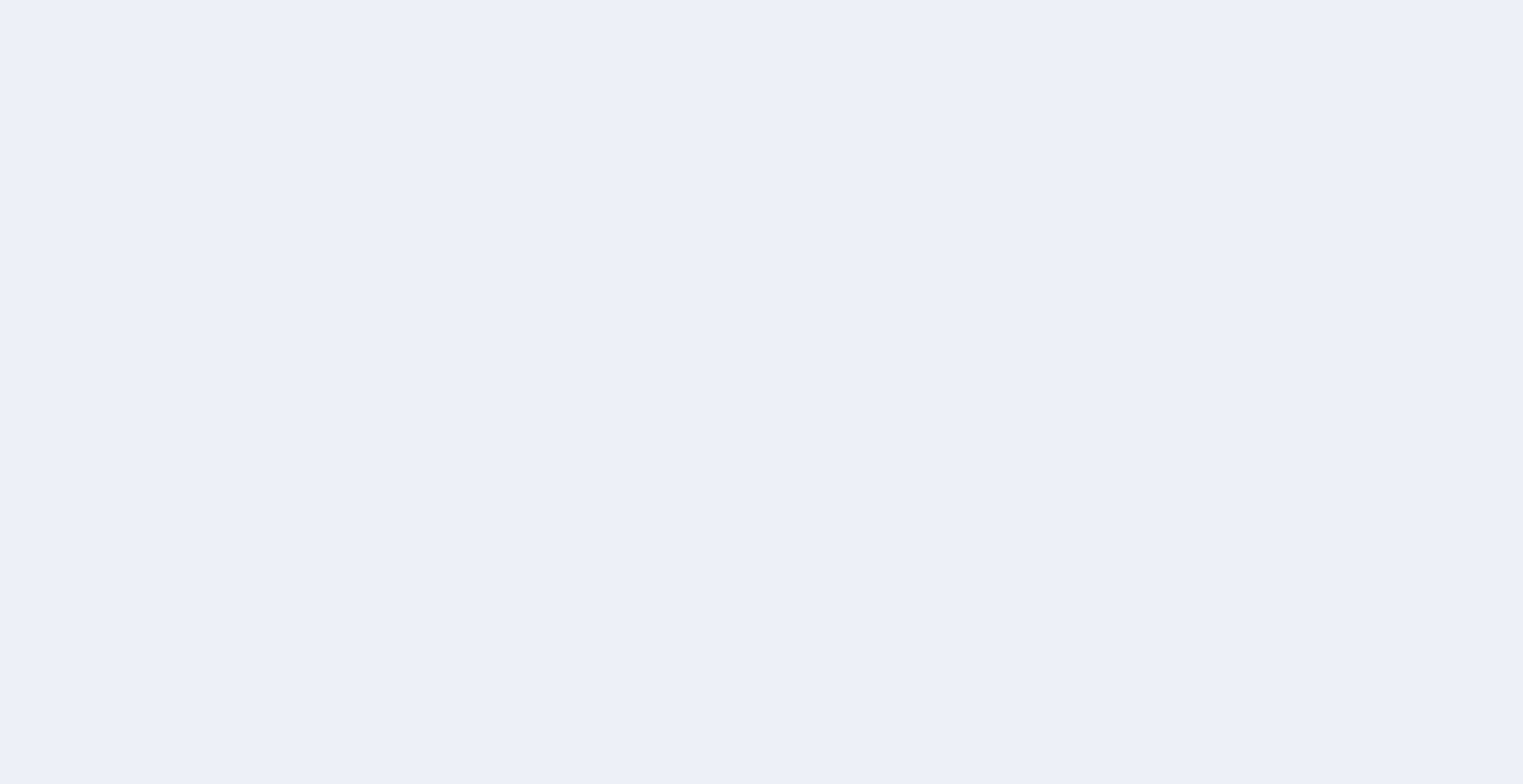 scroll, scrollTop: 0, scrollLeft: 0, axis: both 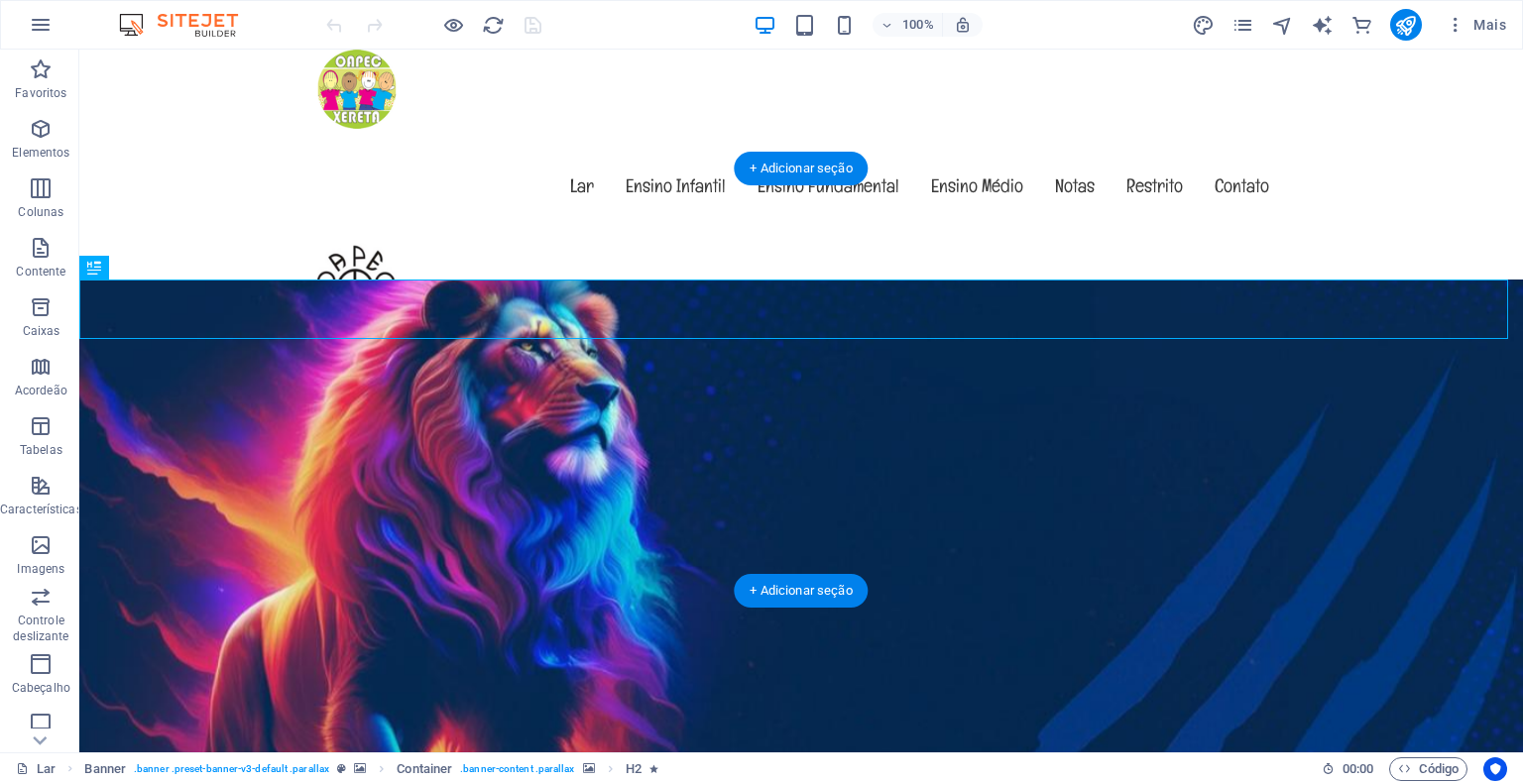 click at bounding box center [801, 1075] 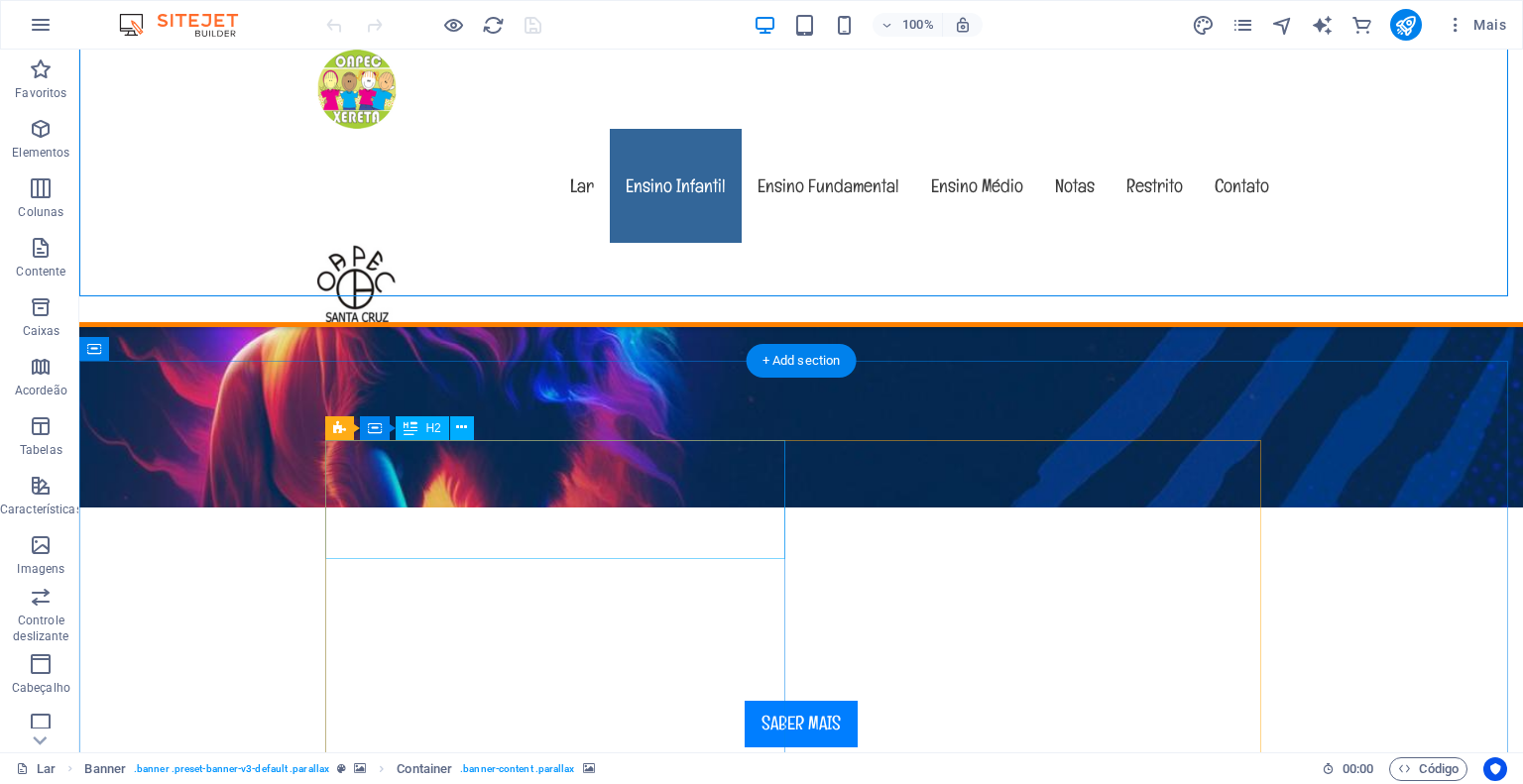 scroll, scrollTop: 0, scrollLeft: 0, axis: both 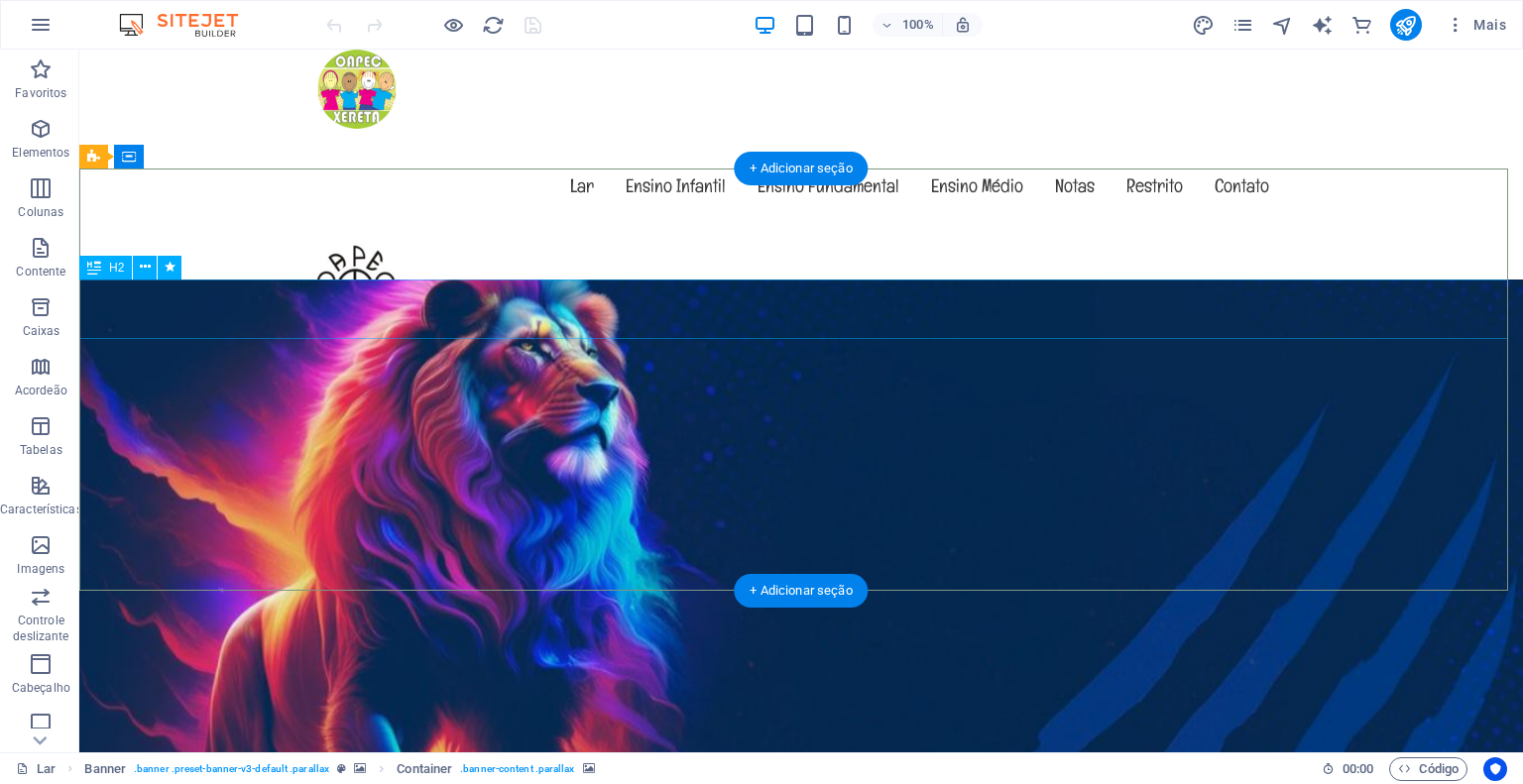 click on "Bem-vindo ao  exemplo.oapec.com.br" at bounding box center (801, 1422) 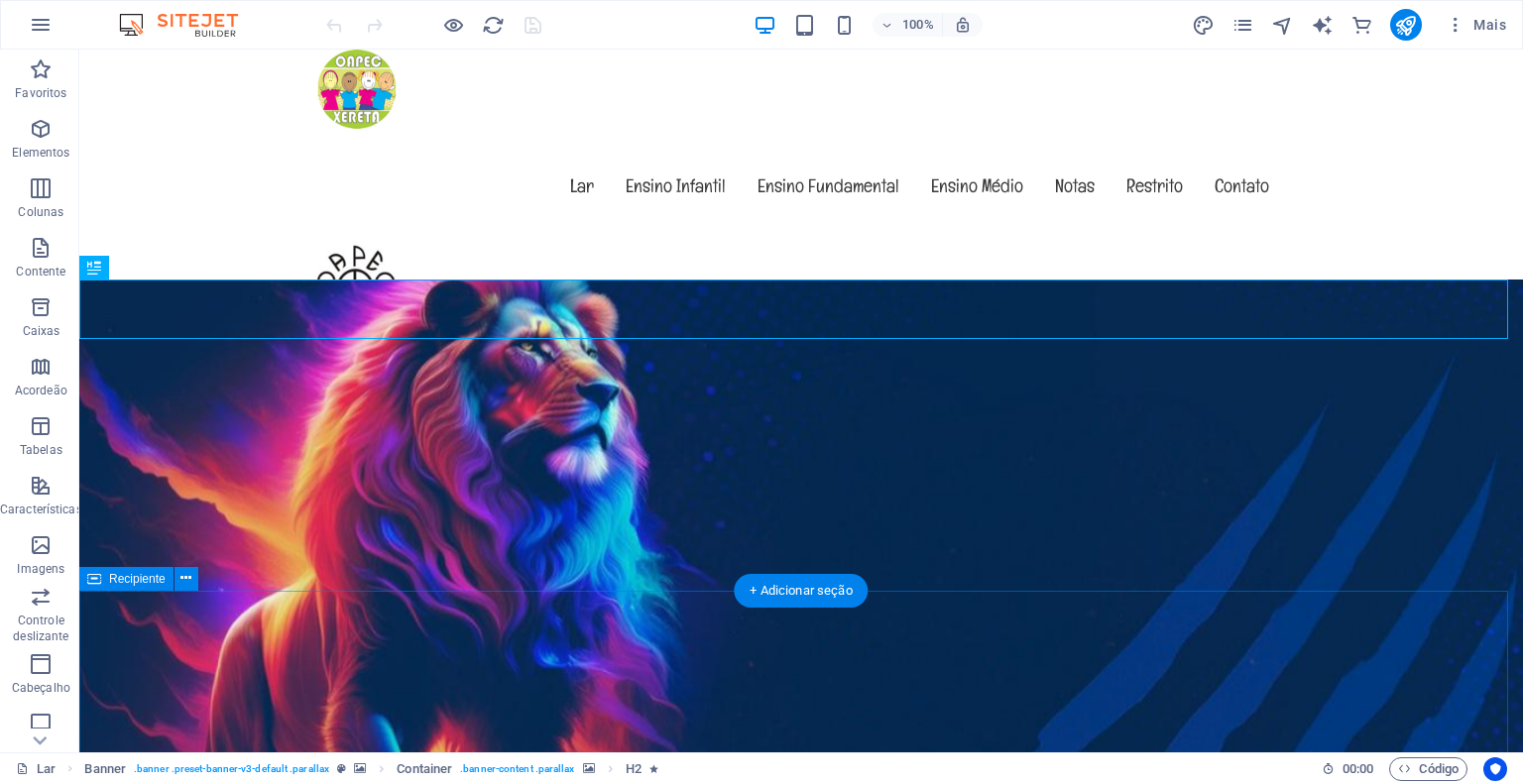 click on "Sobre  exemplo.oapec.com.br Lorem ipsum dolor sit amet, consectetur adipisicing elit. Repellat, maiores, a libero atque assumenda praesentium cum magni odio dolor accusantium explicabo. Lorem ipsum dolor sit amet, consectetur adipisicing elit. Repellat, maiores, a libero atque assumenda praesentium cum magni odio dolor accusantium explicabo repudiandae molestiae itaque provident sit debitis aspernatur soluta deserunt incidunt ad cumque ex laboriosam. Distinctio, mollitia, molestias excepturi voluptatem veritatis iusto nam nulla.  Aprendizagem e diversão Lorem ipsum dolor sit amet, consectetur adipisicing elit. Veritatis, dolorem! Lugar Amigável Lorem ipsum dolor sit amet, consectetur adipisicing elit. Veritatis, dolorem! Segurança infantil Lorem ipsum dolor sit amet, consectetur adipisicing elit. Veritatis, dolorem! Refeições Frescas e Saudáveis Lorem ipsum dolor sit amet, consectetur adipisicing elit. Veritatis, dolorem! Veja nossos Cursos" at bounding box center [801, 2394] 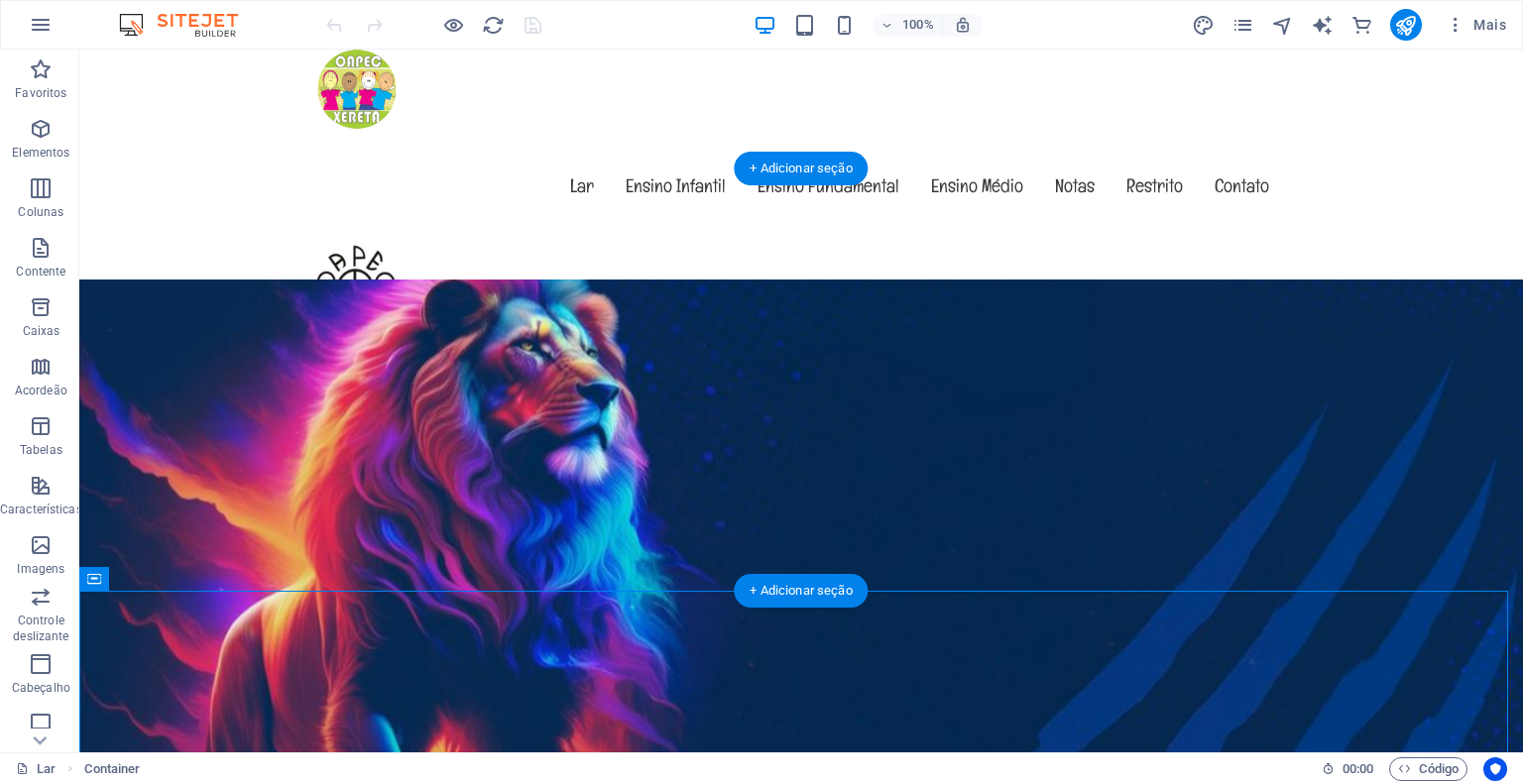 click at bounding box center (801, 1075) 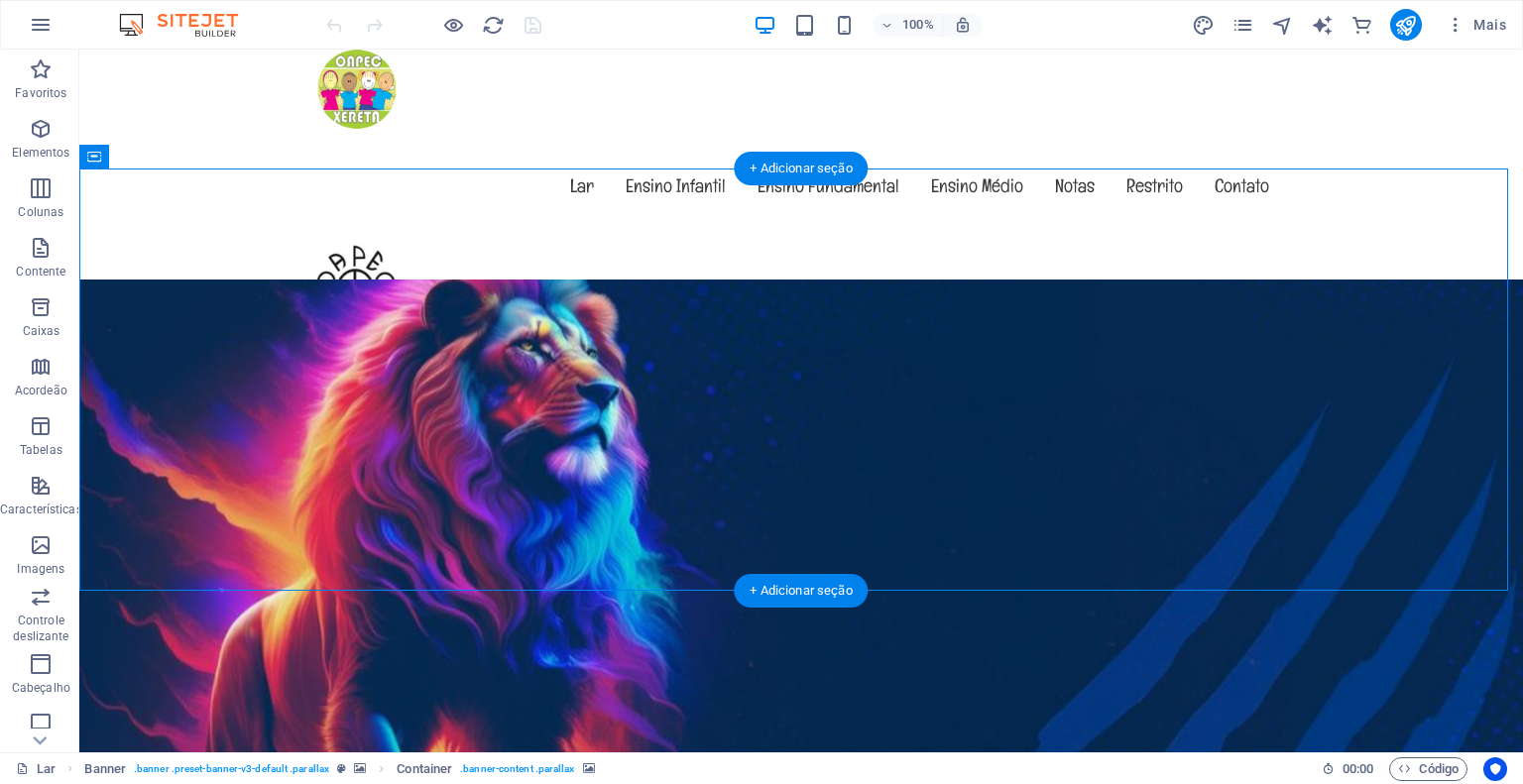 click at bounding box center (801, 1075) 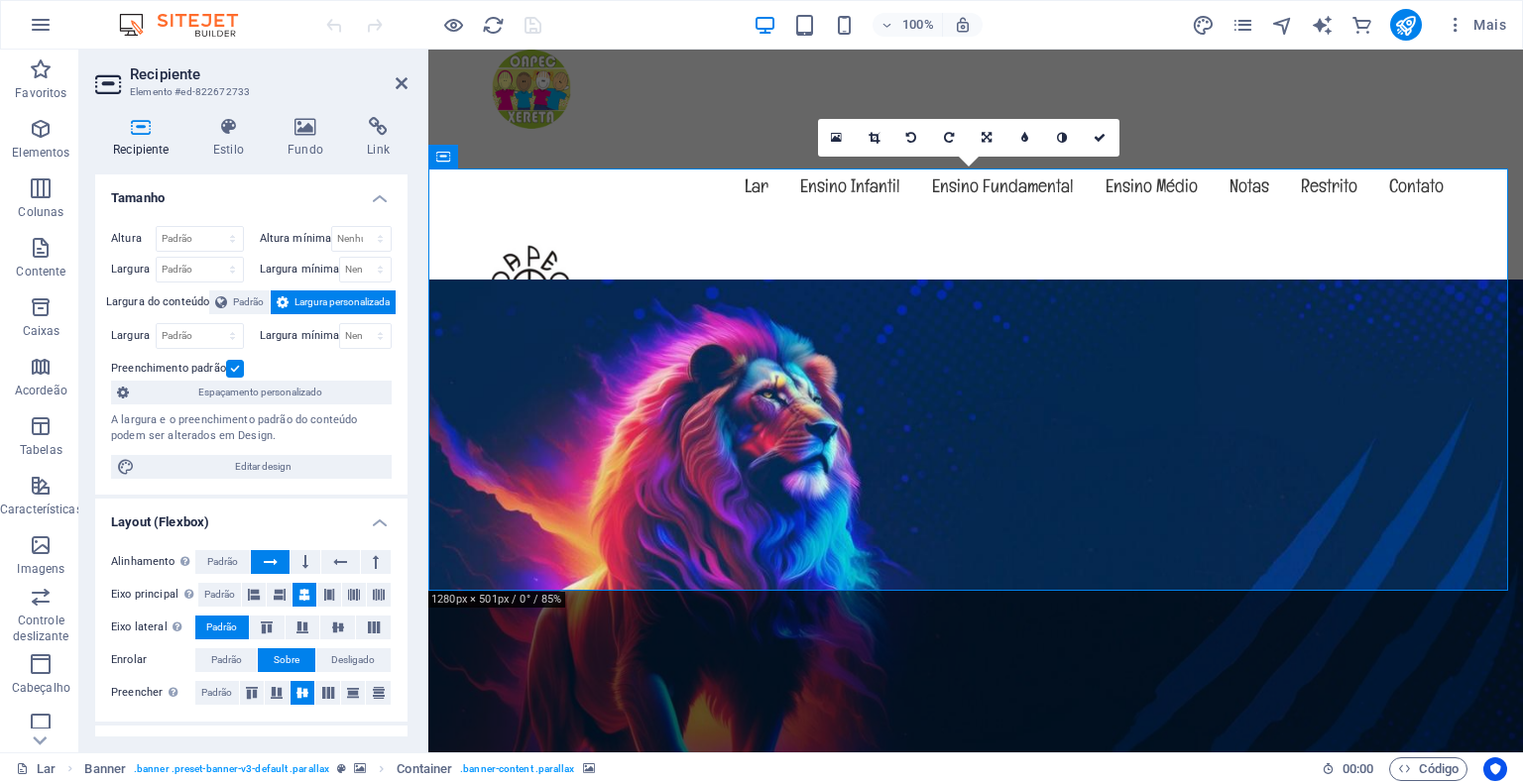 click at bounding box center [976, 1075] 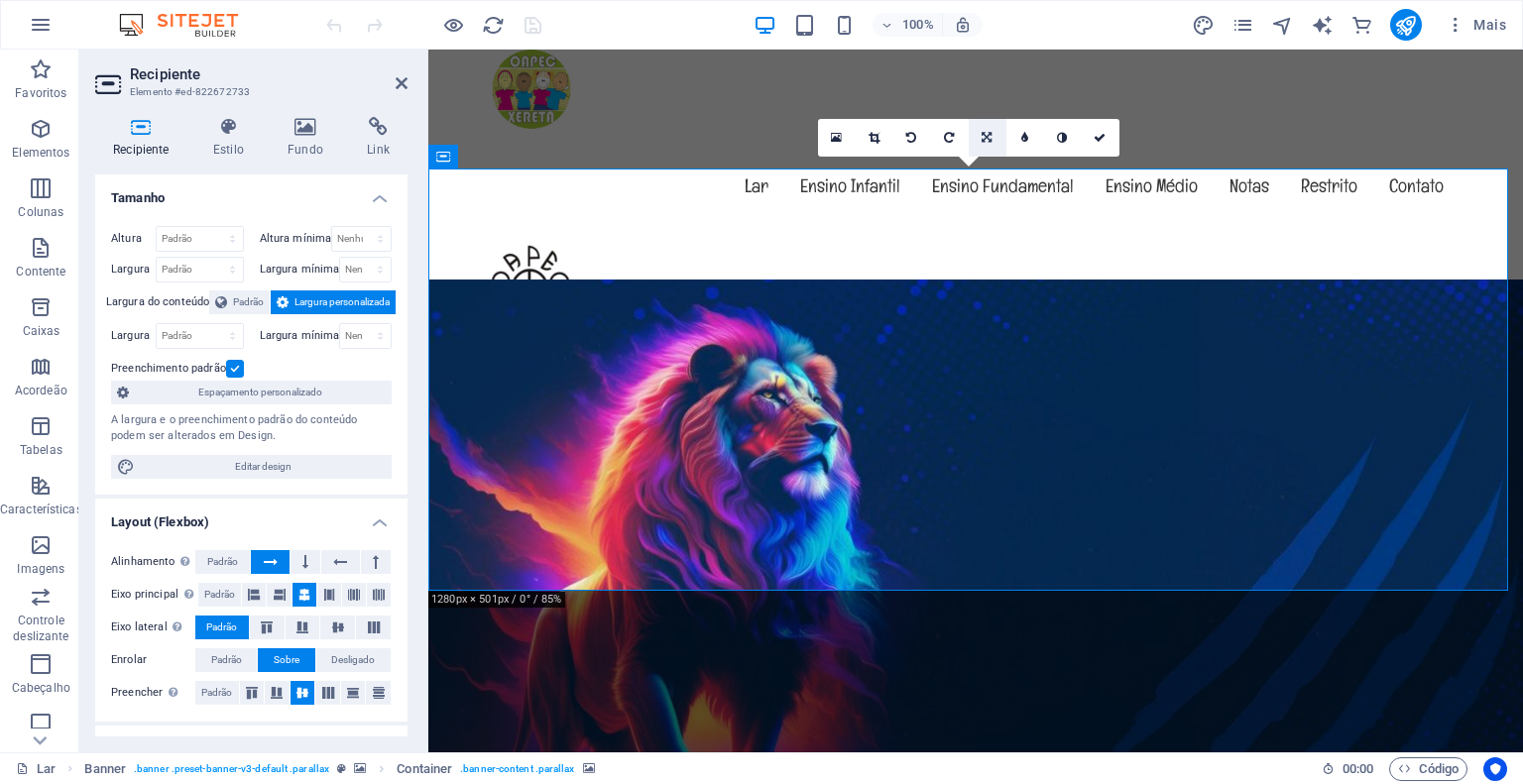 click at bounding box center [987, 138] 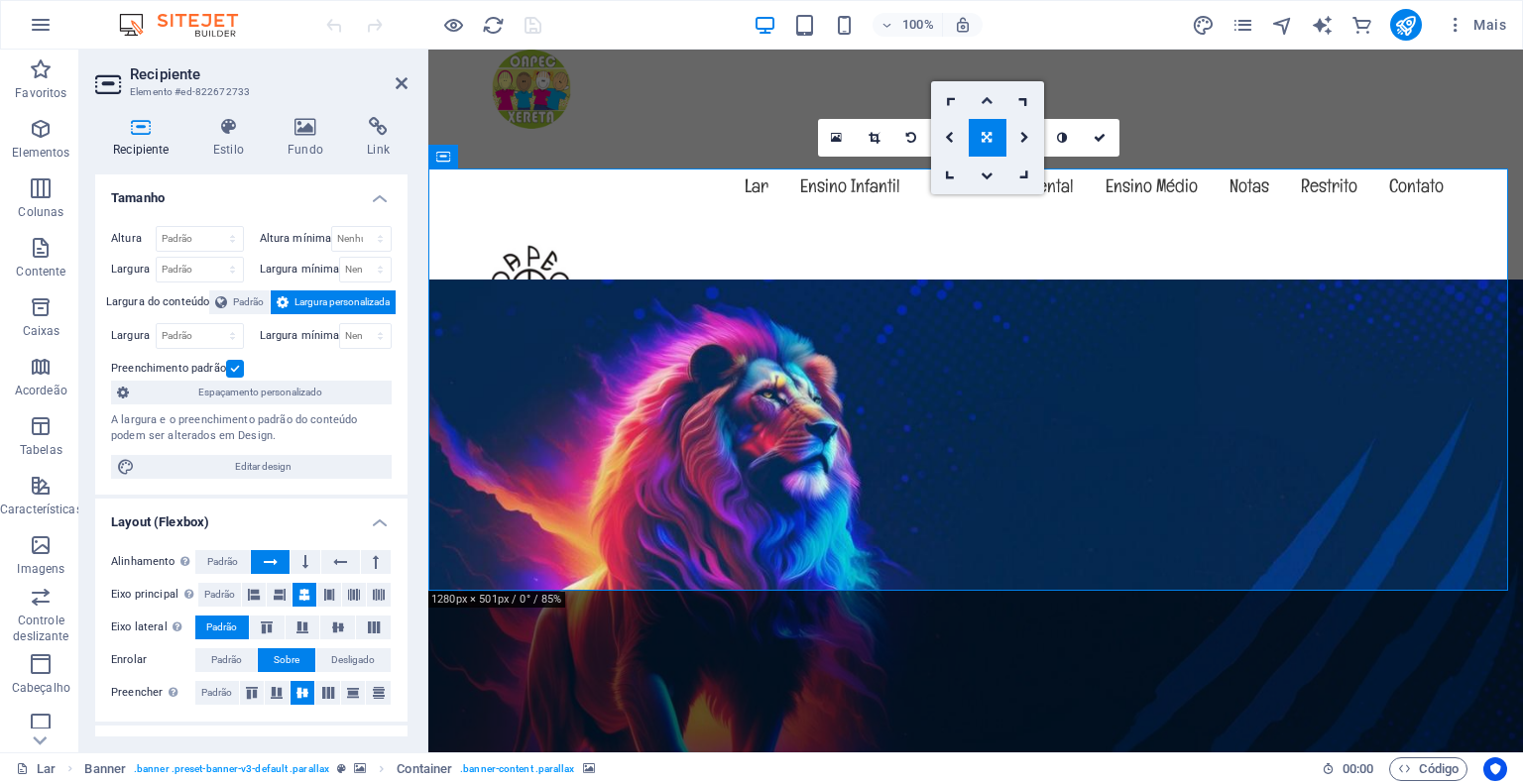 click at bounding box center [987, 100] 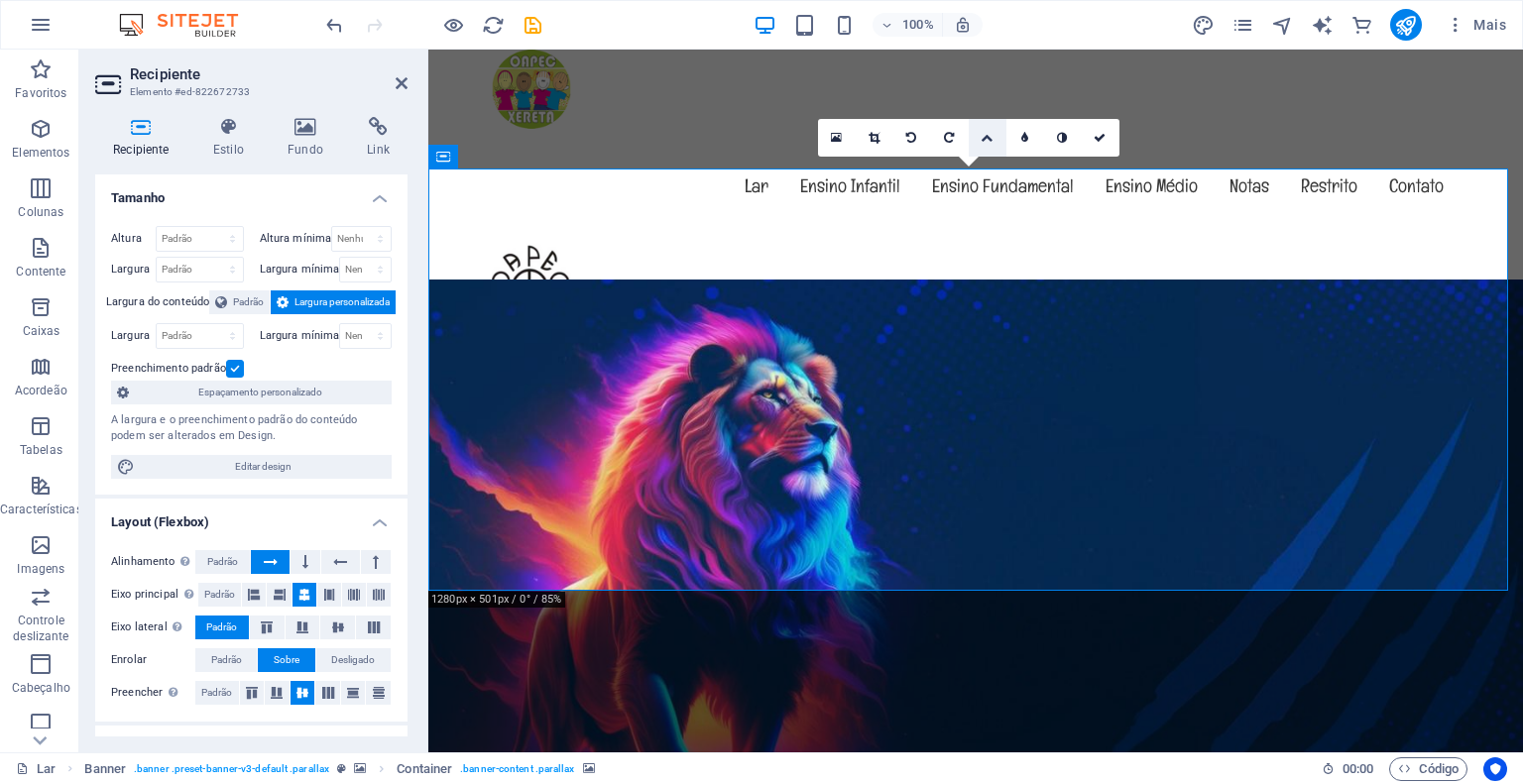 click at bounding box center (987, 138) 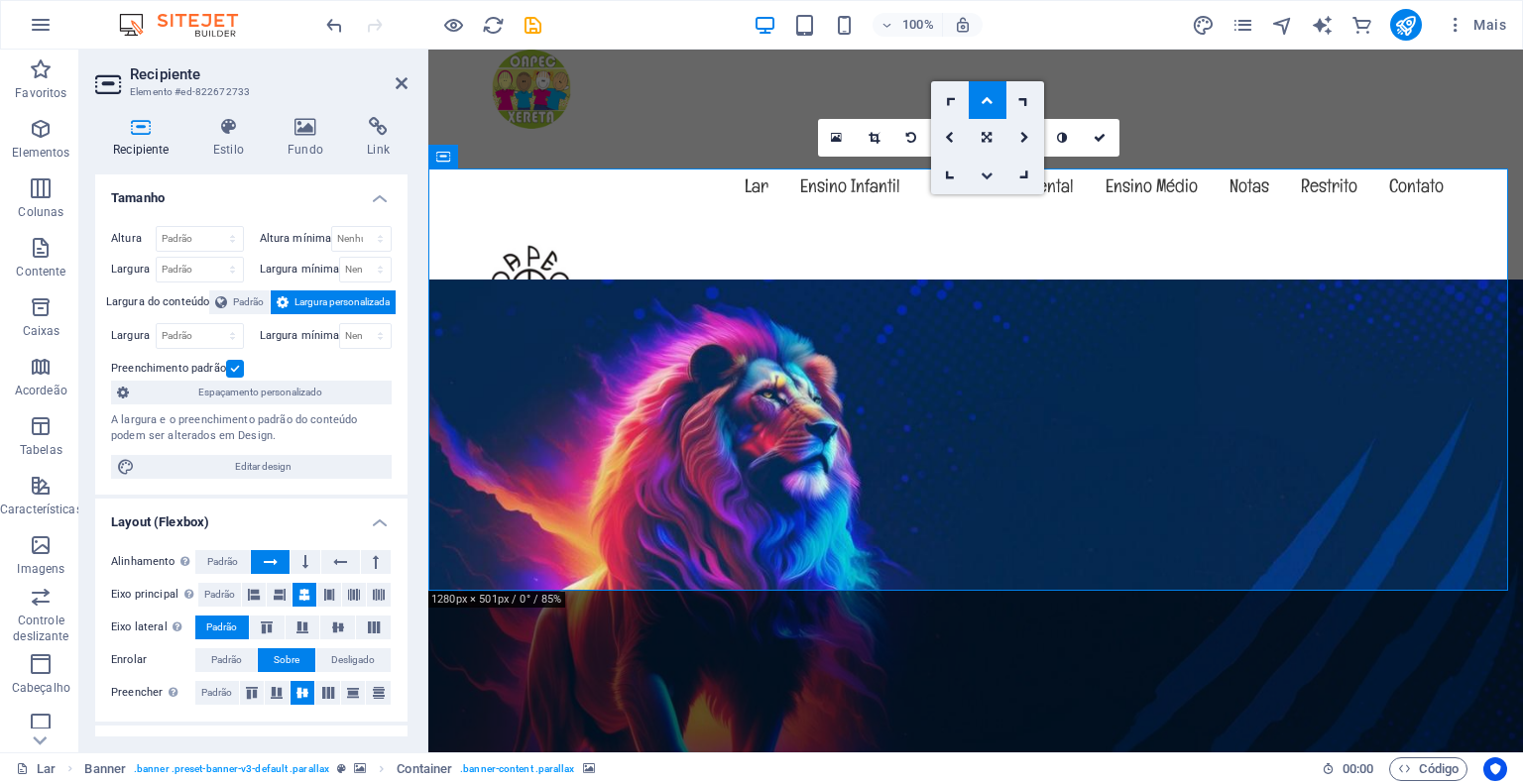 click at bounding box center [987, 175] 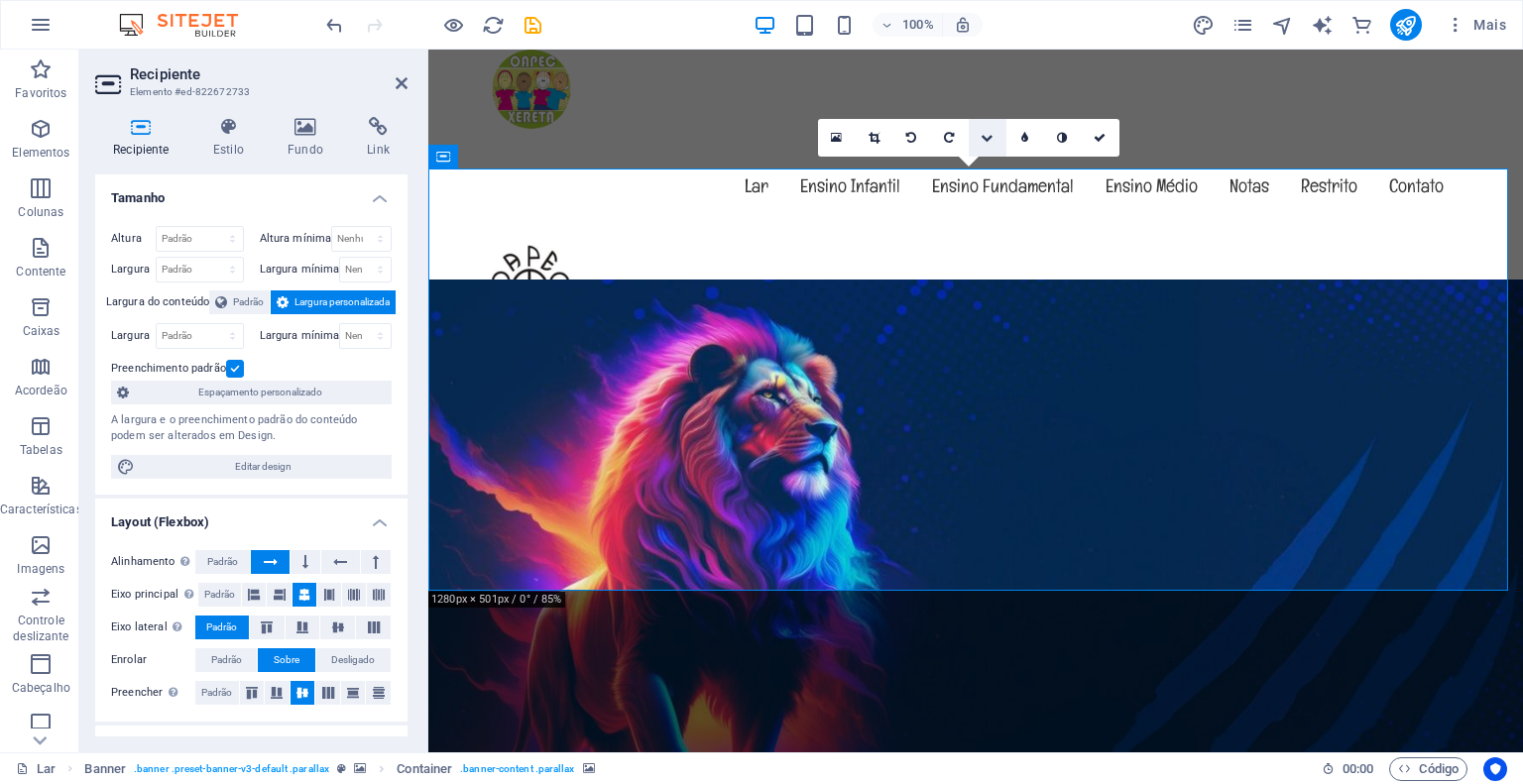 click at bounding box center (987, 138) 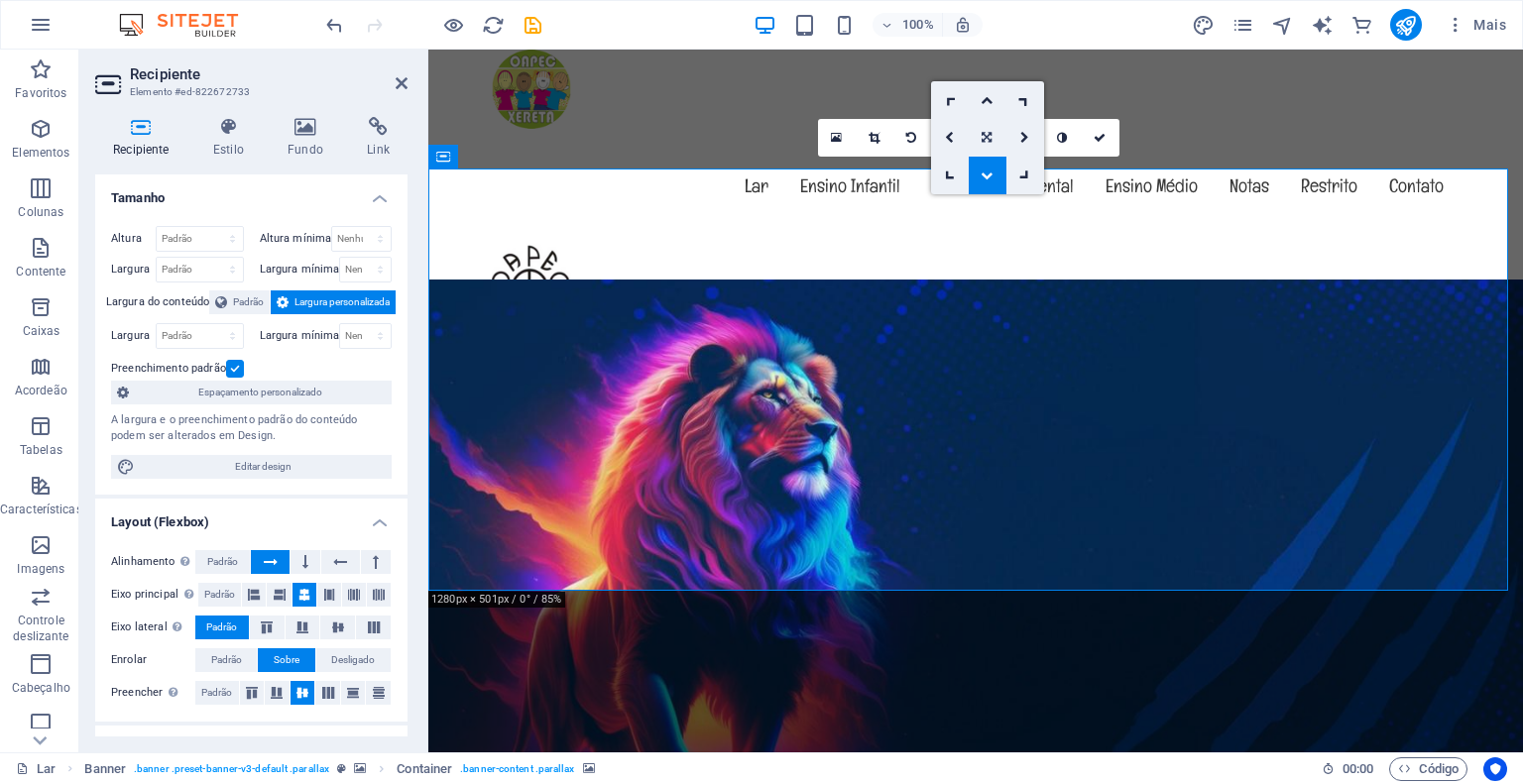 click at bounding box center [987, 138] 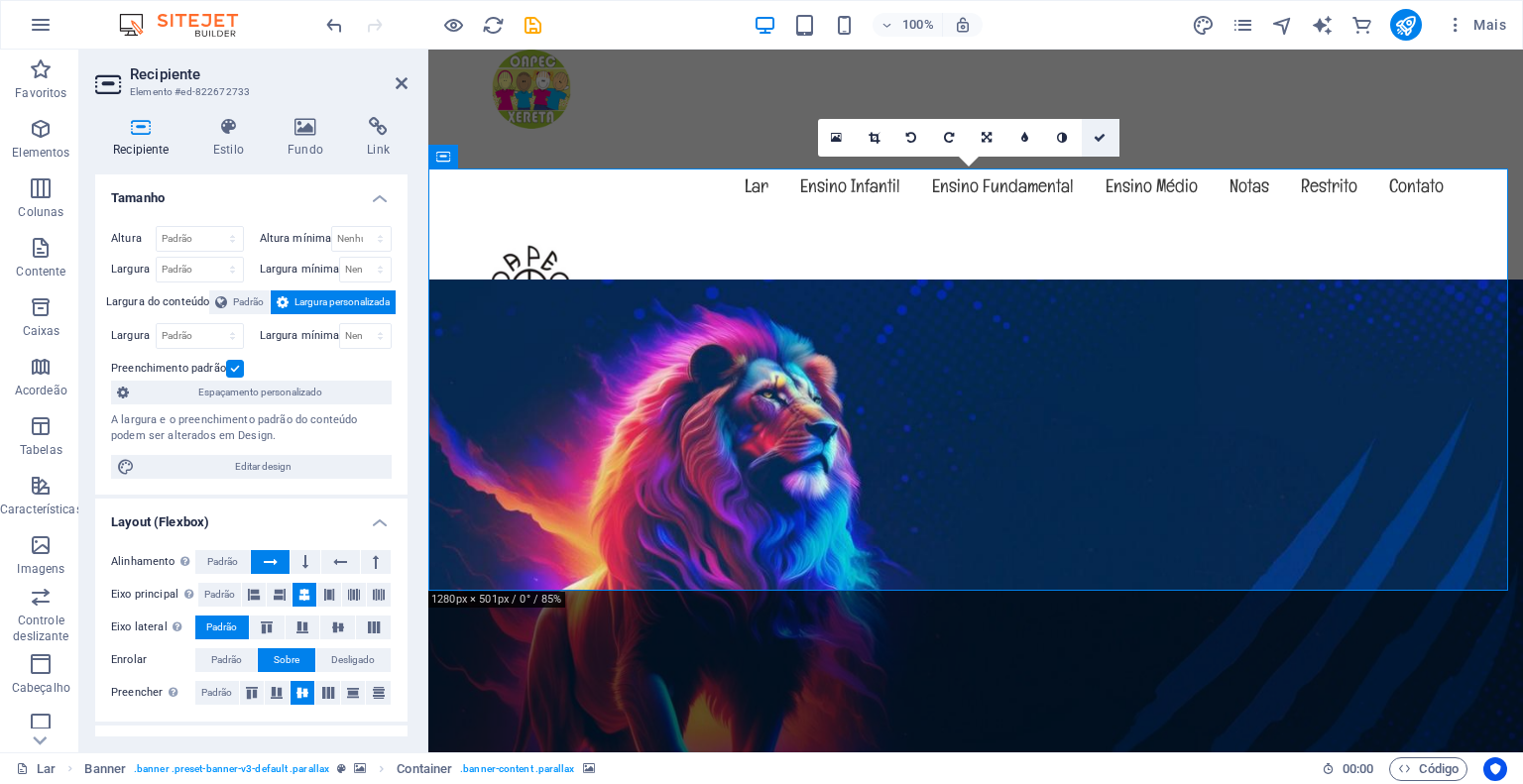 click at bounding box center (1100, 138) 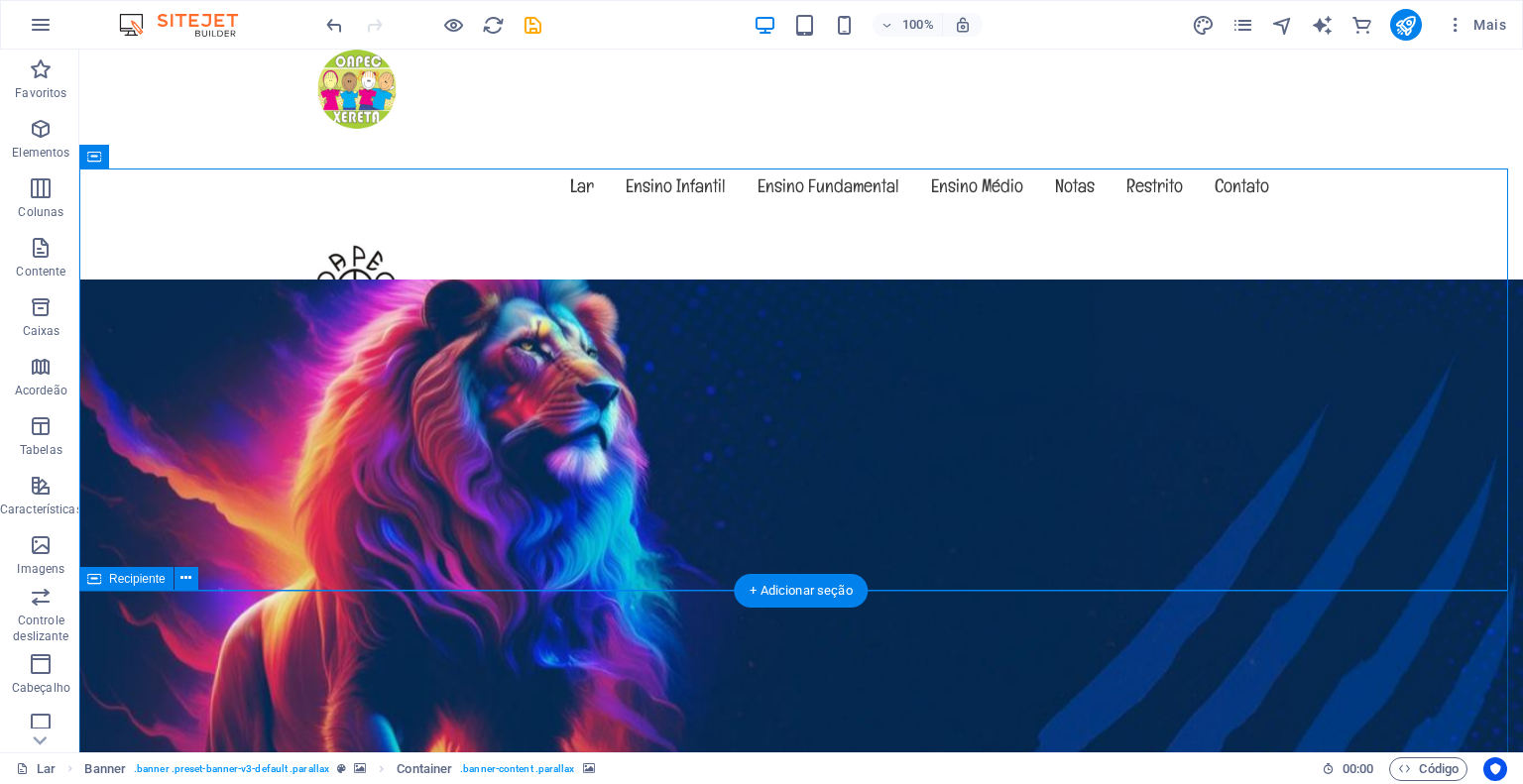 click on "Sobre  exemplo.oapec.com.br Lorem ipsum dolor sit amet, consectetur adipisicing elit. Repellat, maiores, a libero atque assumenda praesentium cum magni odio dolor accusantium explicabo. Lorem ipsum dolor sit amet, consectetur adipisicing elit. Repellat, maiores, a libero atque assumenda praesentium cum magni odio dolor accusantium explicabo repudiandae molestiae itaque provident sit debitis aspernatur soluta deserunt incidunt ad cumque ex laboriosam. Distinctio, mollitia, molestias excepturi voluptatem veritatis iusto nam nulla.  Aprendizagem e diversão Lorem ipsum dolor sit amet, consectetur adipisicing elit. Veritatis, dolorem! Lugar Amigável Lorem ipsum dolor sit amet, consectetur adipisicing elit. Veritatis, dolorem! Segurança infantil Lorem ipsum dolor sit amet, consectetur adipisicing elit. Veritatis, dolorem! Refeições Frescas e Saudáveis Lorem ipsum dolor sit amet, consectetur adipisicing elit. Veritatis, dolorem! Veja nossos Cursos" at bounding box center (801, 2394) 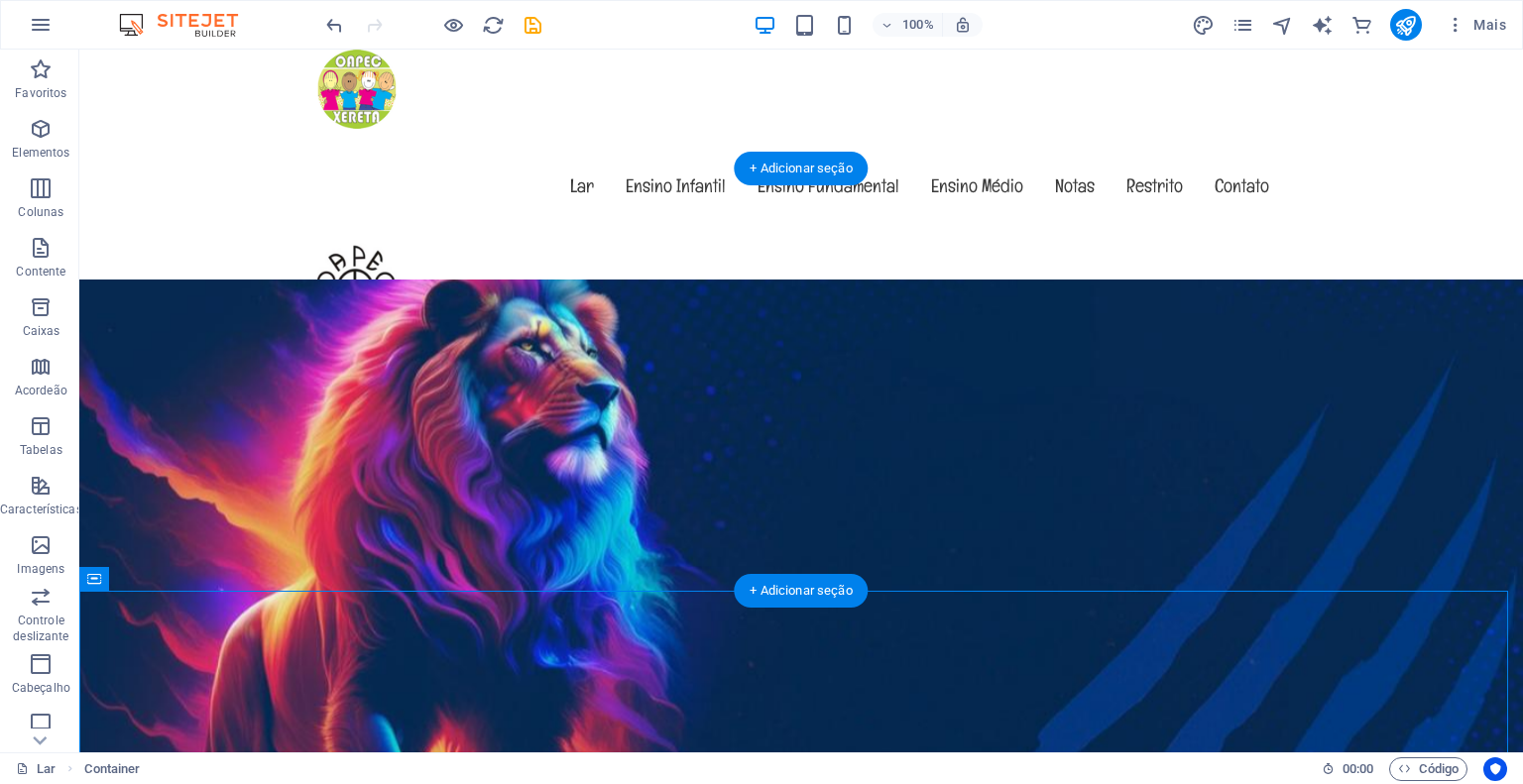 click at bounding box center [801, 1075] 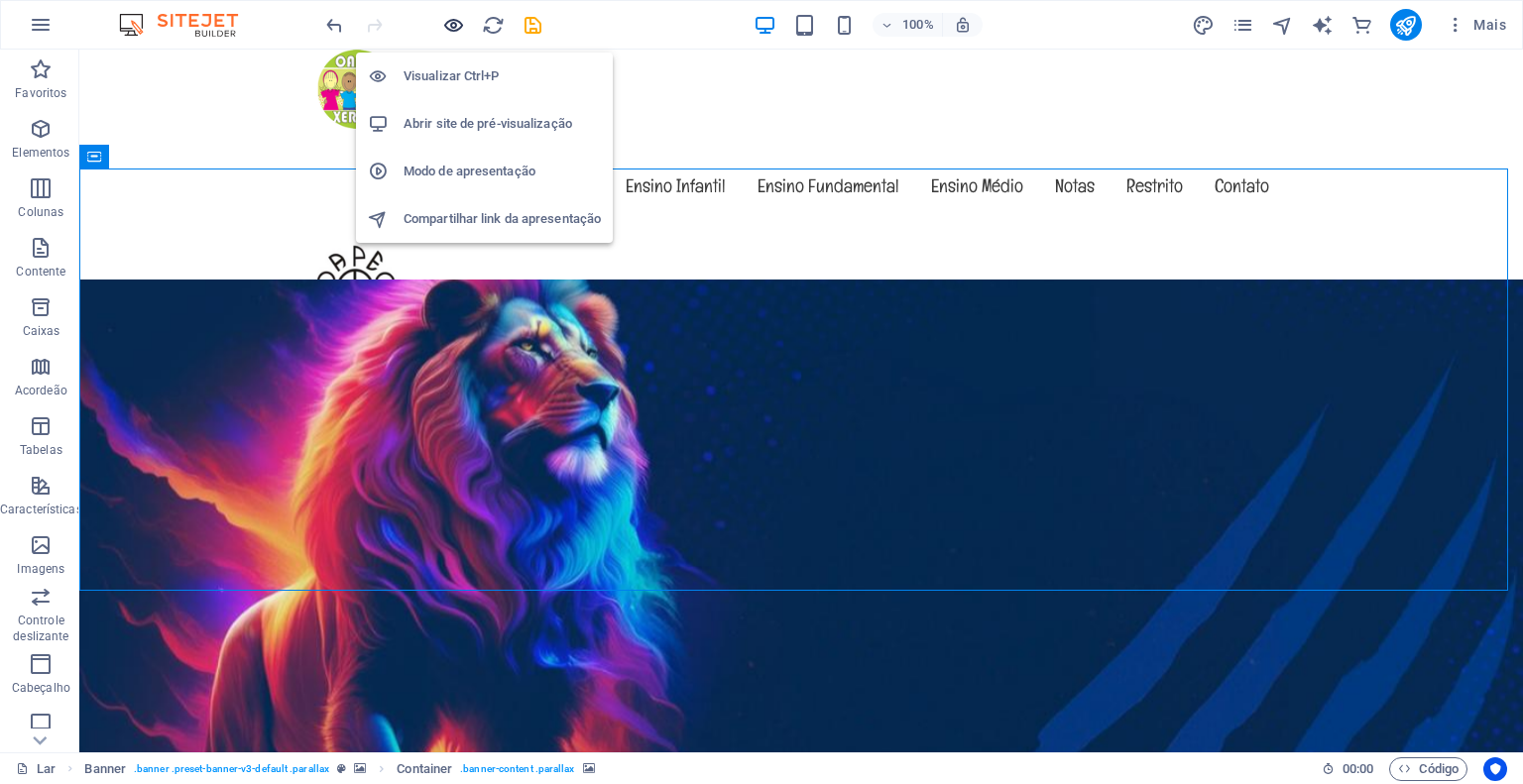 click at bounding box center (453, 25) 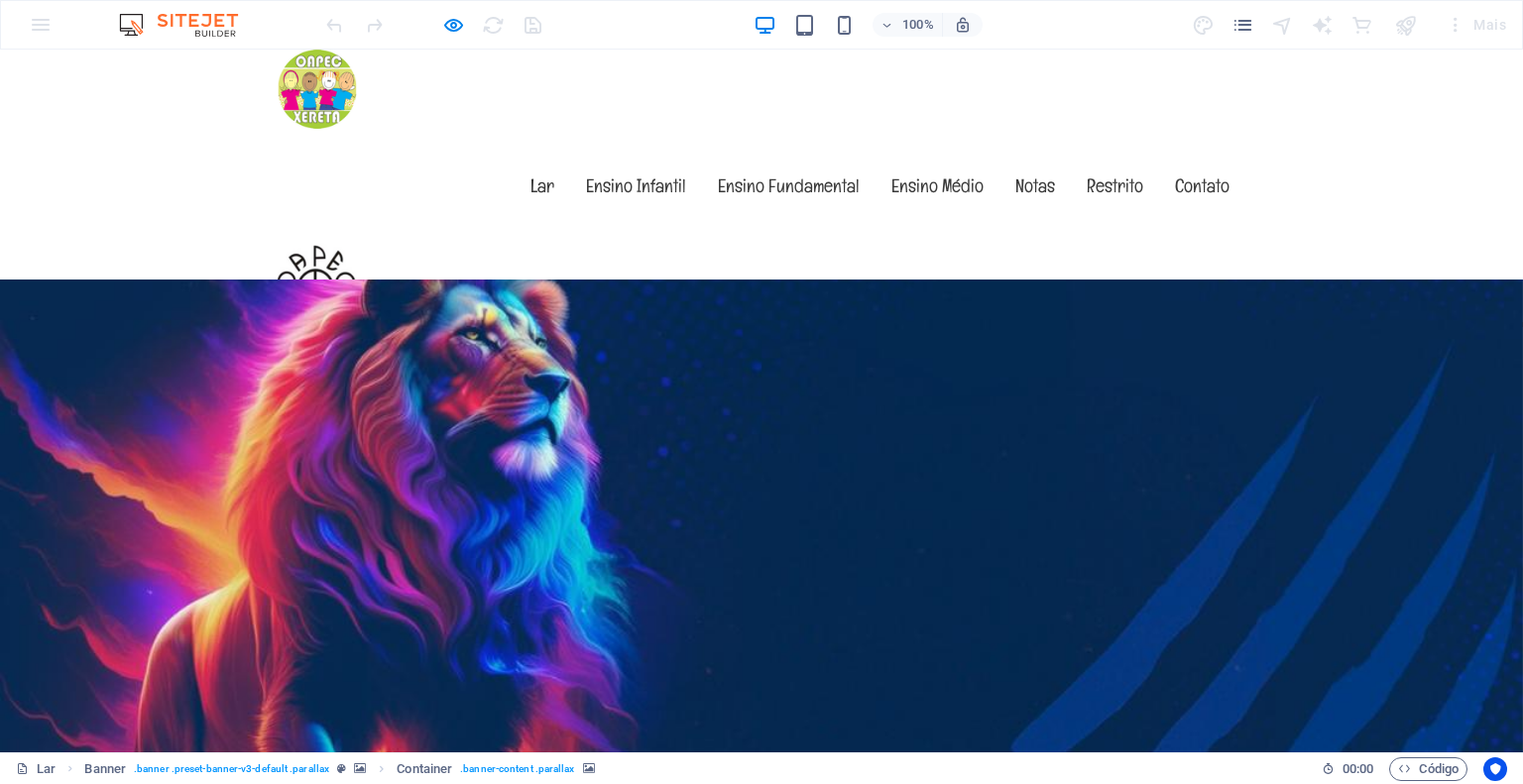 click on "O amigo jardim de infância na [STATE]" at bounding box center [762, 1492] 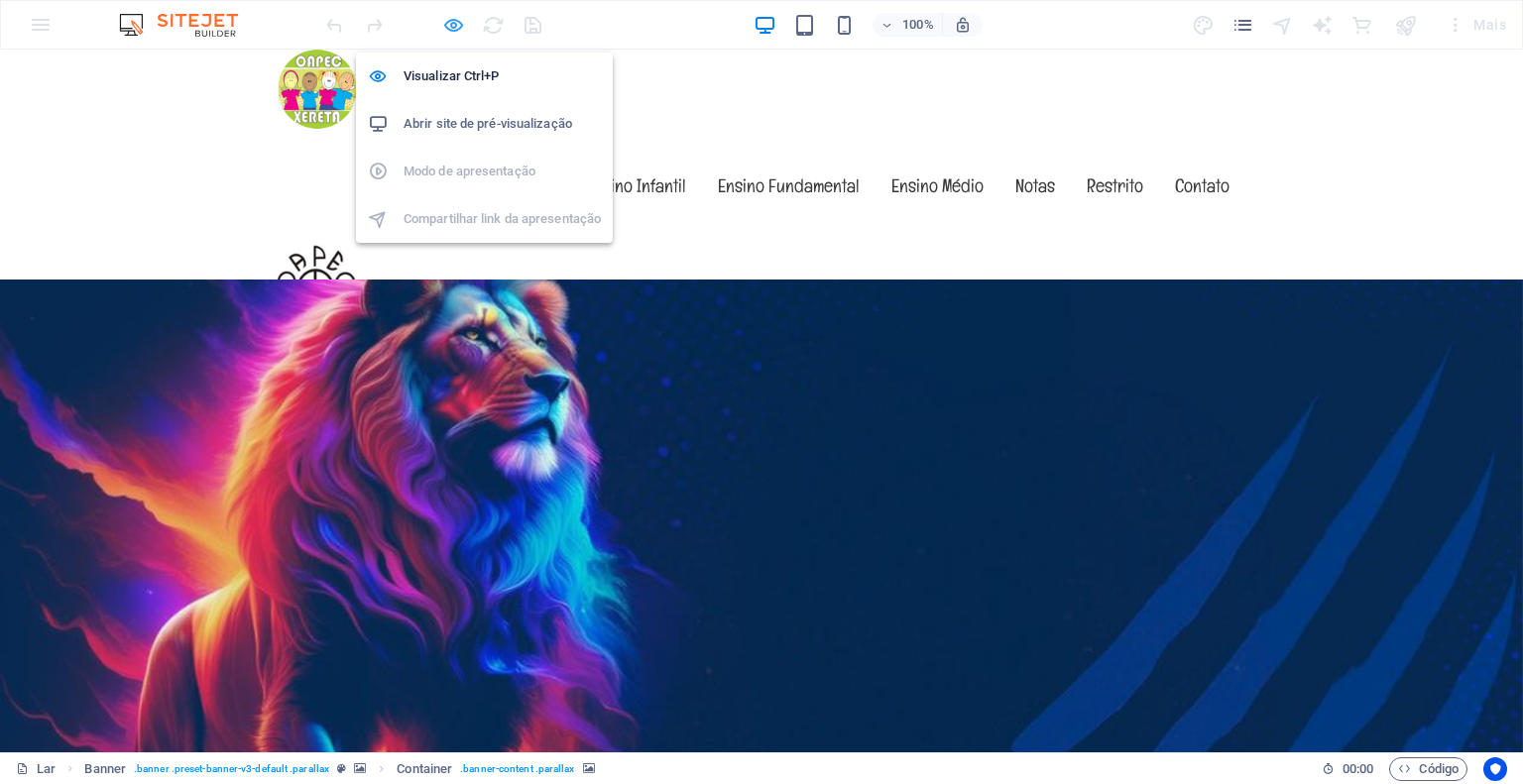 click at bounding box center [453, 25] 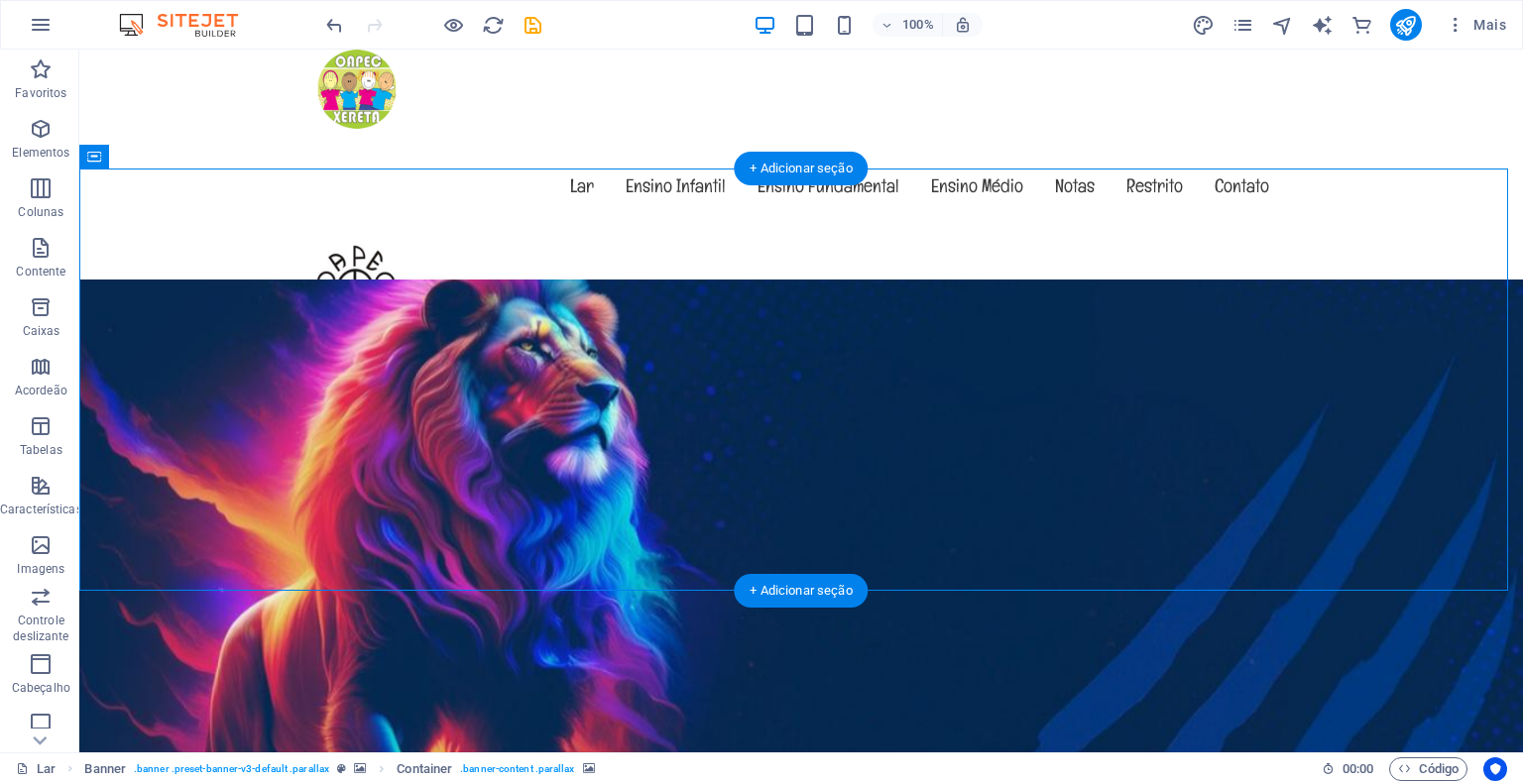 click at bounding box center [801, 1075] 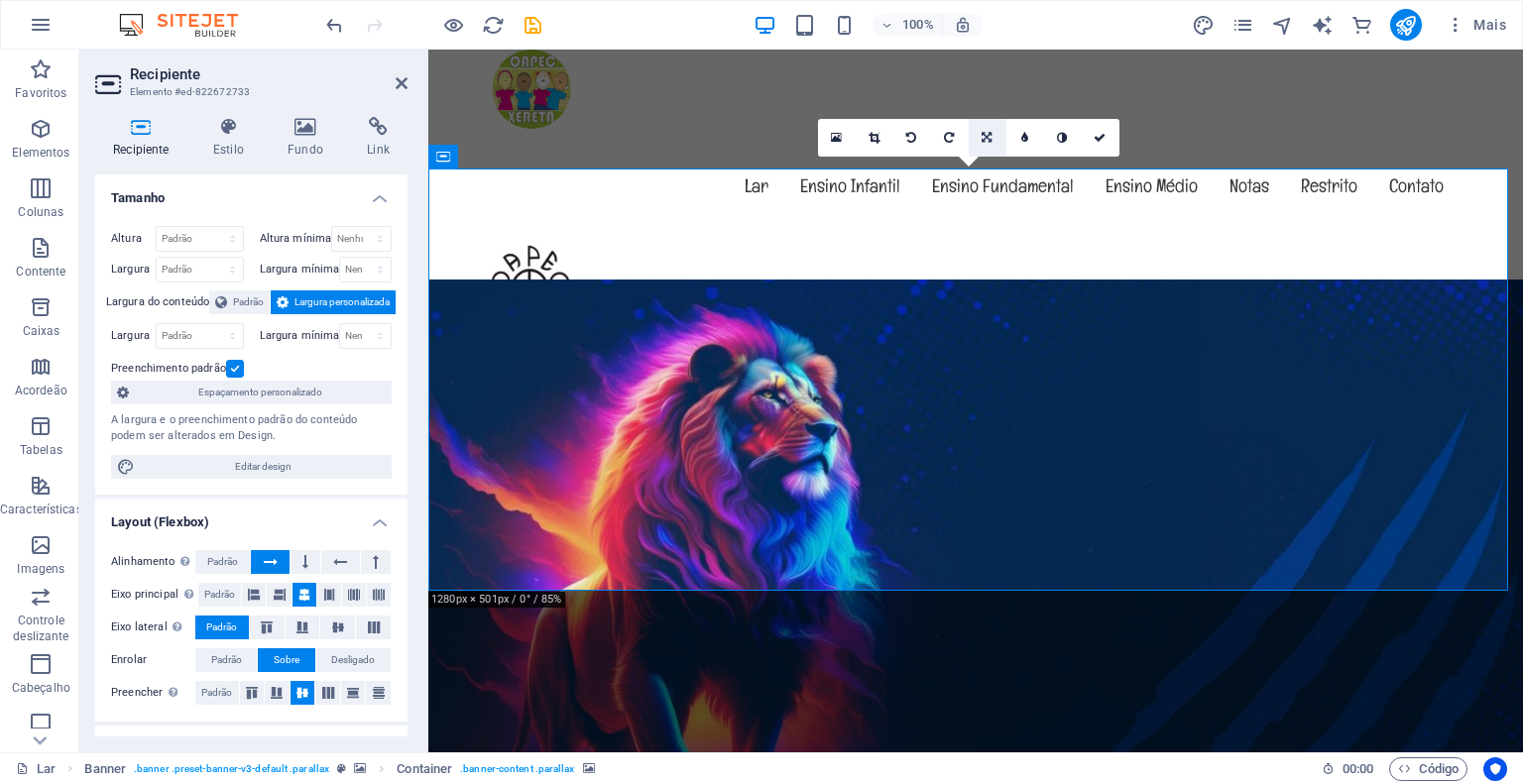 click at bounding box center (988, 138) 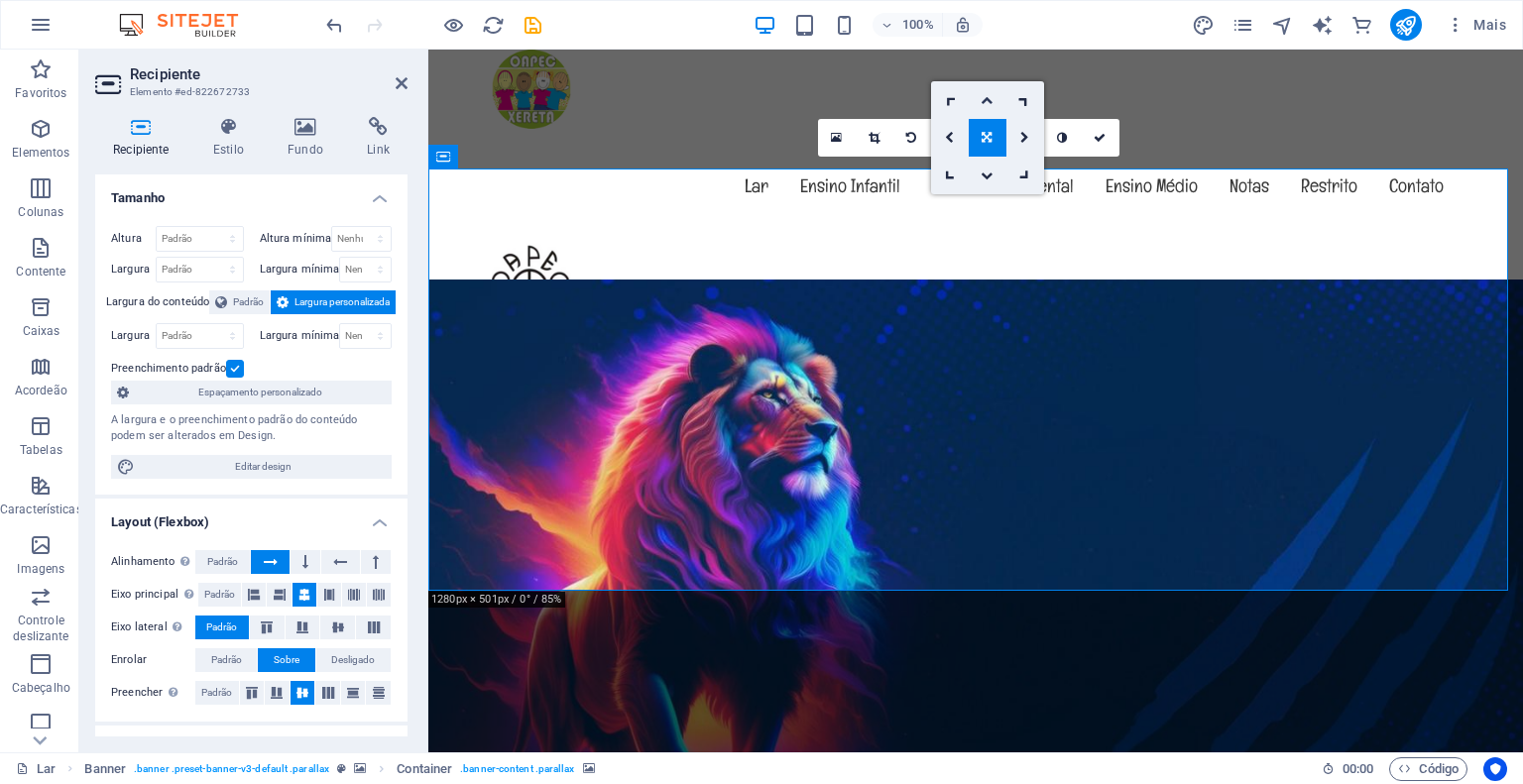 click at bounding box center [987, 100] 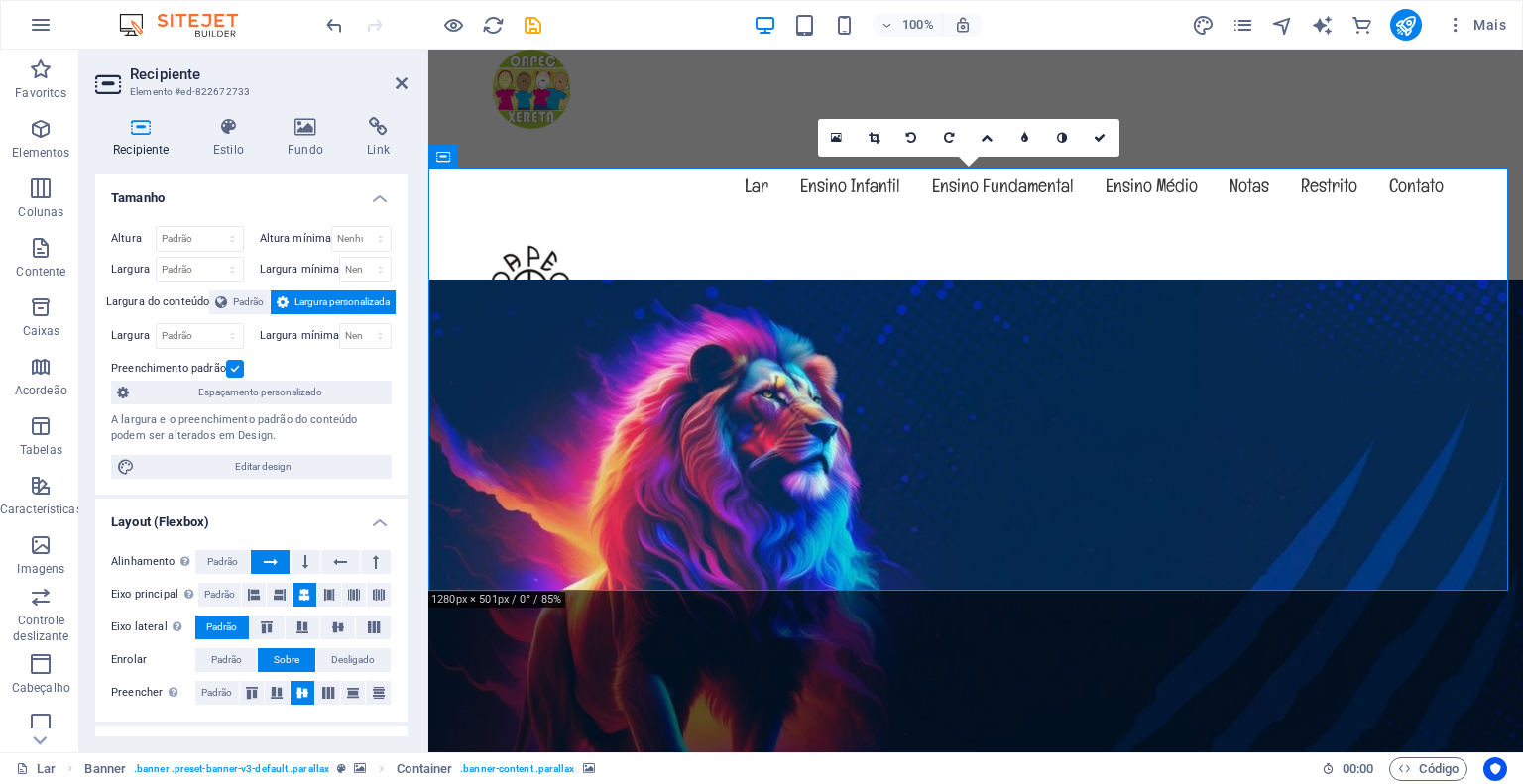click at bounding box center [976, 1075] 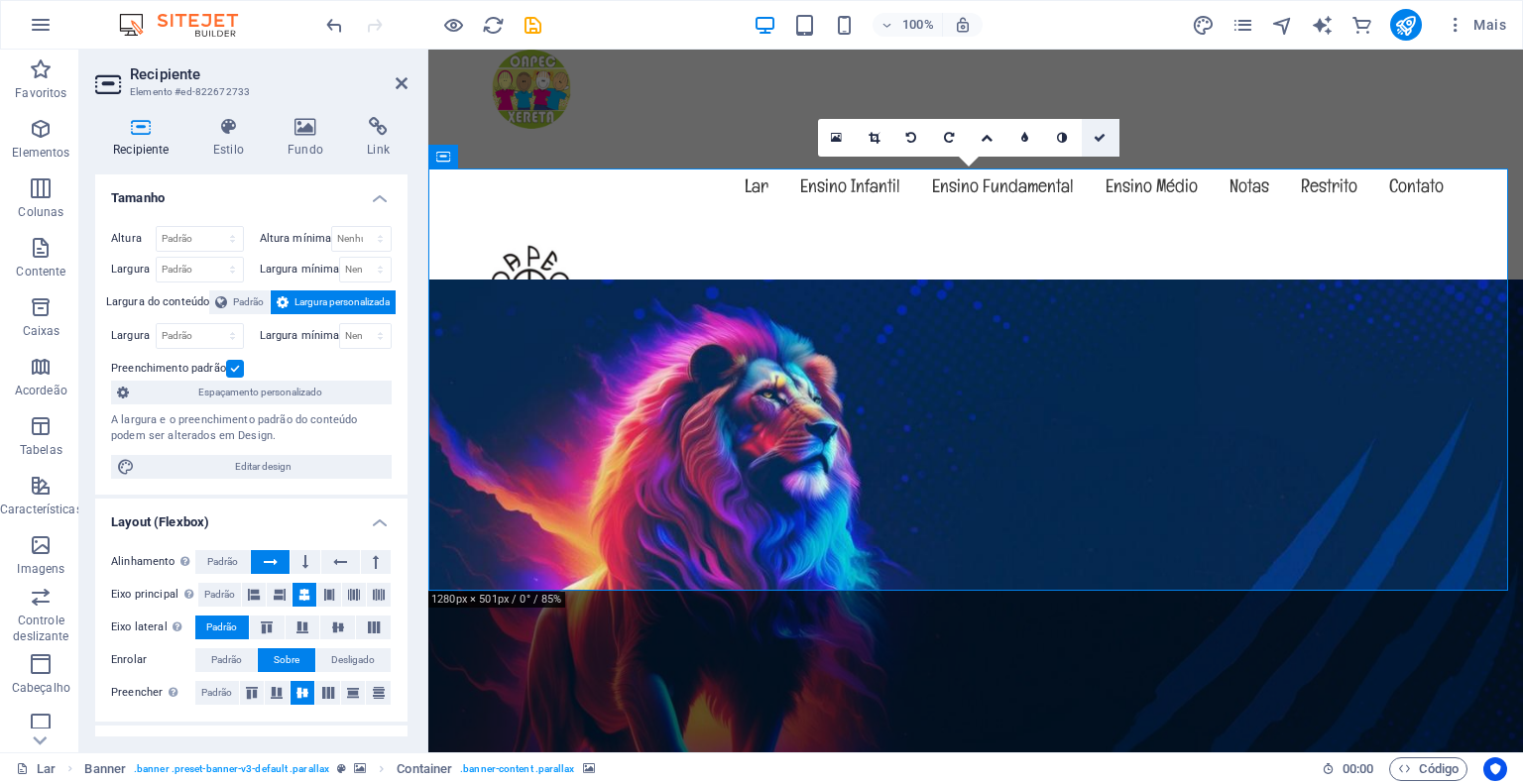 click at bounding box center (1100, 138) 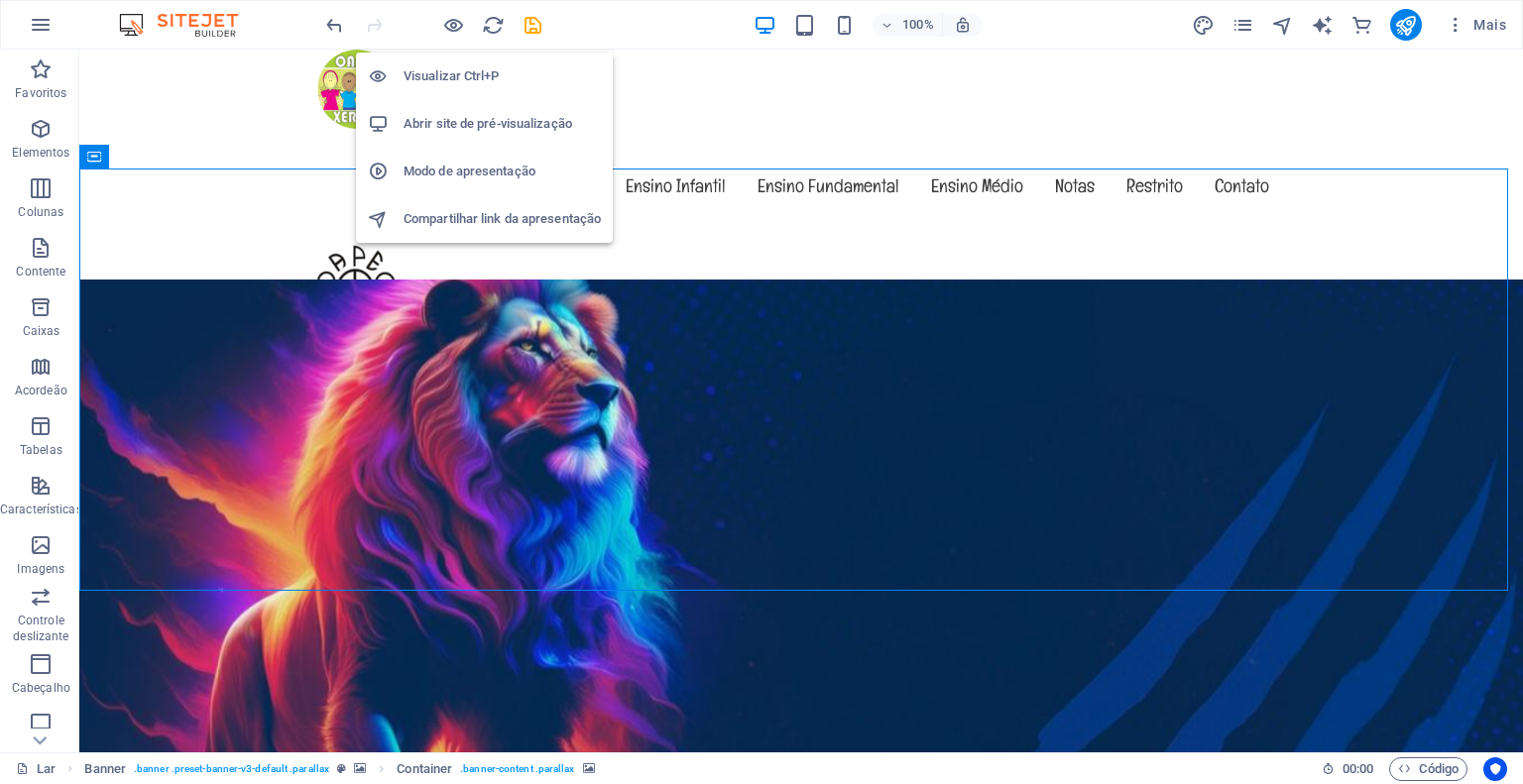 click on "Visualizar Ctrl+P" at bounding box center (451, 75) 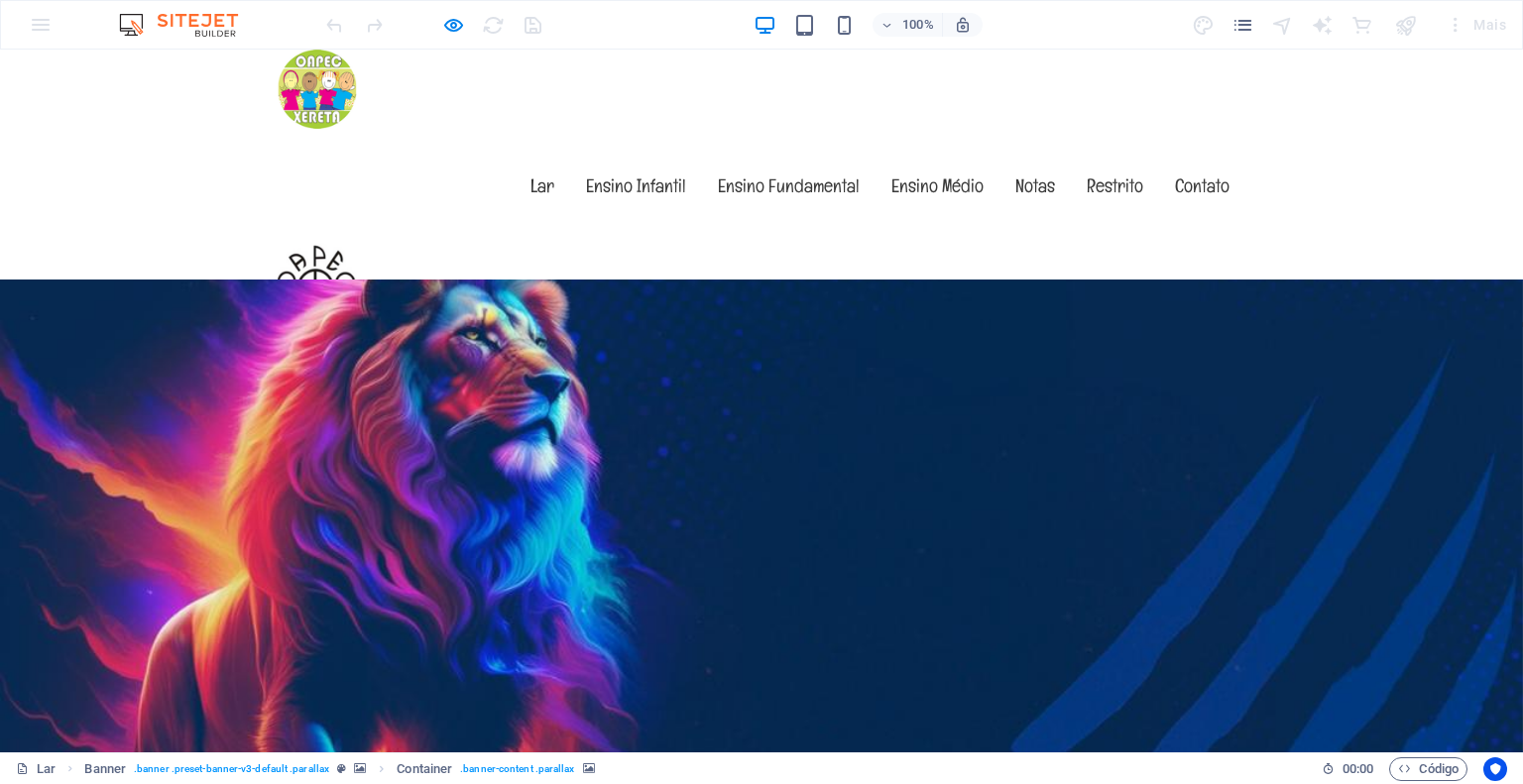 click at bounding box center [762, 1075] 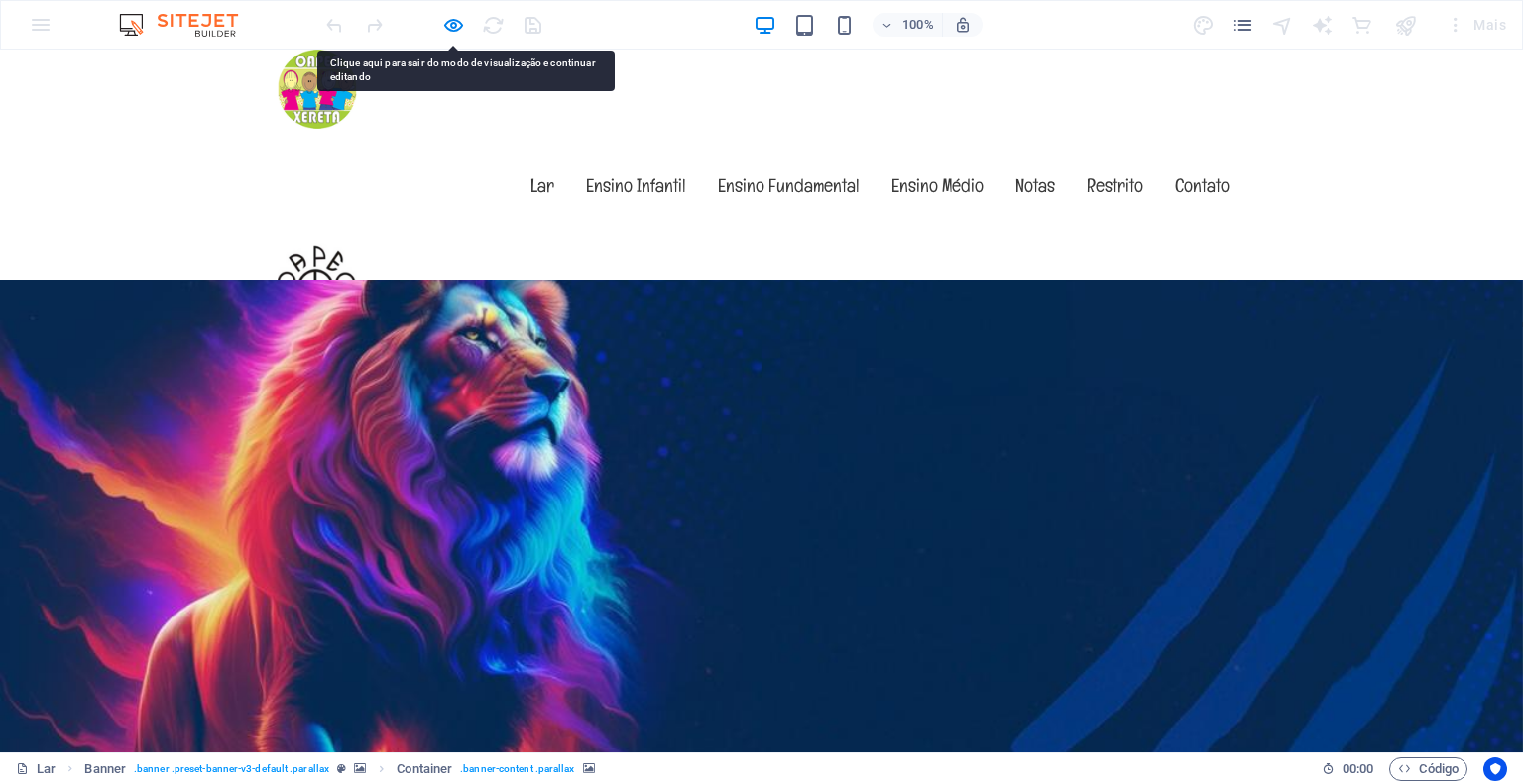 click on "Saber mais" at bounding box center [762, 1569] 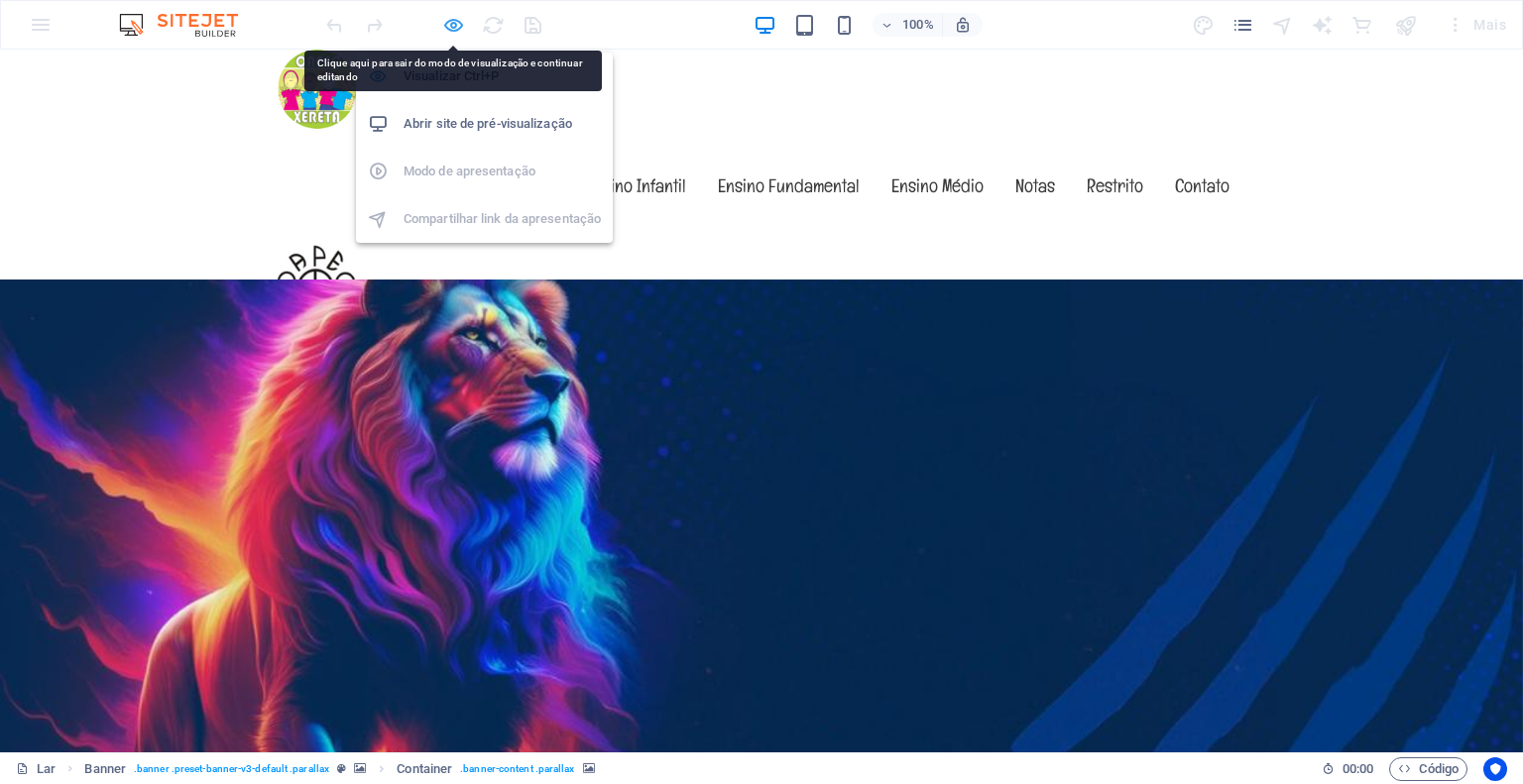 click at bounding box center (453, 25) 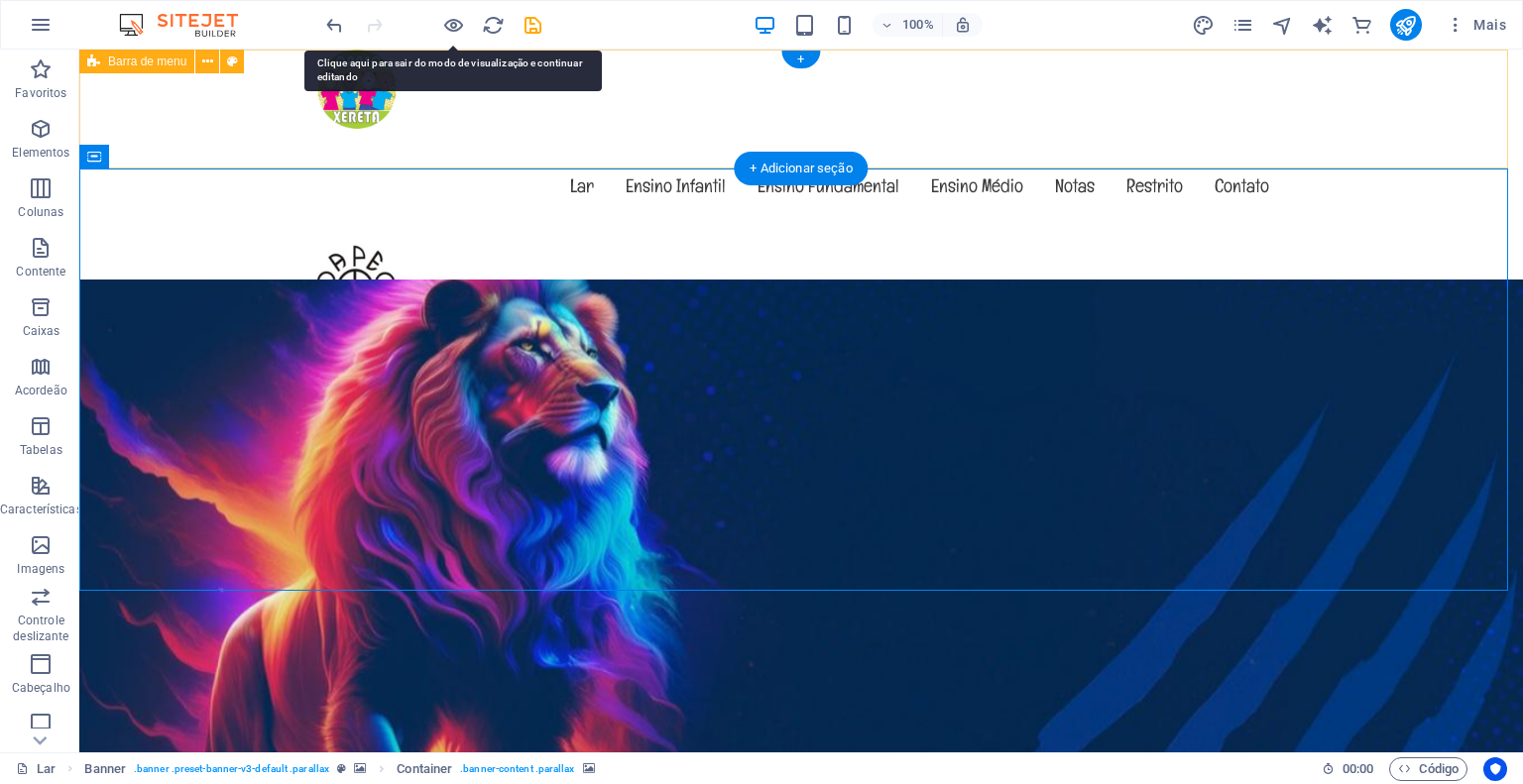 click on "Menu Lar Ensino Infantil Ensino Fundamental Ensino Médio Notas Restrito Contato" at bounding box center (801, 188) 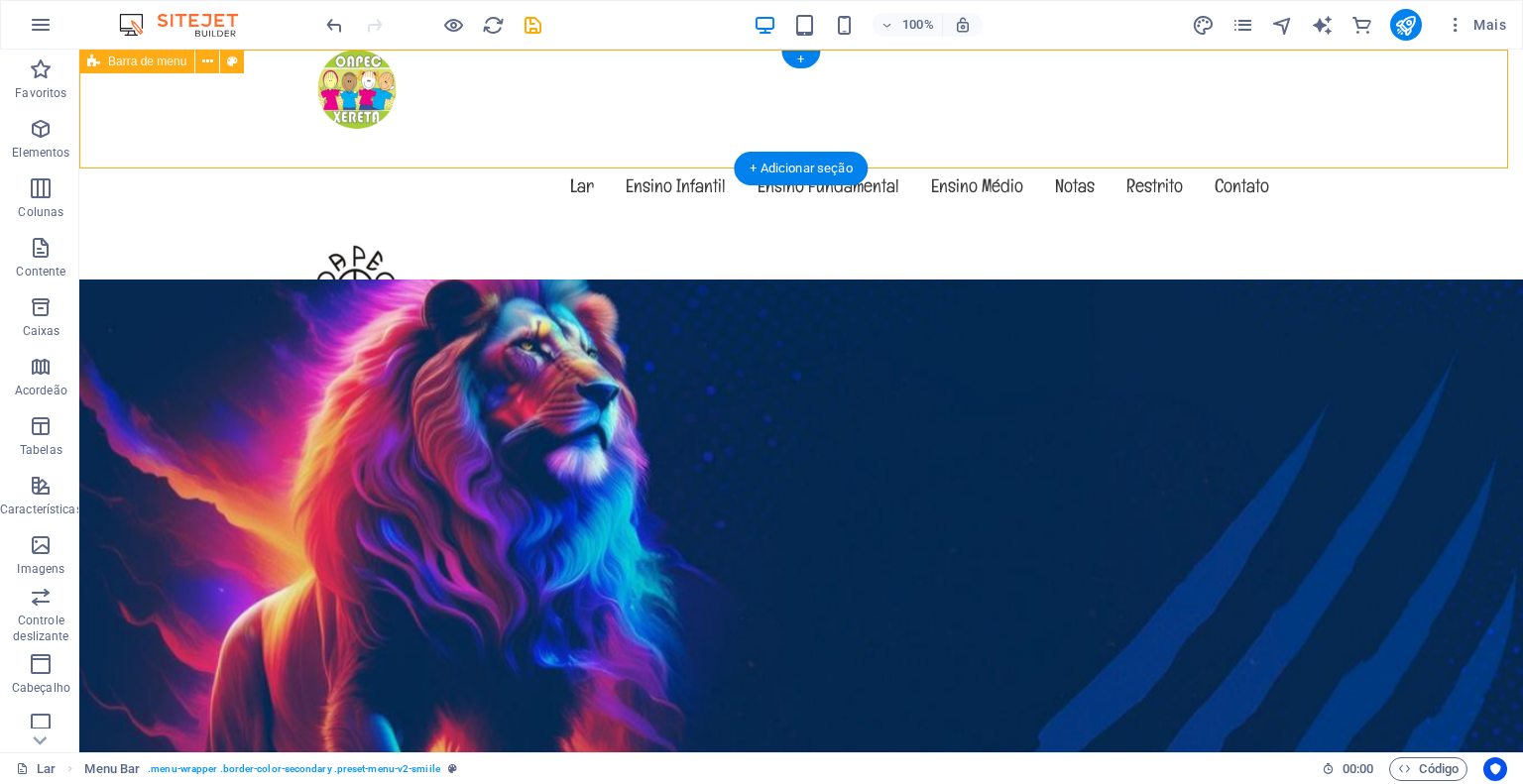 click on "Menu Lar Ensino Infantil Ensino Fundamental Ensino Médio Notas Restrito Contato" at bounding box center [801, 188] 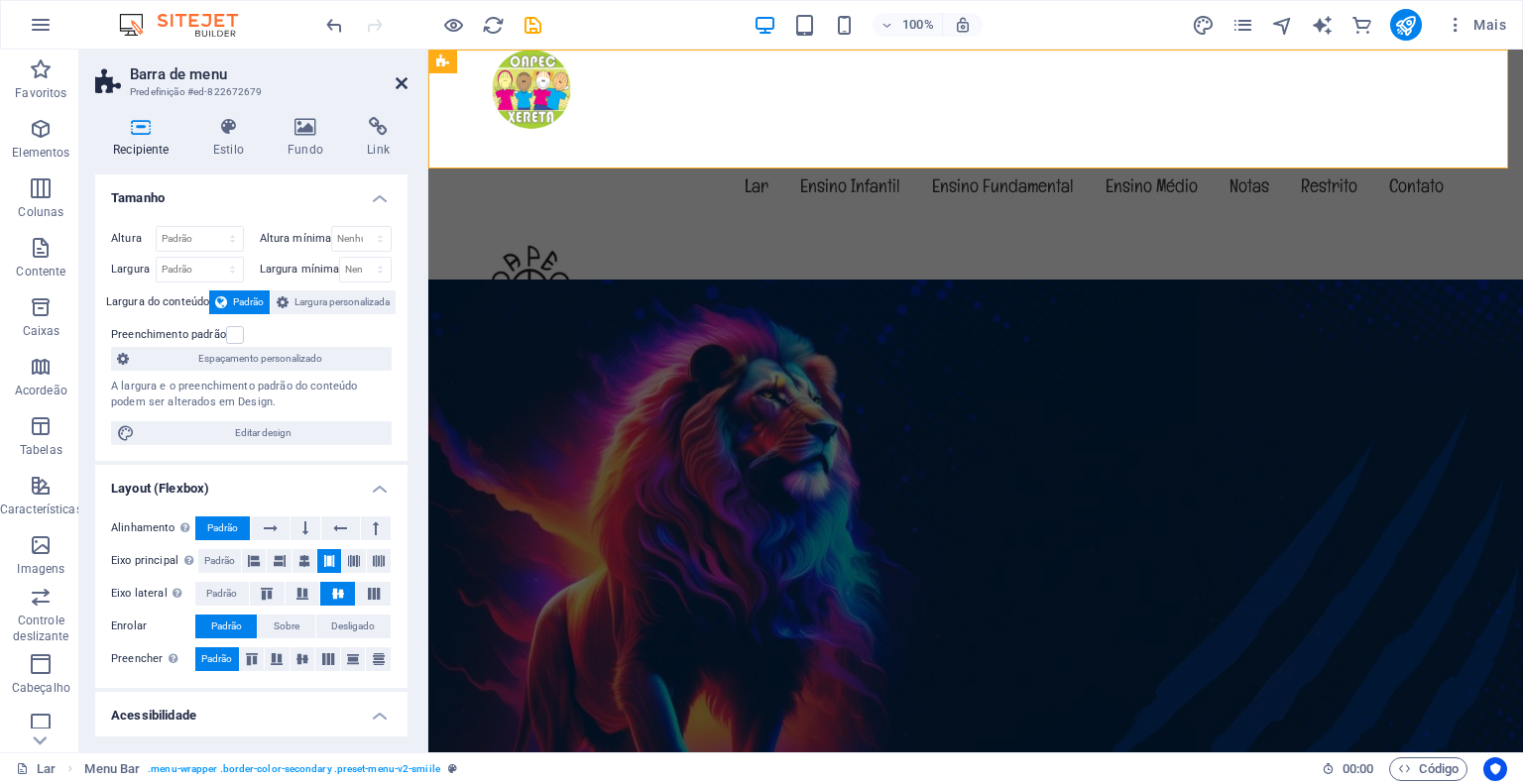 drag, startPoint x: 401, startPoint y: 79, endPoint x: 321, endPoint y: 57, distance: 82.96987 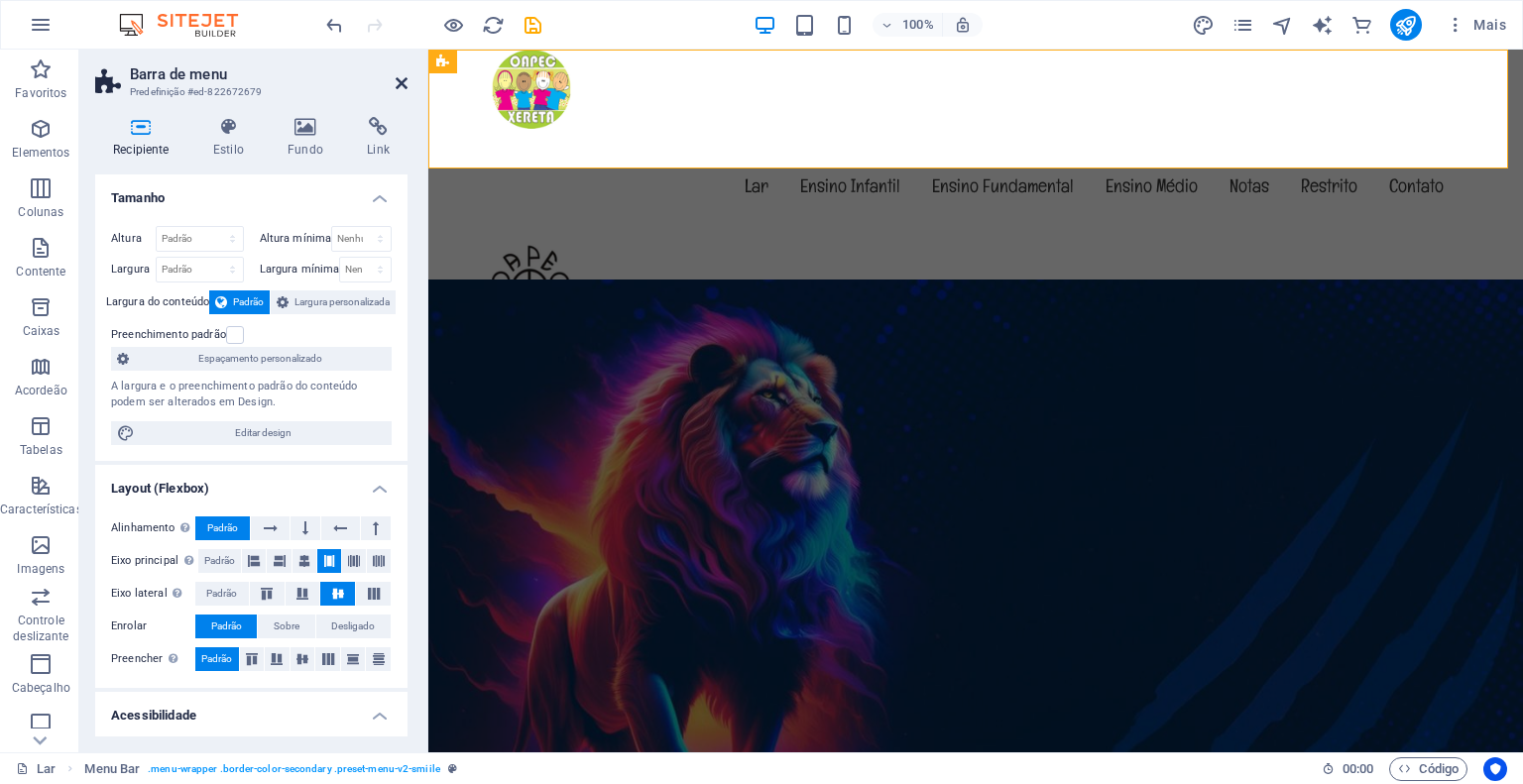 click at bounding box center [402, 83] 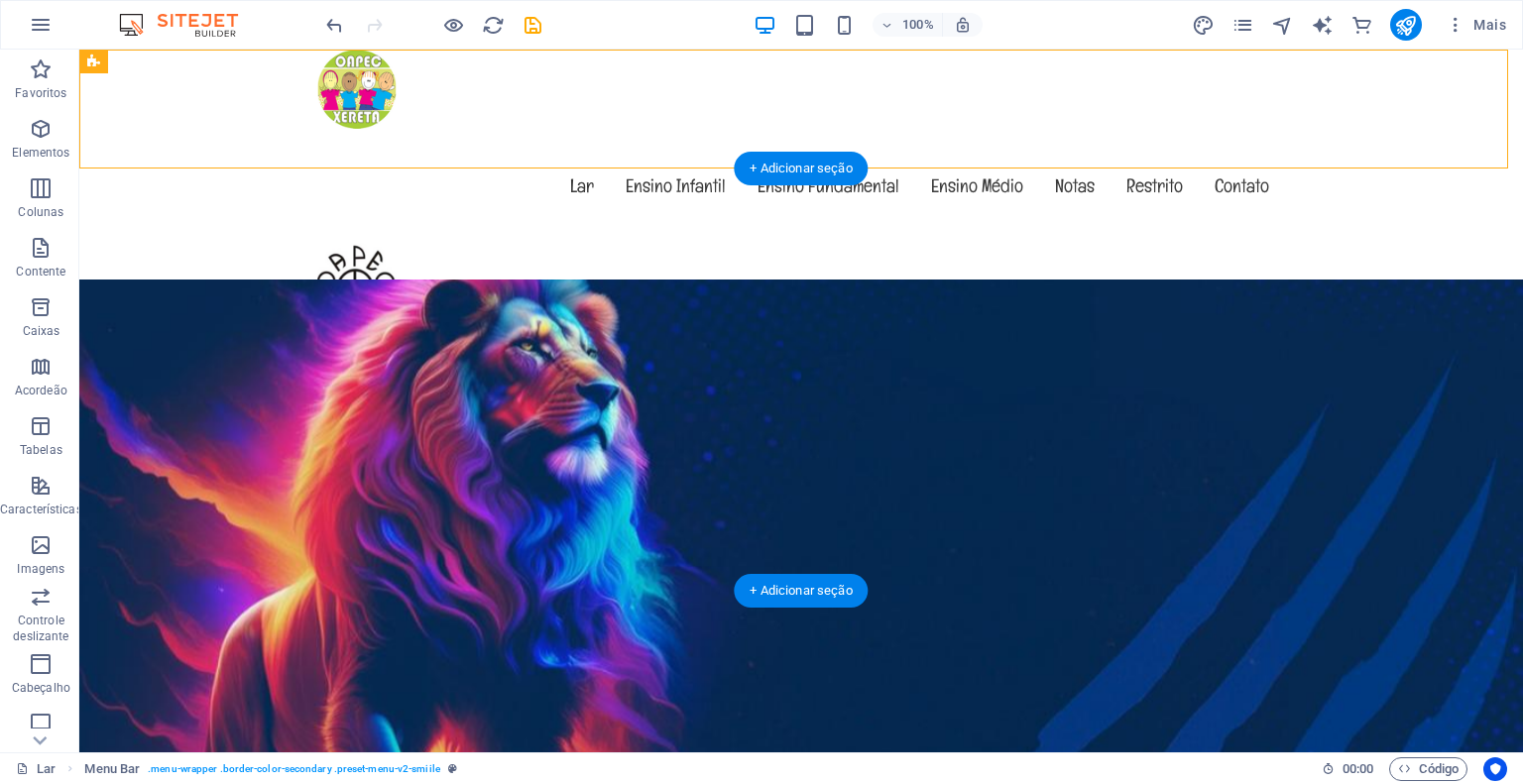 click at bounding box center [801, 1075] 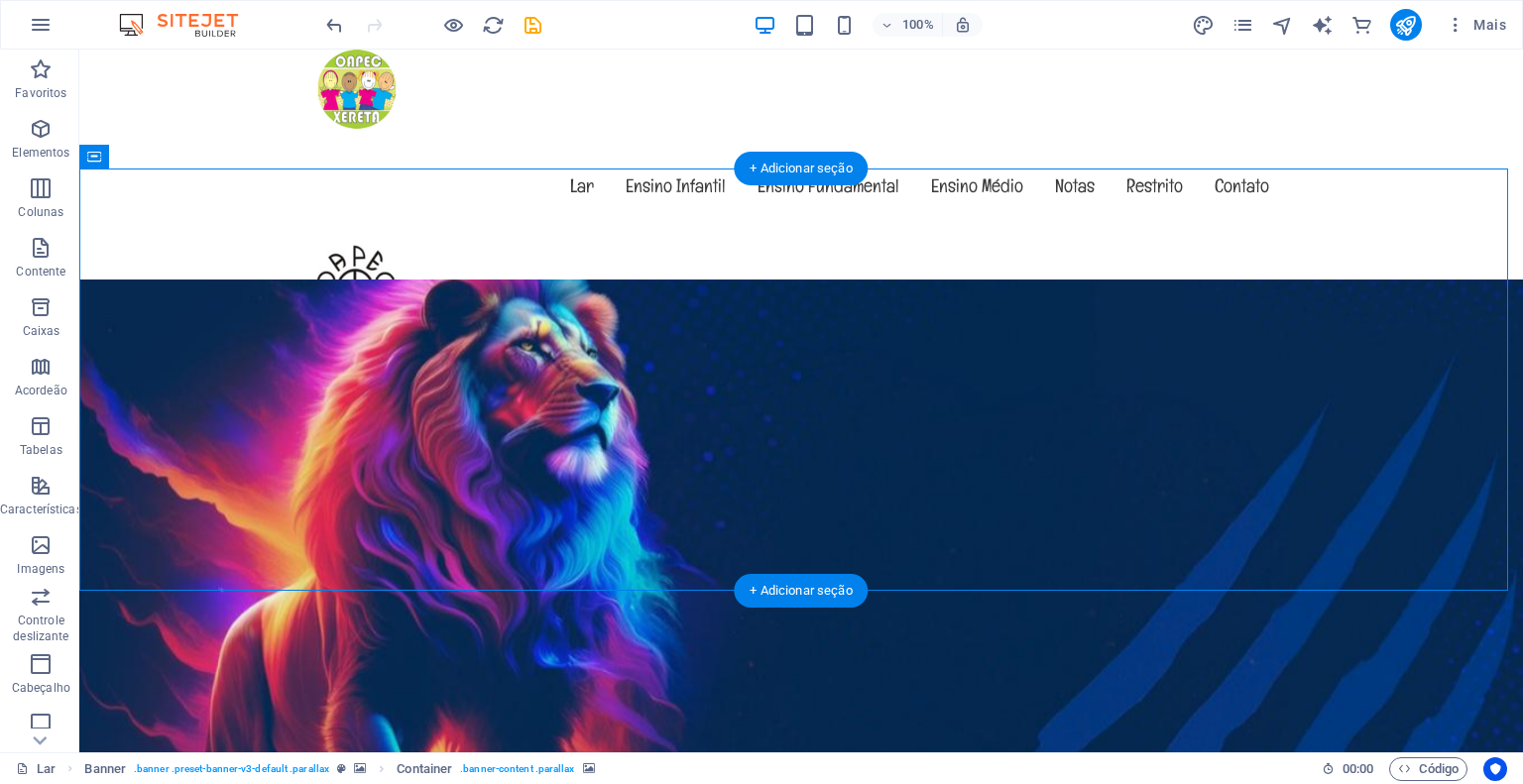 click at bounding box center [801, 1075] 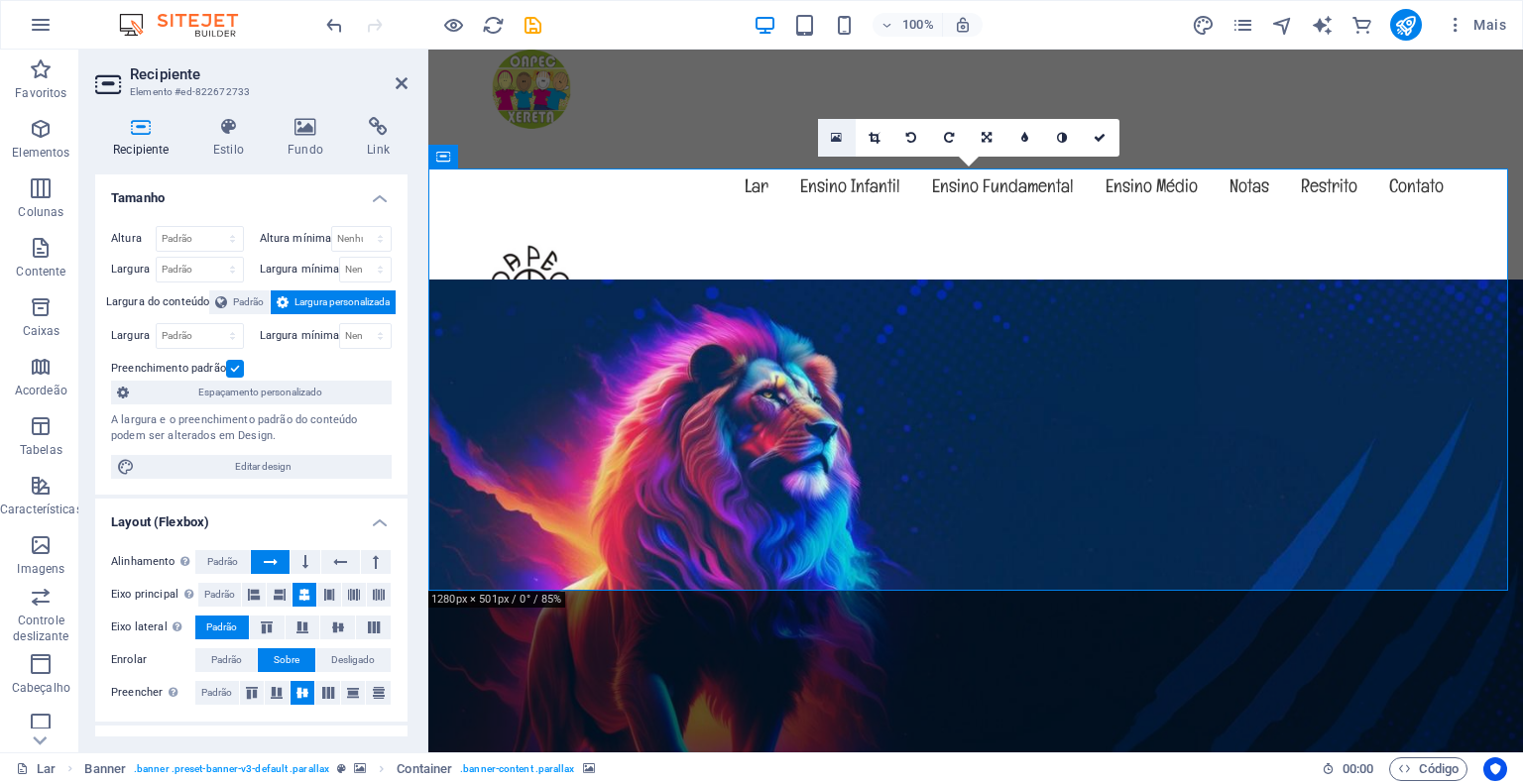click at bounding box center [836, 138] 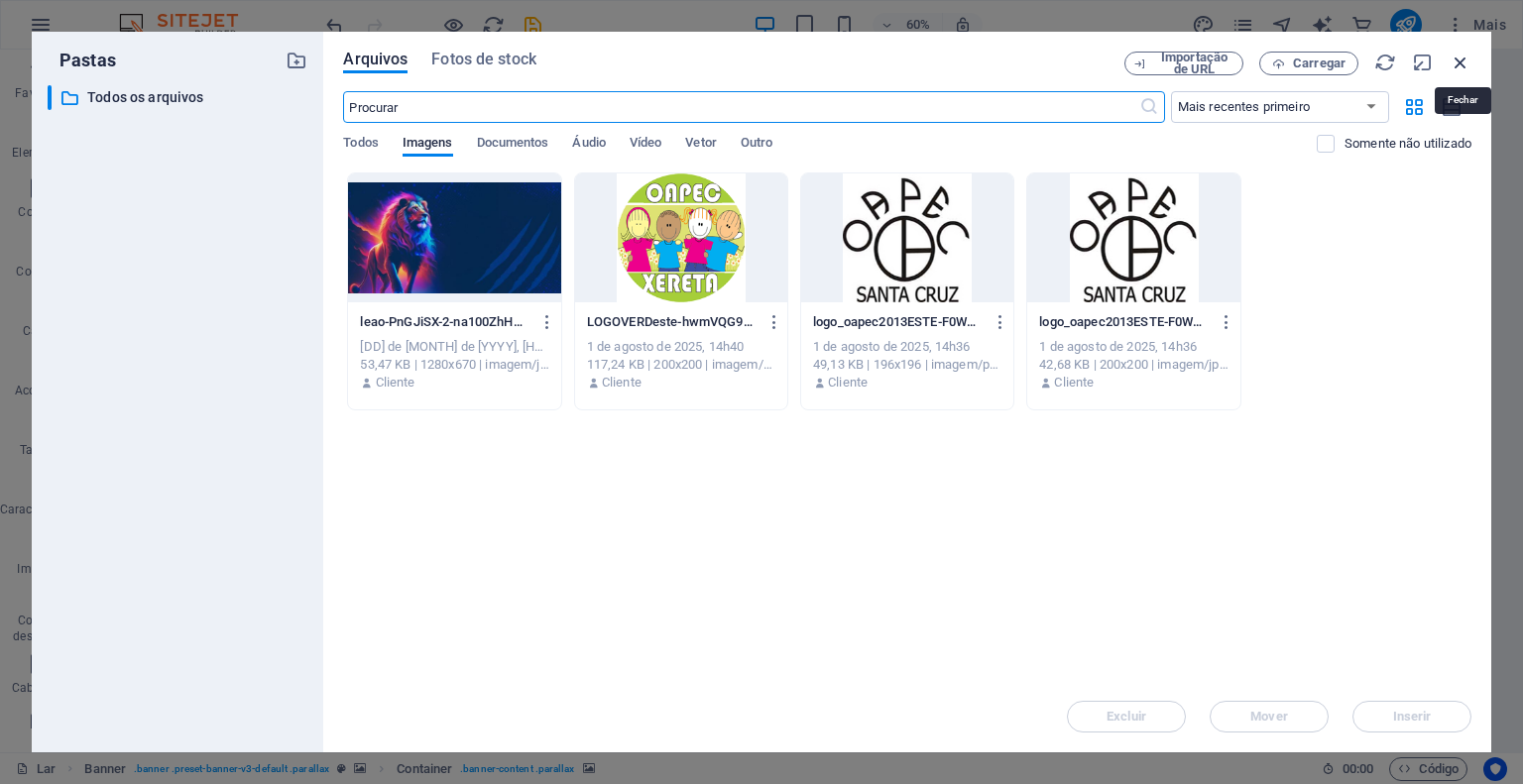 click at bounding box center [1461, 62] 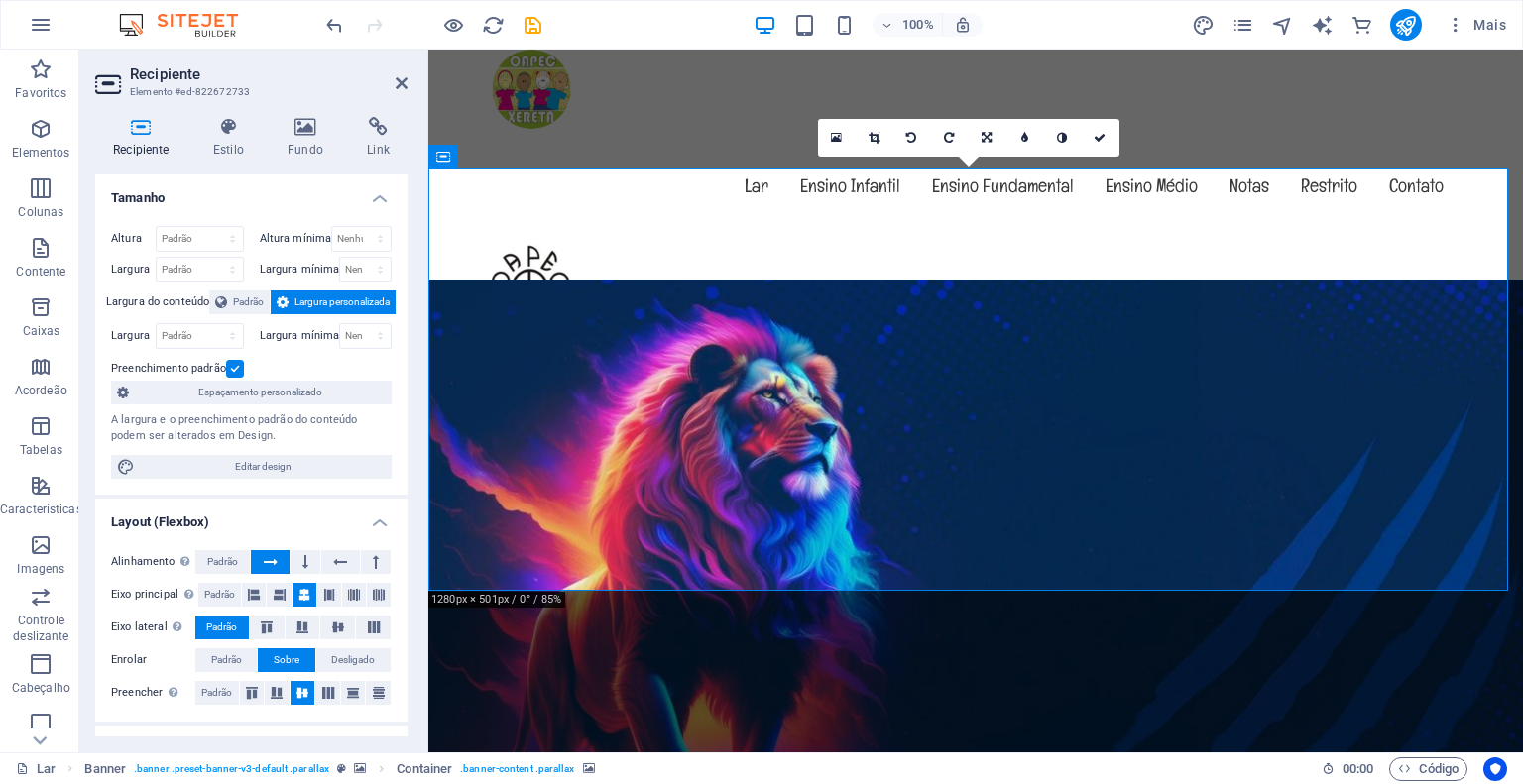 click at bounding box center [976, 1075] 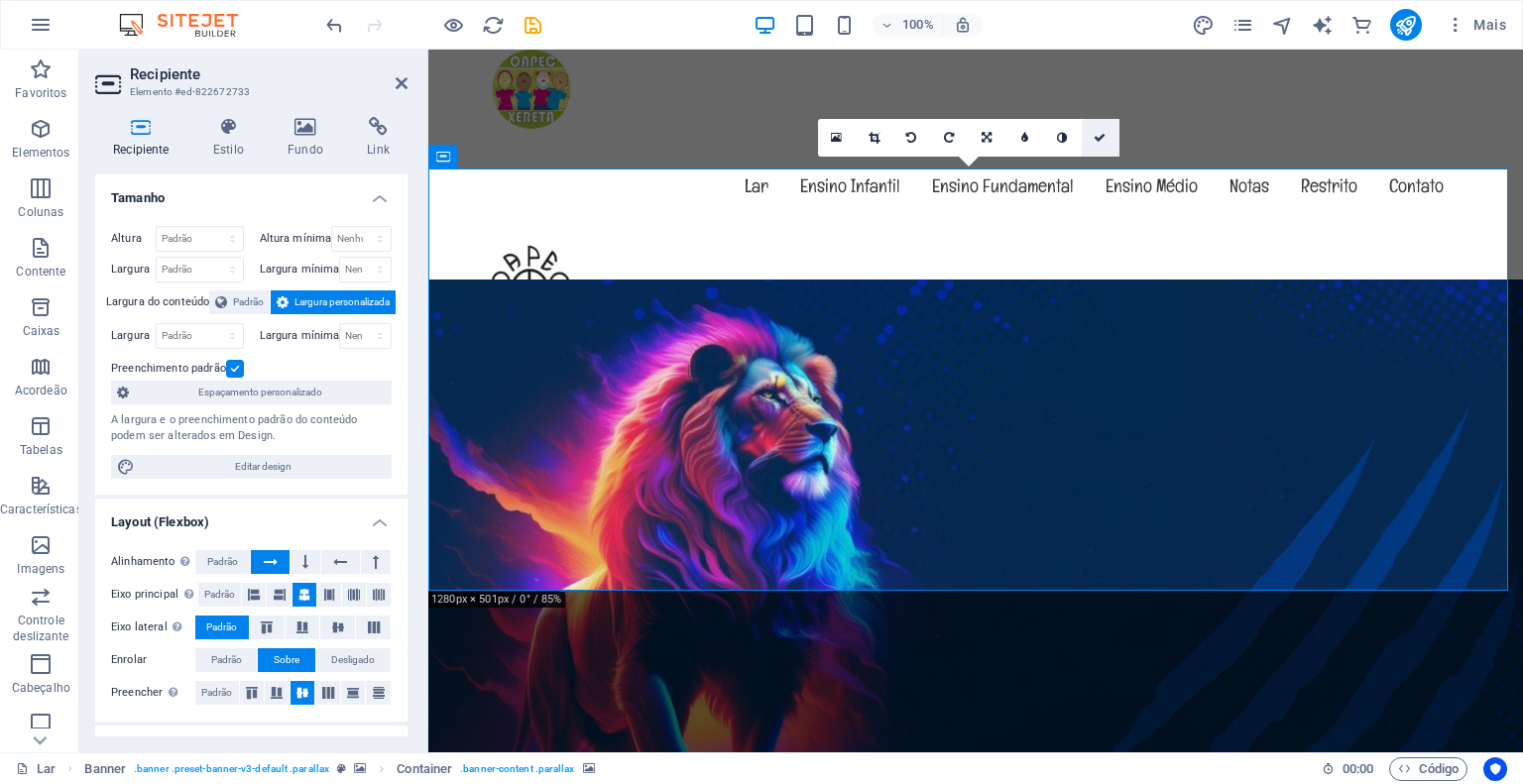 click at bounding box center (1100, 138) 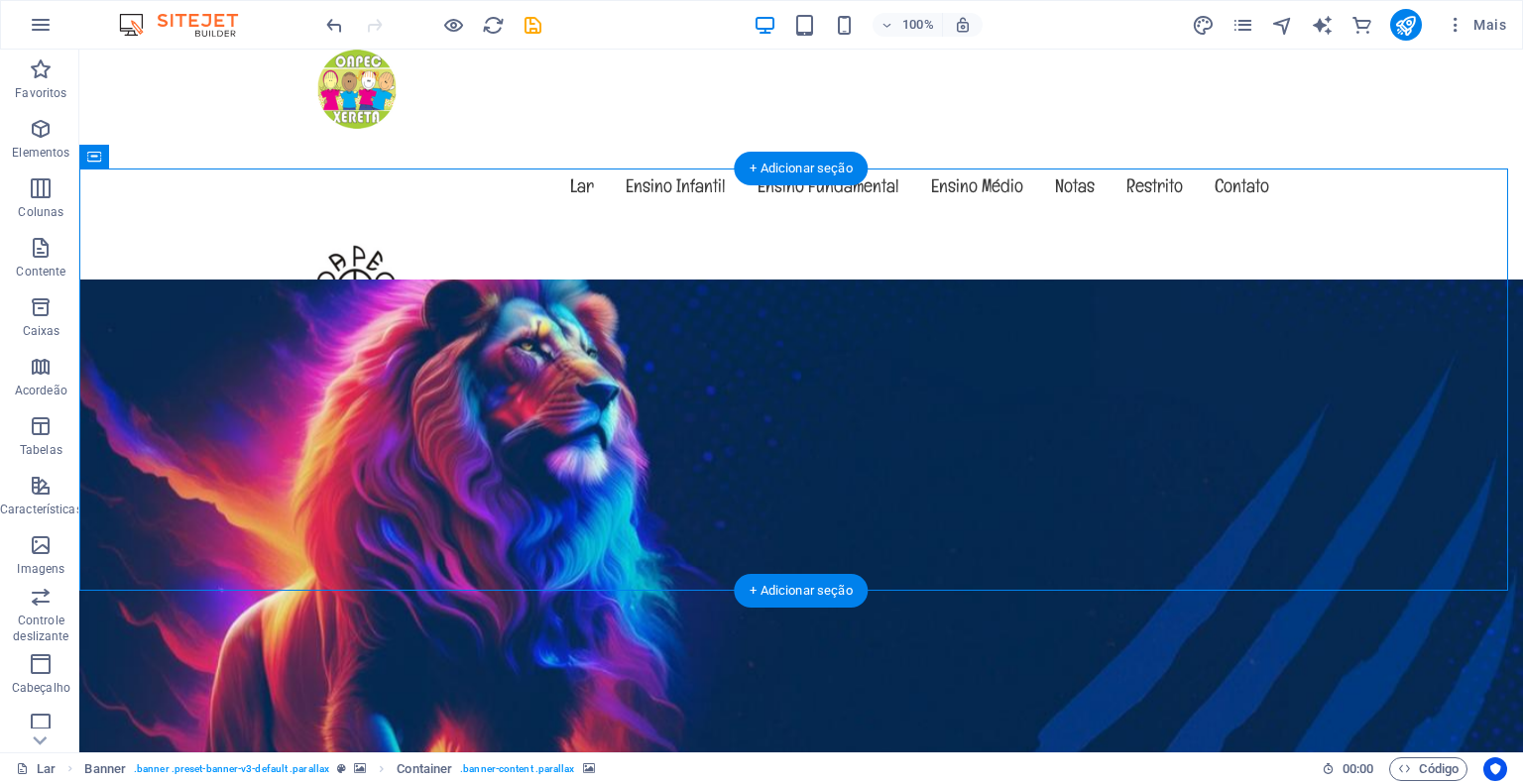 click at bounding box center [801, 1075] 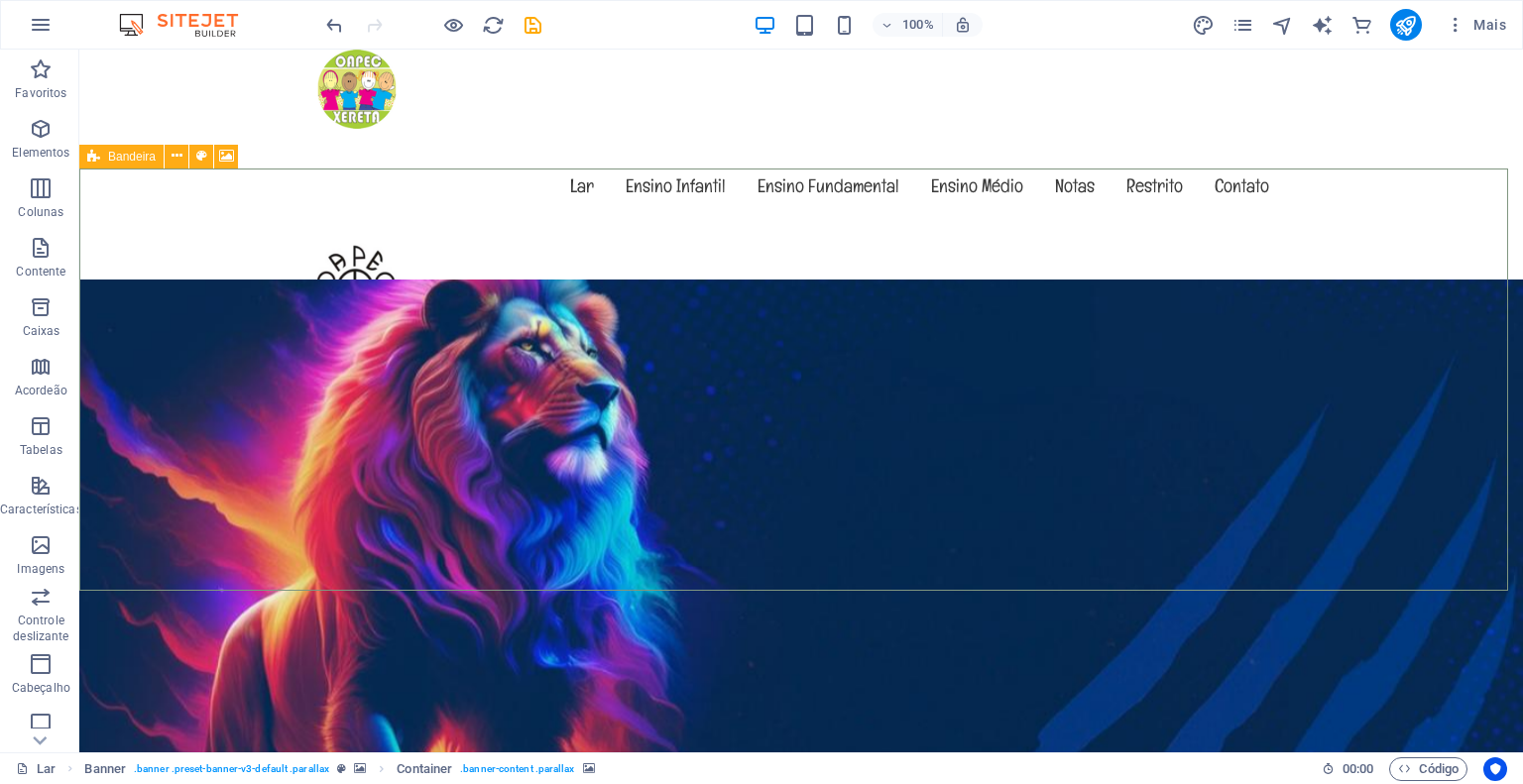 click at bounding box center [93, 157] 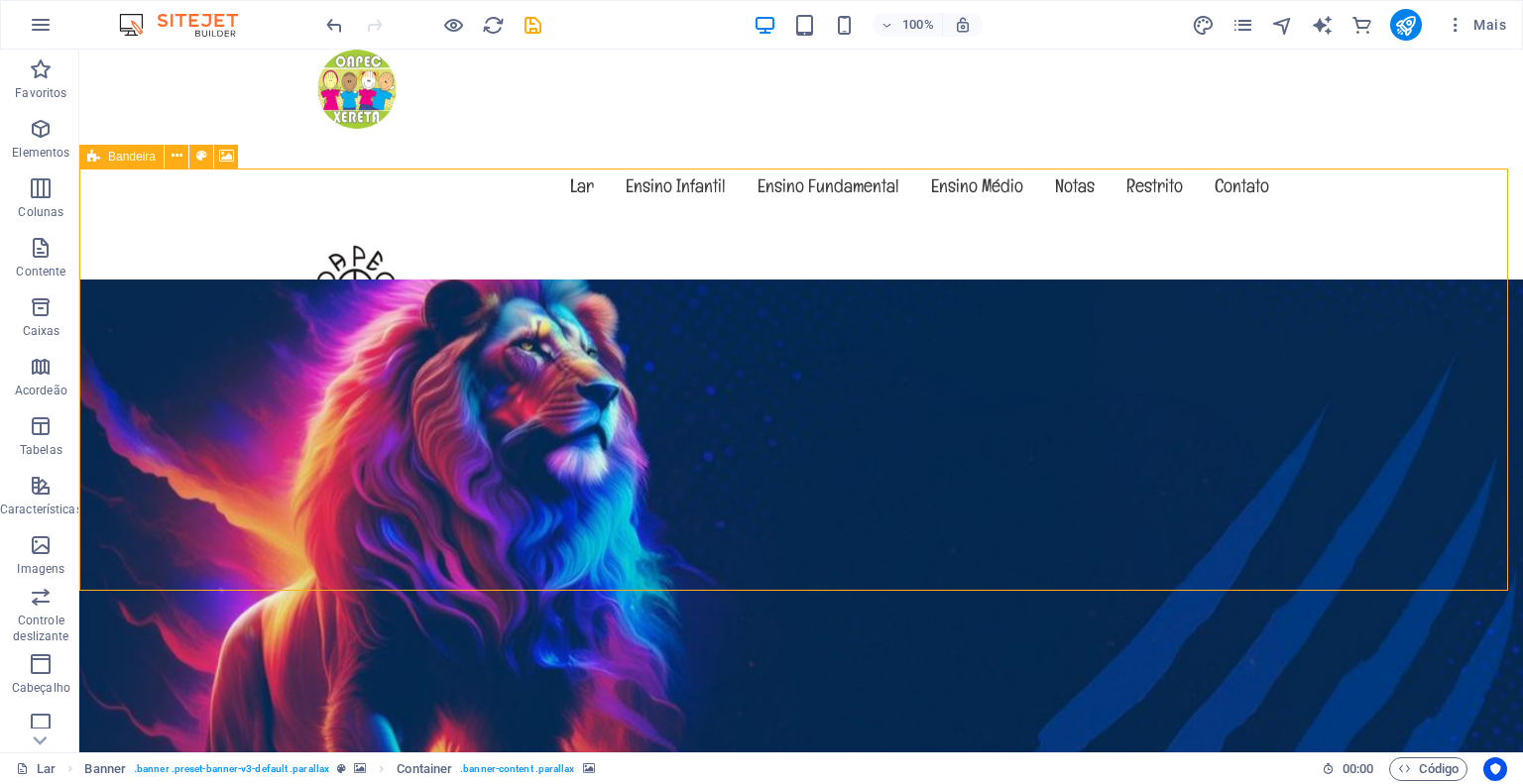click at bounding box center (93, 157) 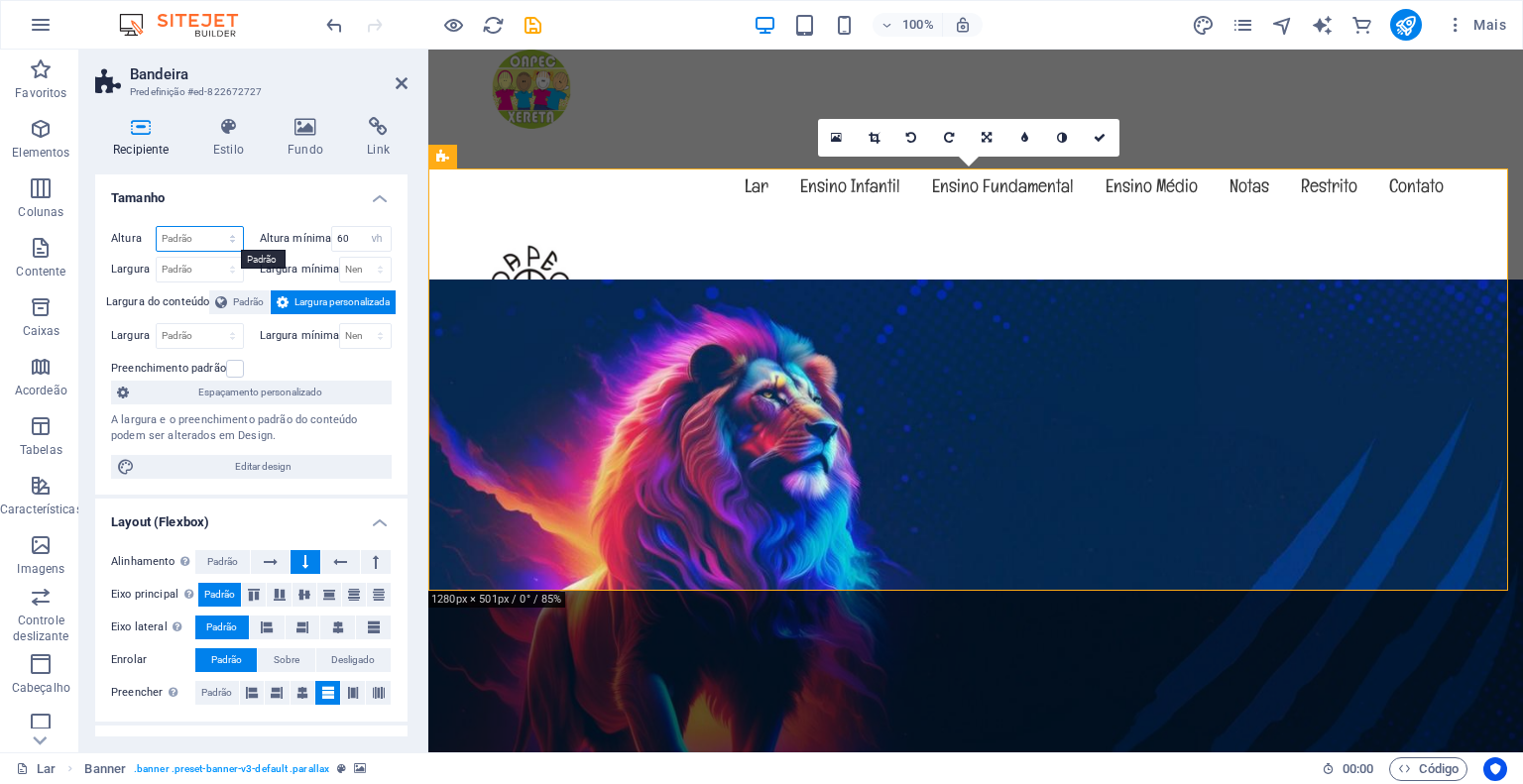 click on "Padrão px resto % vh vw" at bounding box center (199, 239) 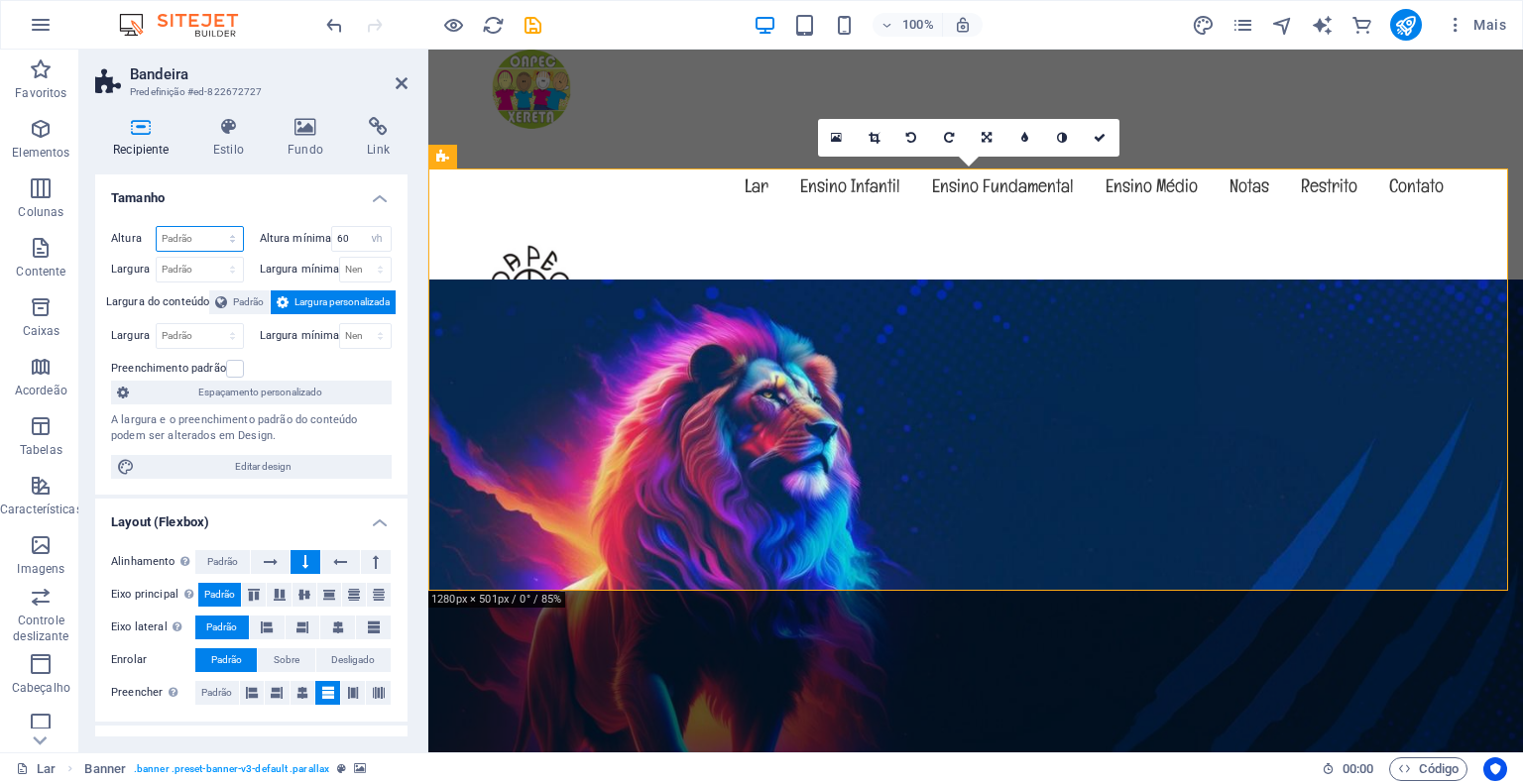 select on "px" 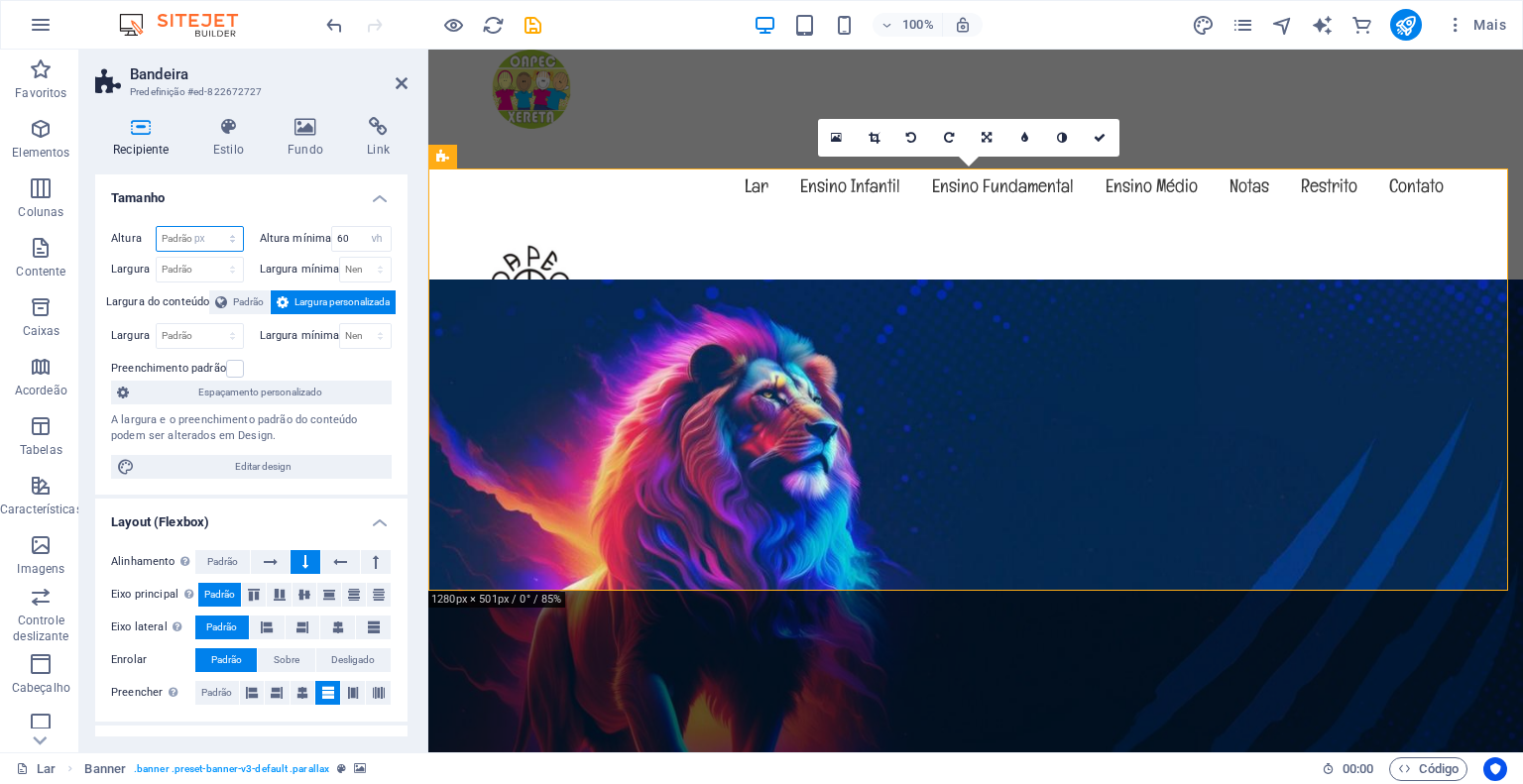 click on "Padrão px resto % vh vw" at bounding box center (199, 239) 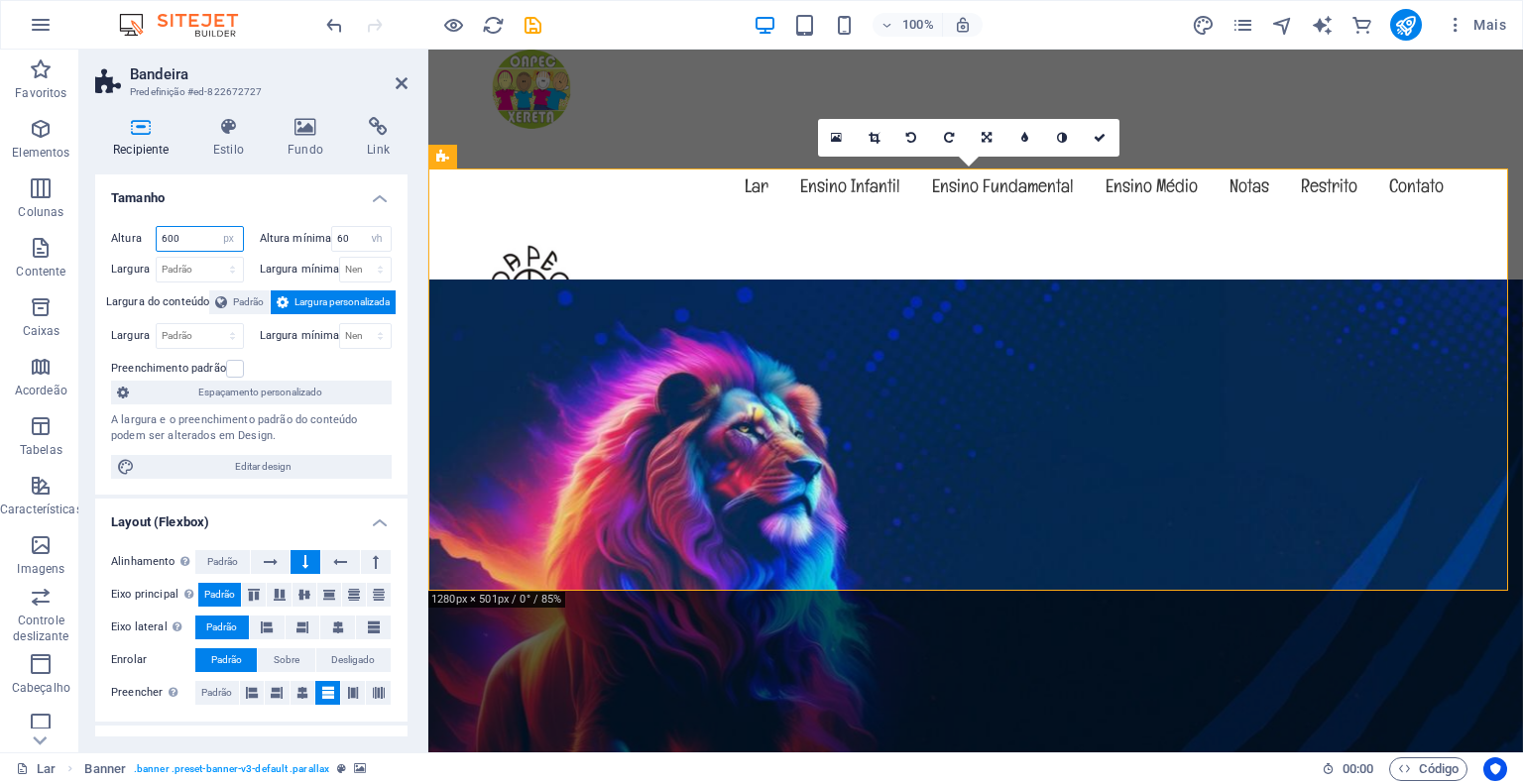 type on "600" 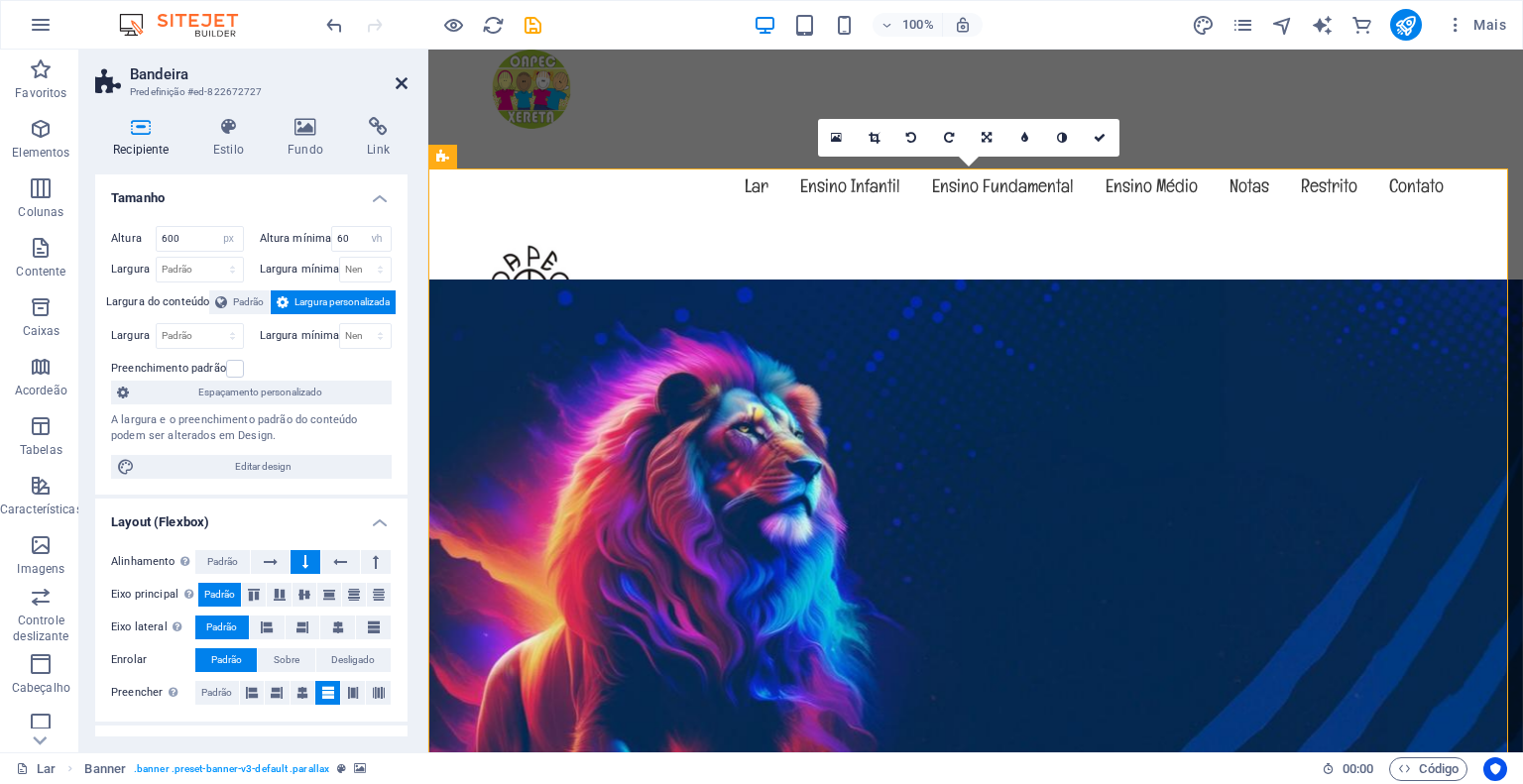 drag, startPoint x: 402, startPoint y: 77, endPoint x: 326, endPoint y: 46, distance: 82.07923 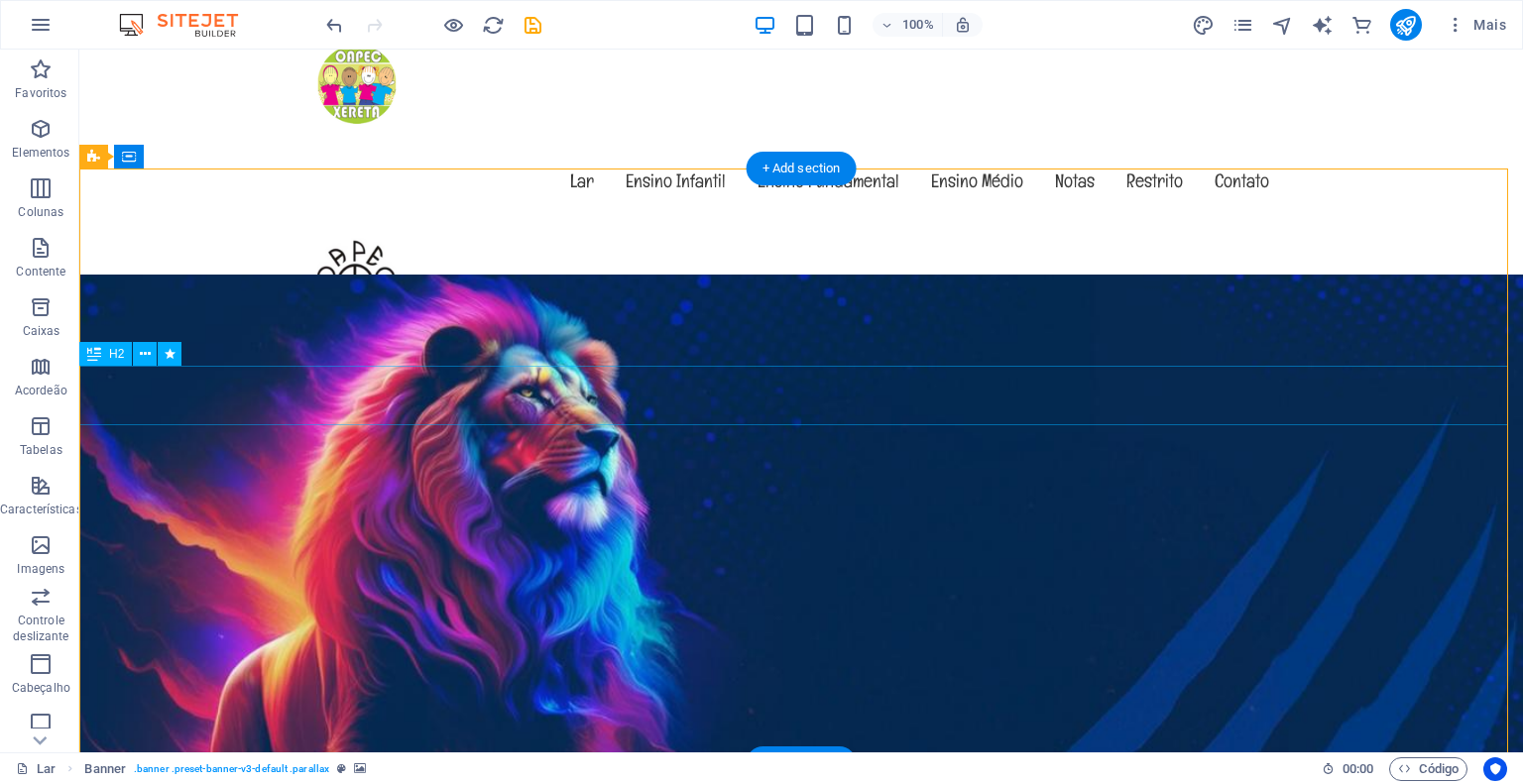scroll, scrollTop: 0, scrollLeft: 0, axis: both 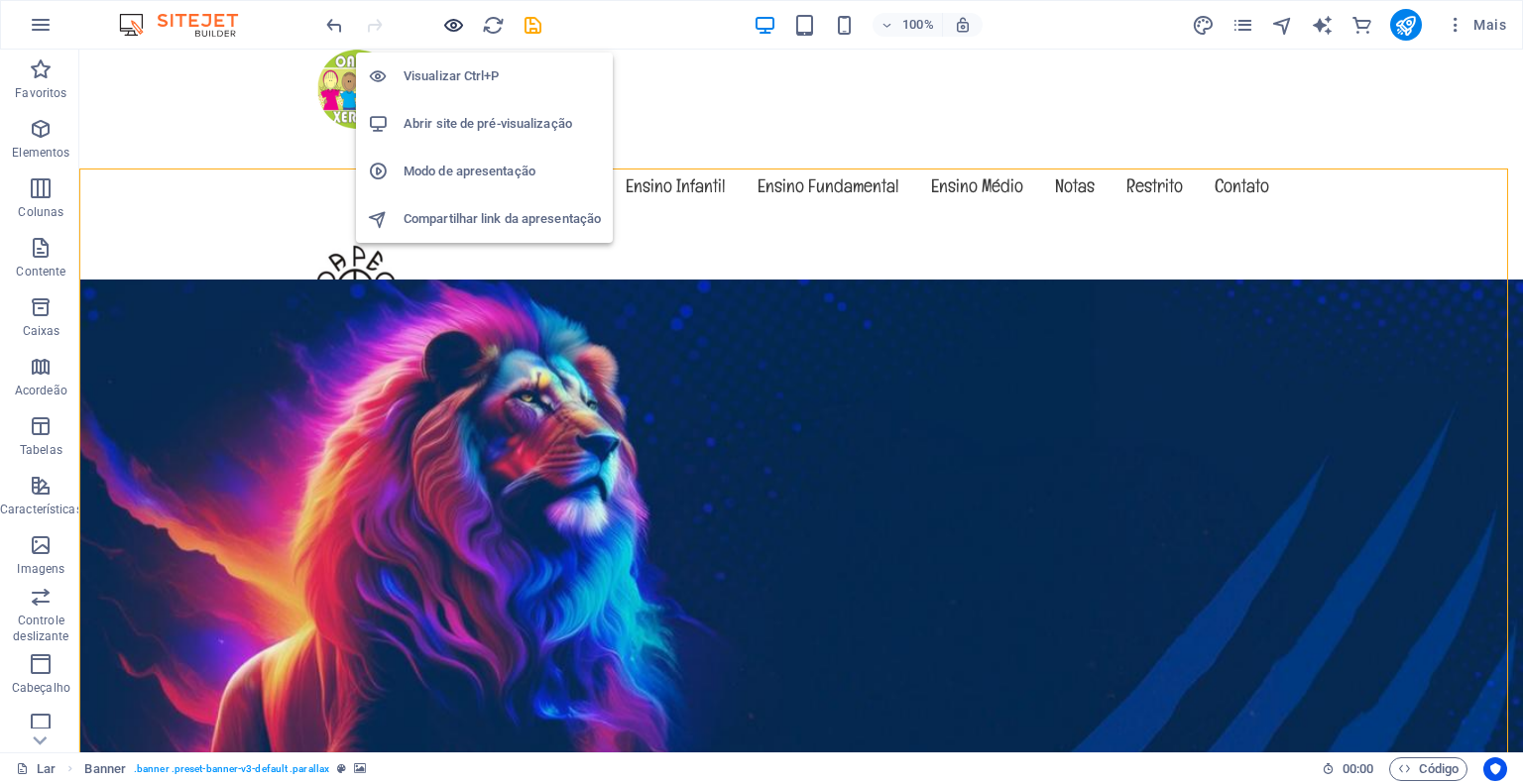 click at bounding box center (453, 25) 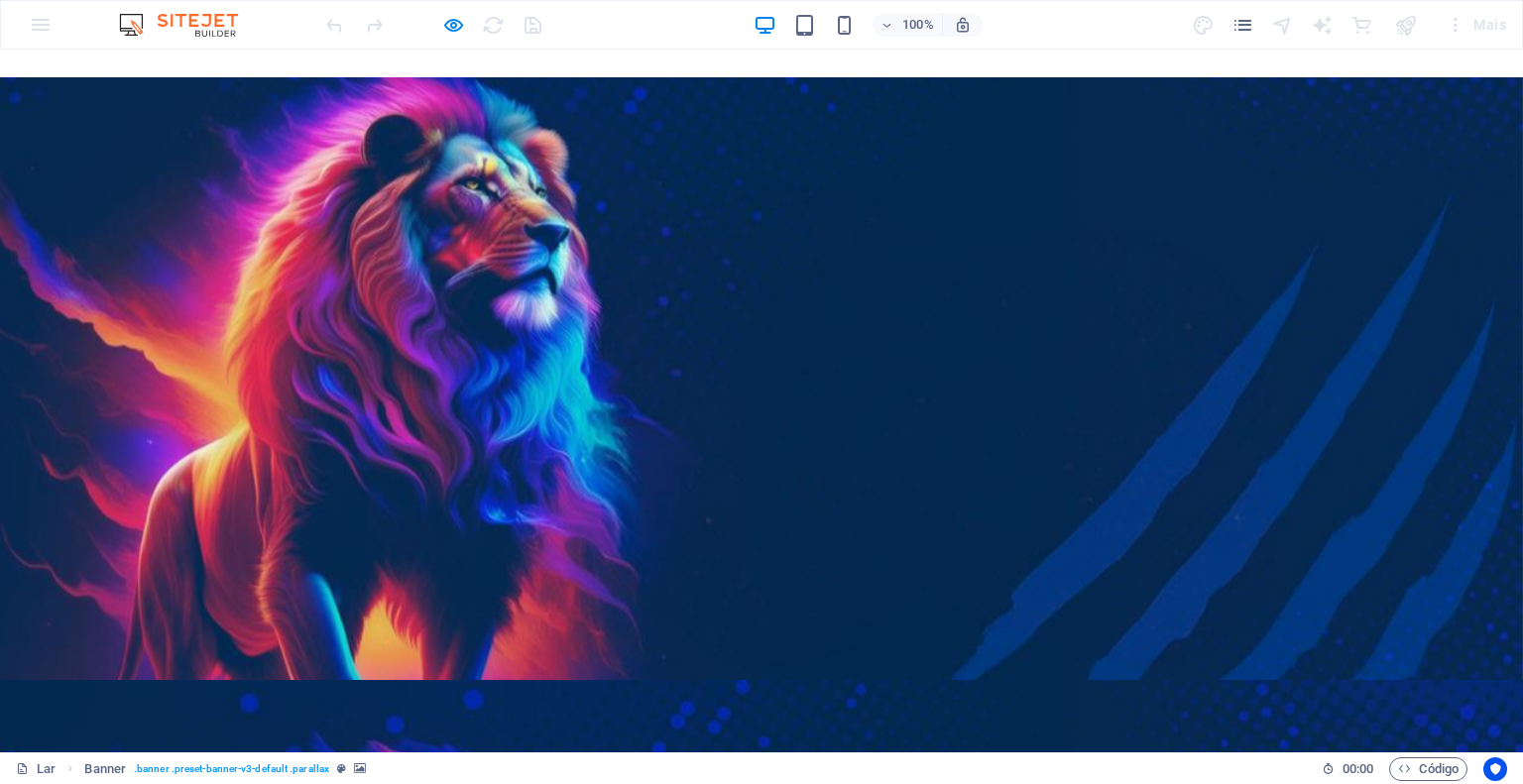 scroll, scrollTop: 0, scrollLeft: 0, axis: both 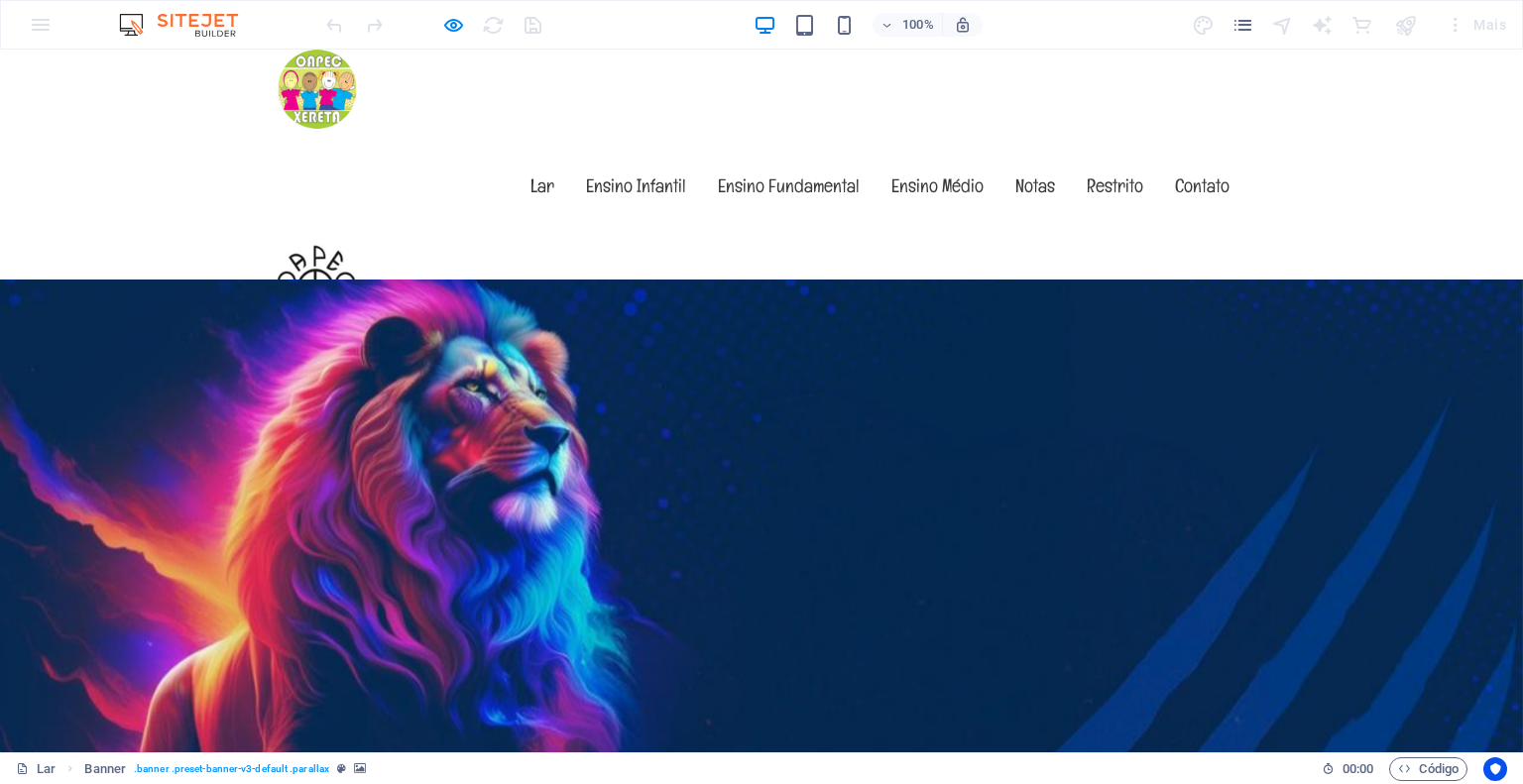 click at bounding box center (762, 1256) 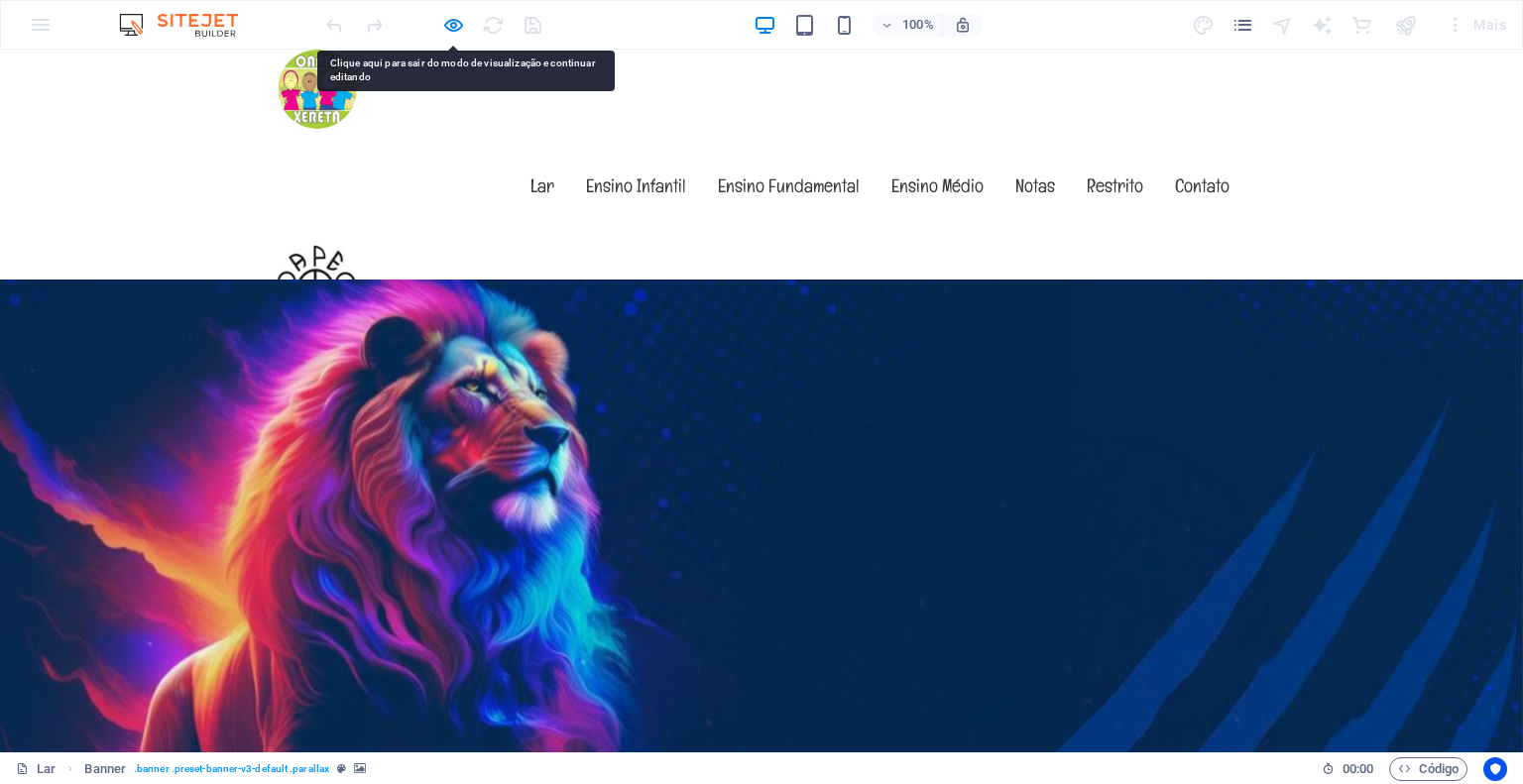 click at bounding box center (762, 1256) 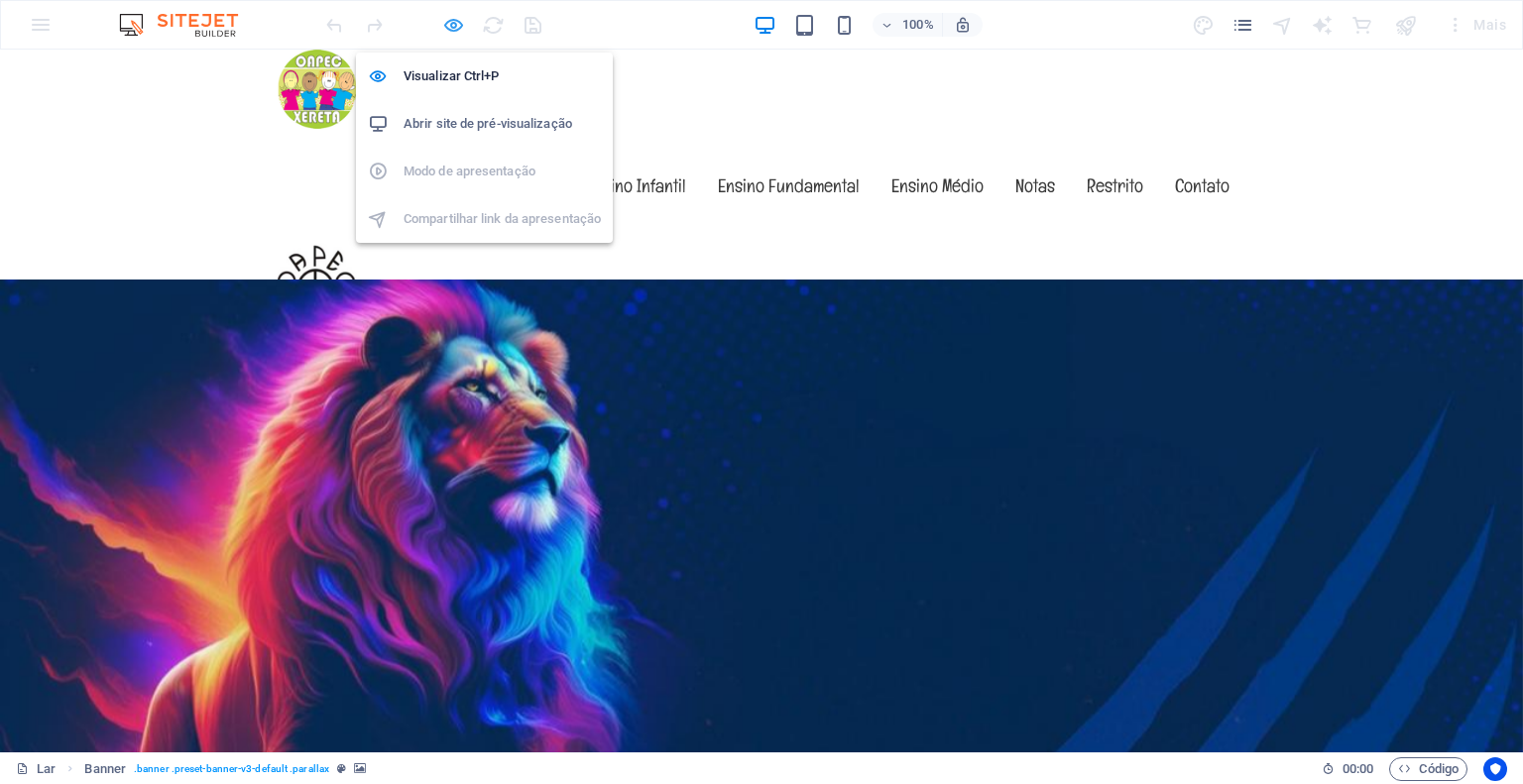 click at bounding box center (453, 25) 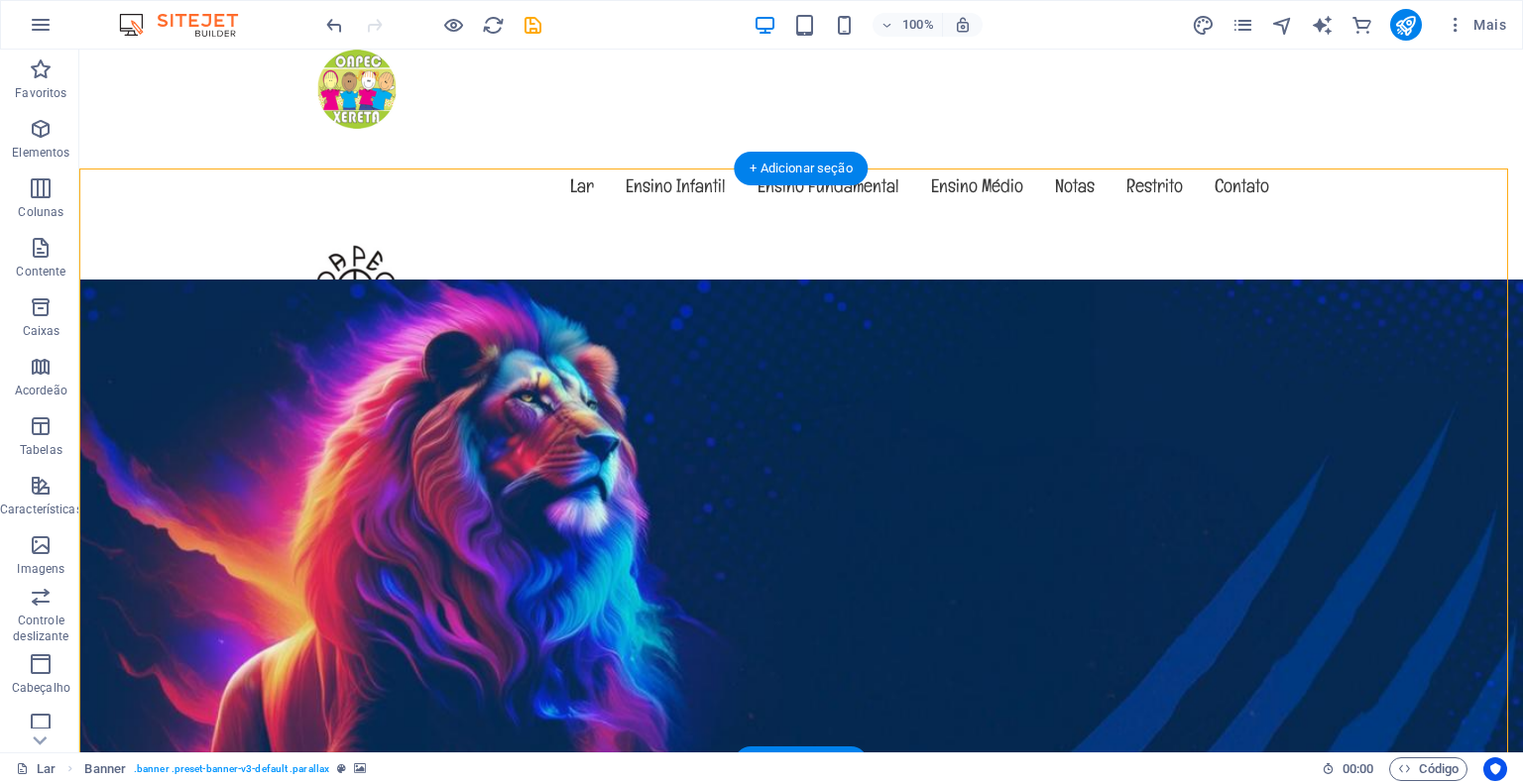 click at bounding box center (801, 1256) 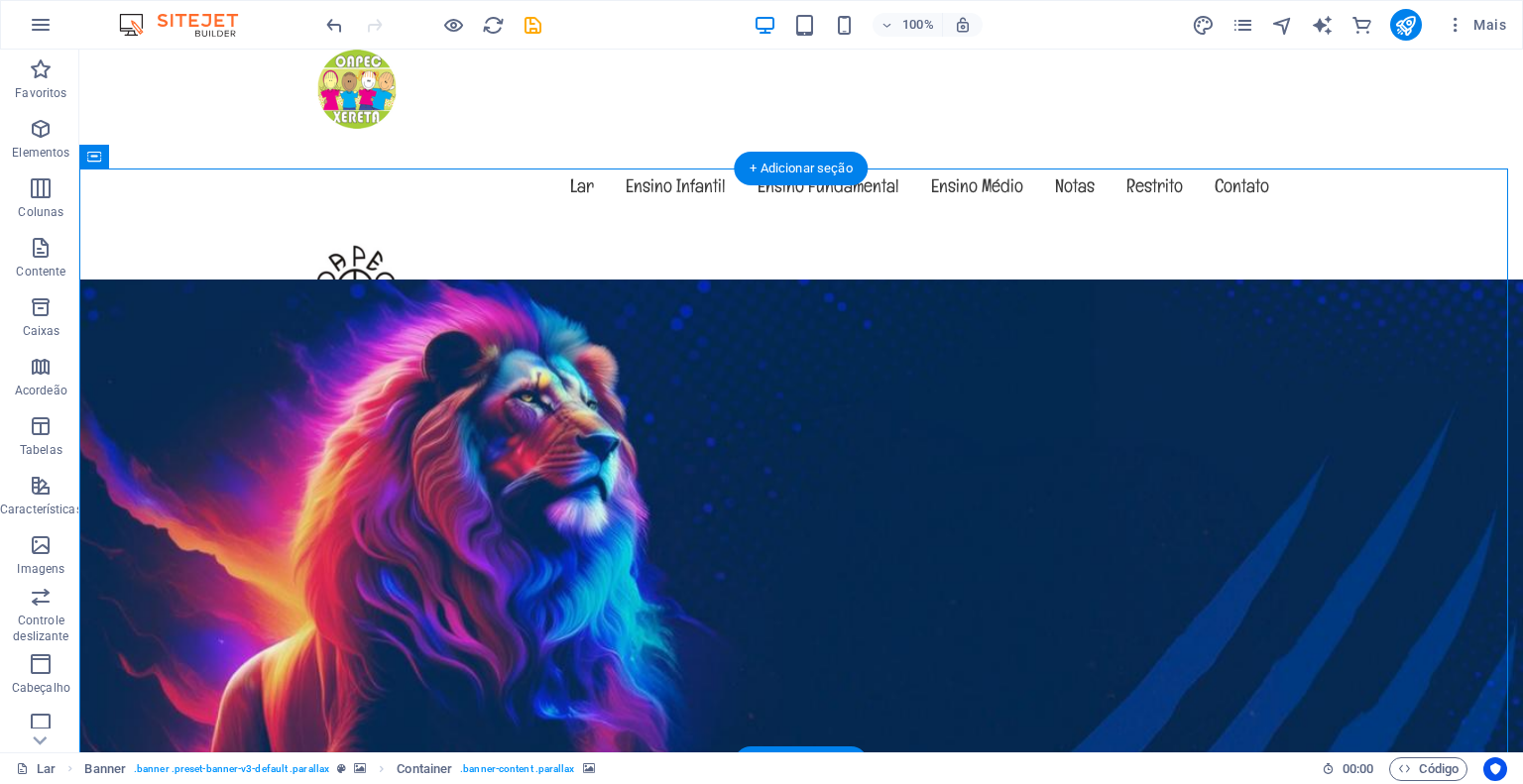 click at bounding box center [801, 1256] 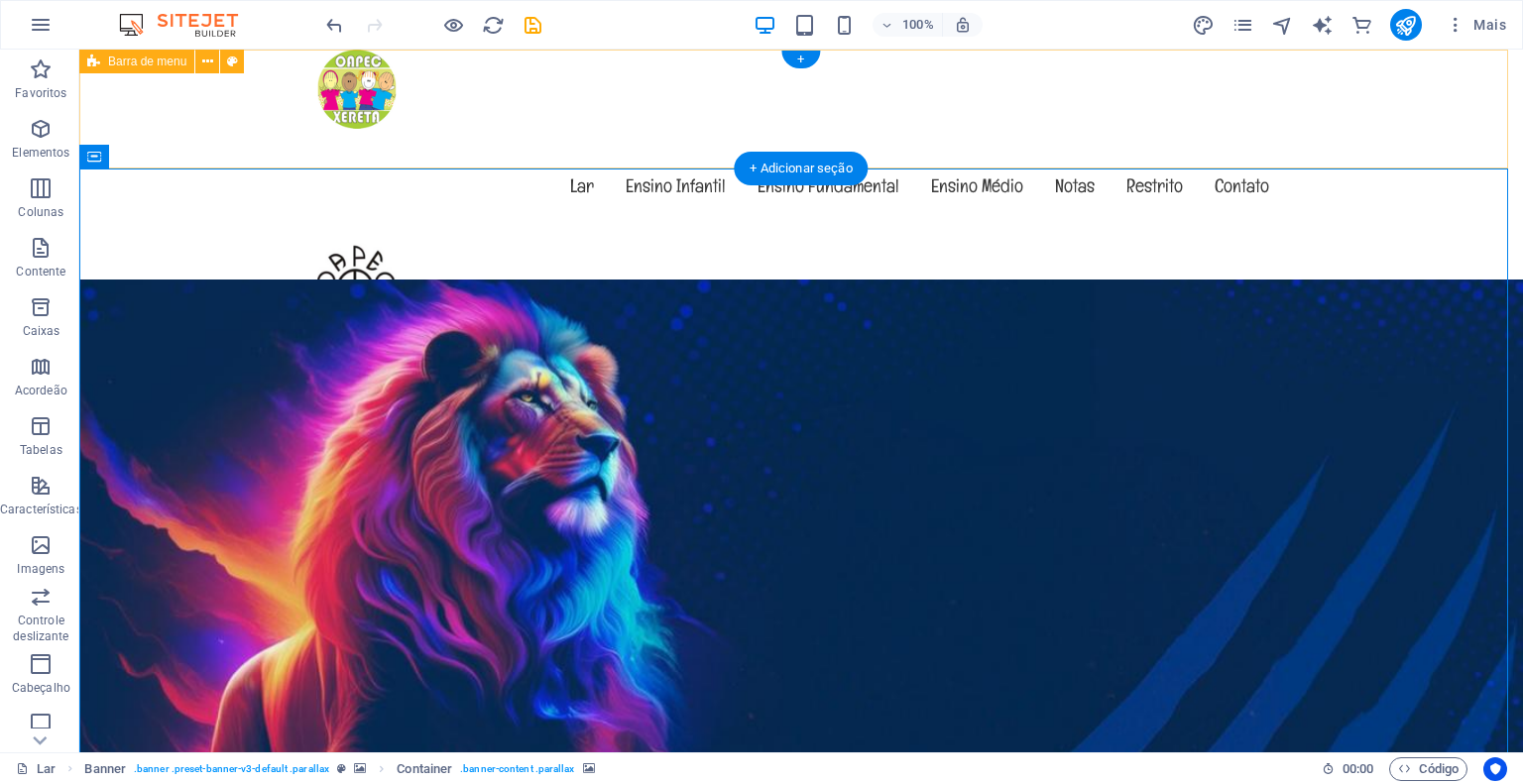 click on "Menu Lar Ensino Infantil Ensino Fundamental Ensino Médio Notas Restrito Contato" at bounding box center [801, 188] 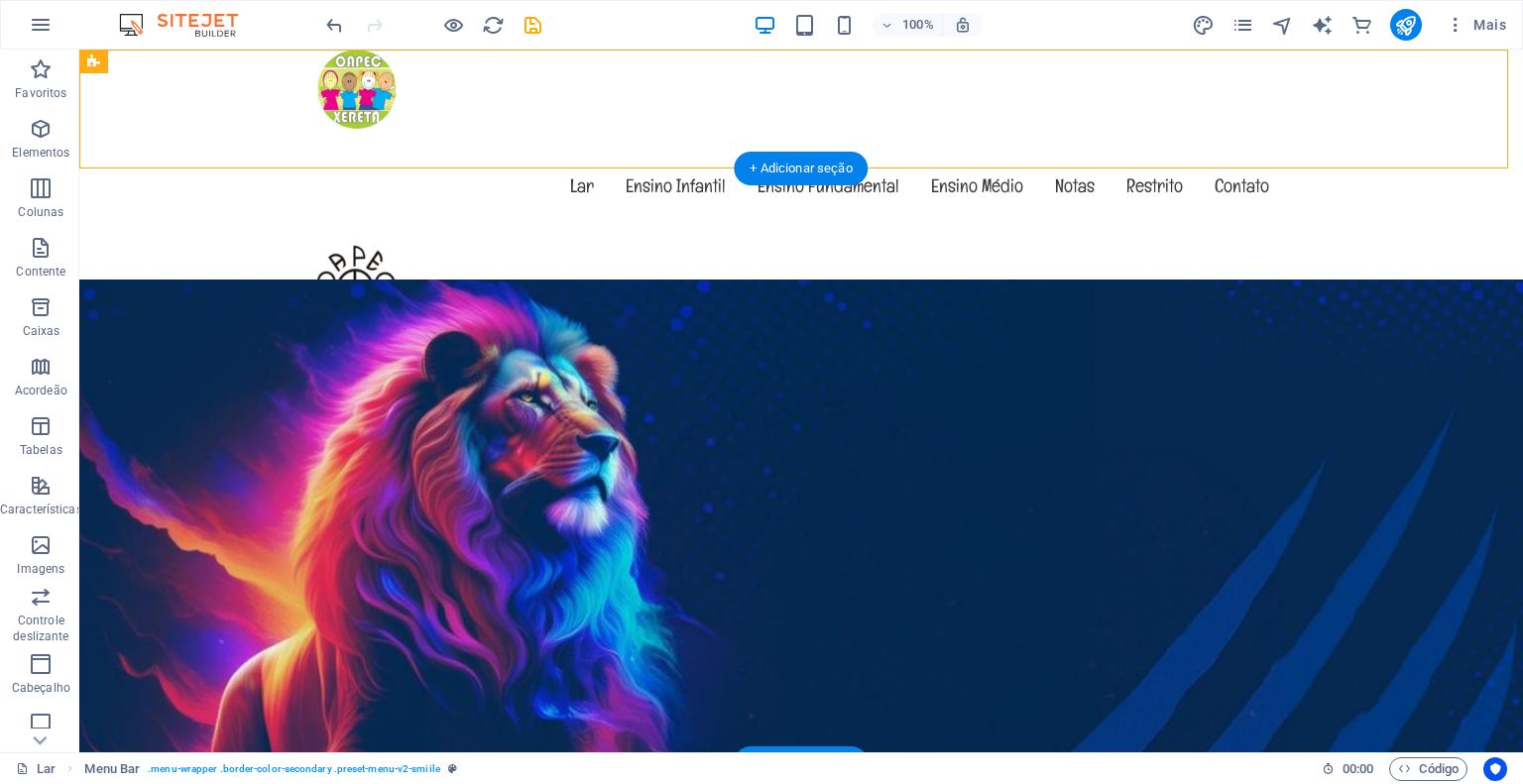 click at bounding box center [801, 1256] 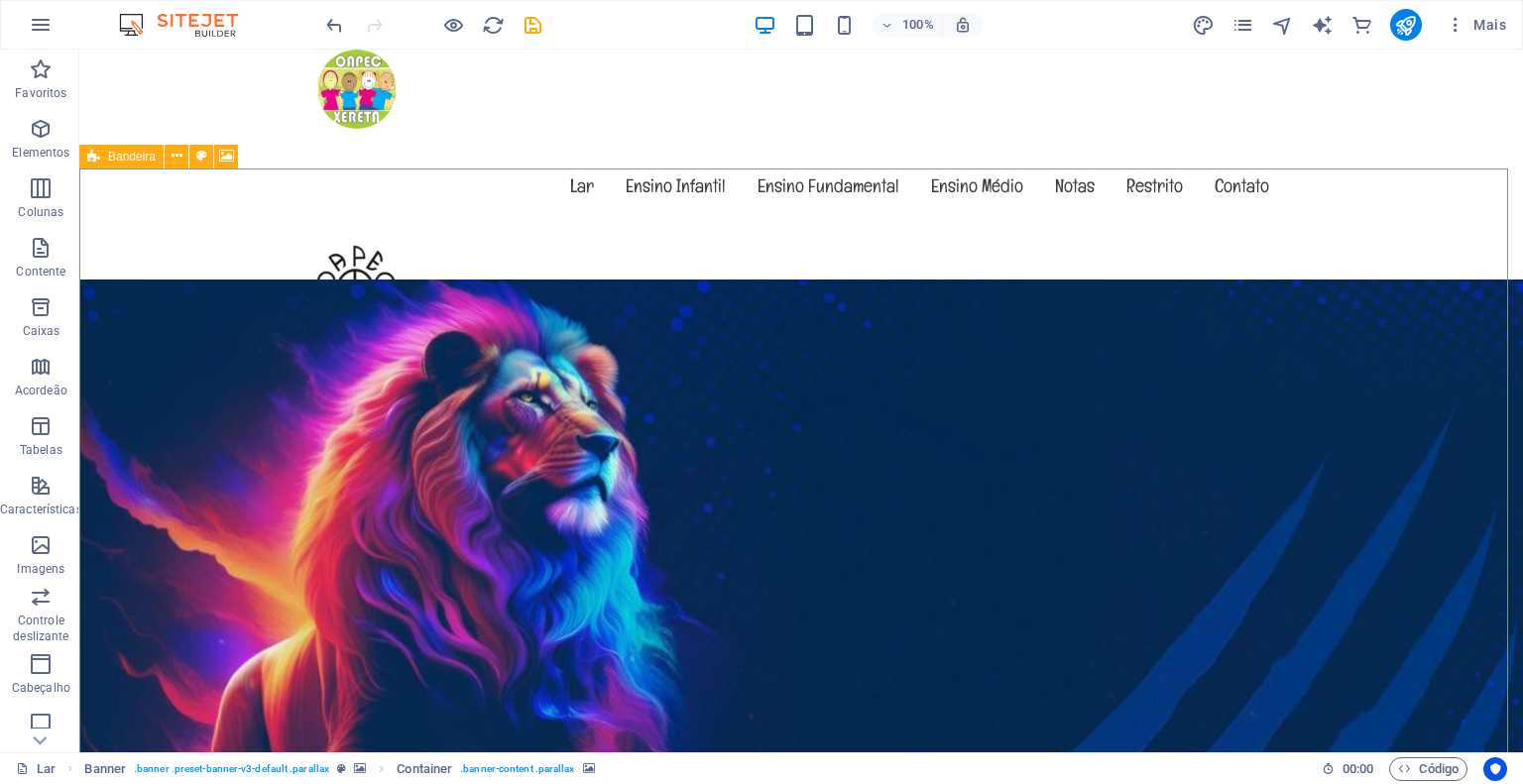 click at bounding box center (93, 157) 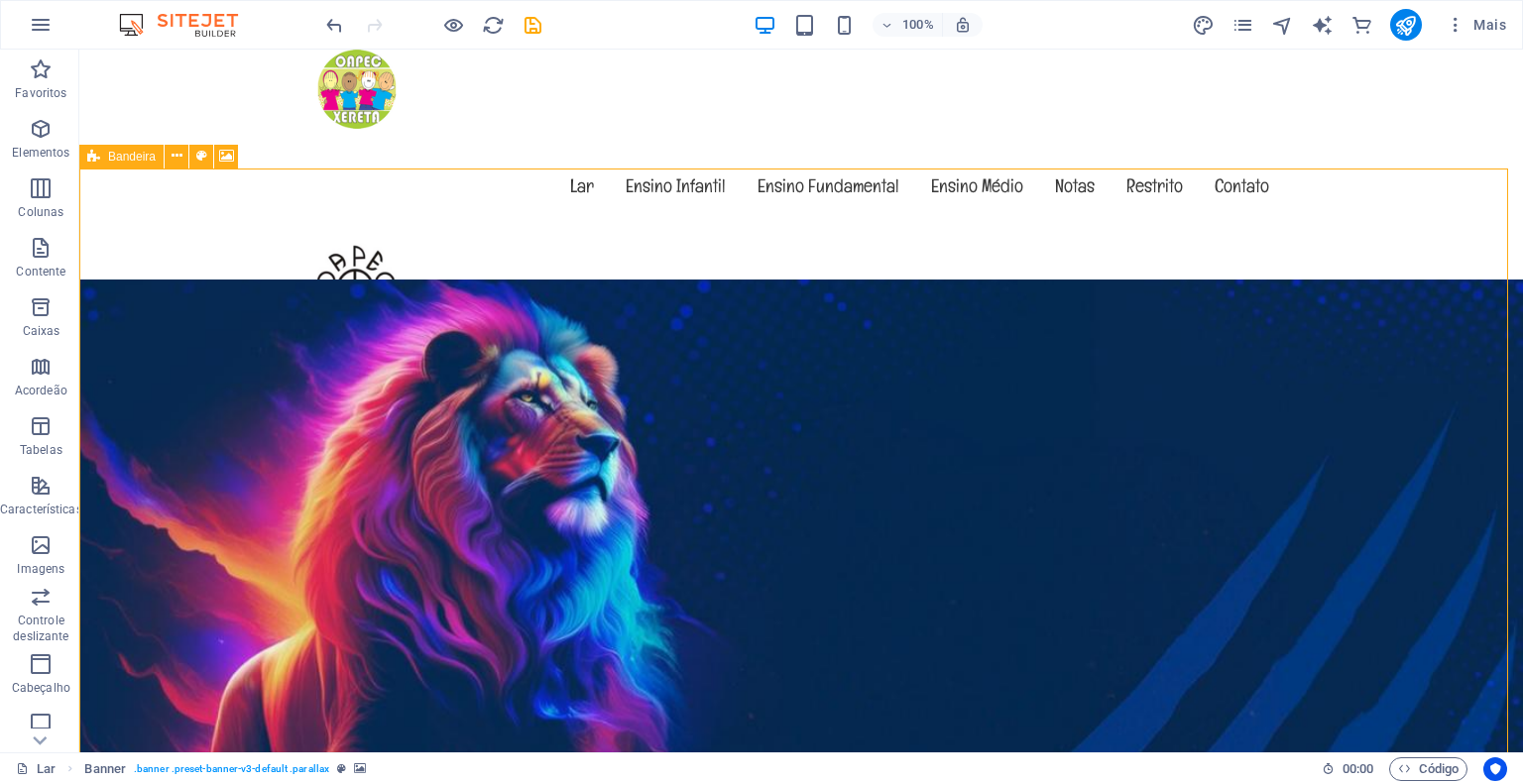 click at bounding box center [93, 157] 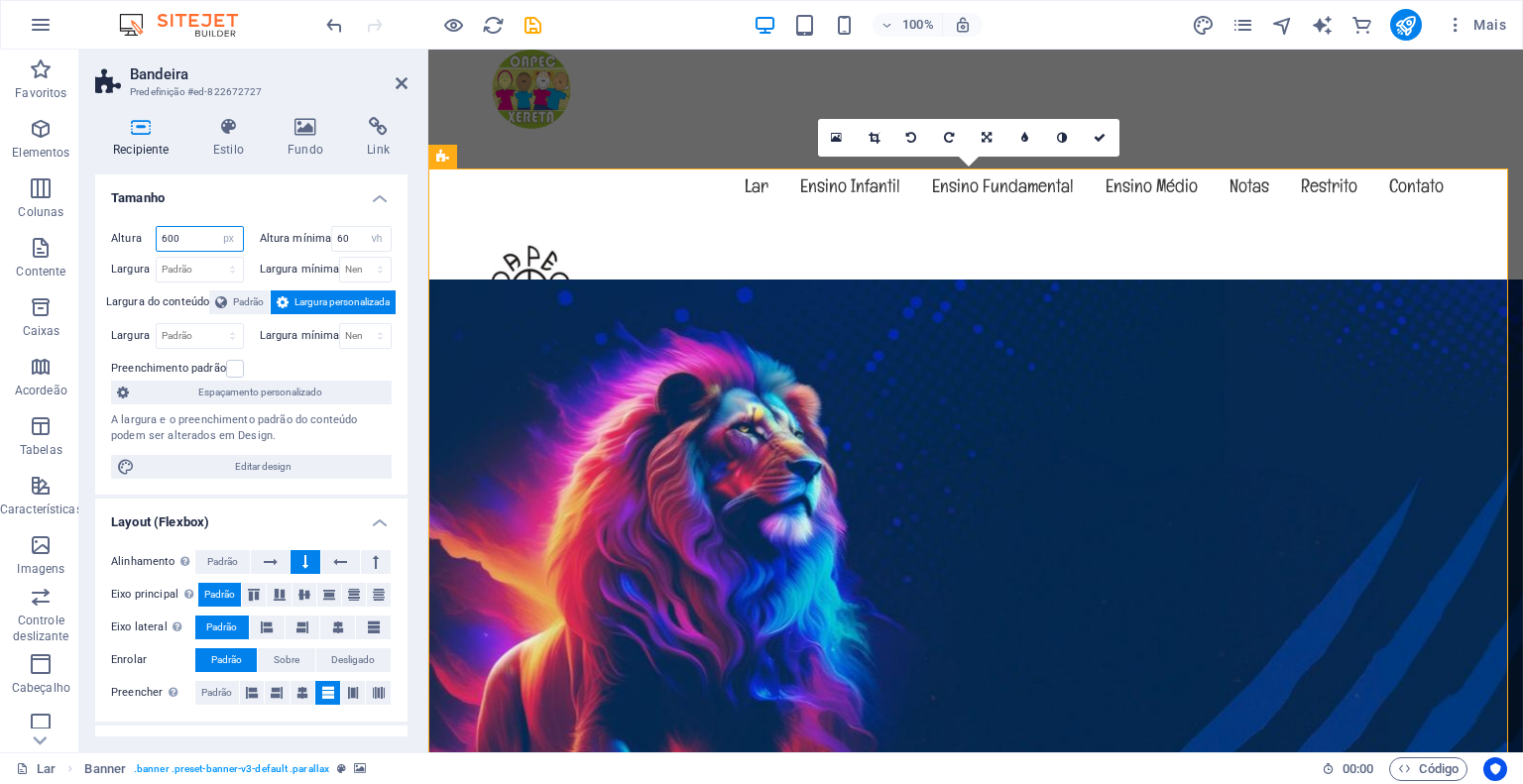 drag, startPoint x: 194, startPoint y: 240, endPoint x: 159, endPoint y: 243, distance: 35.128336 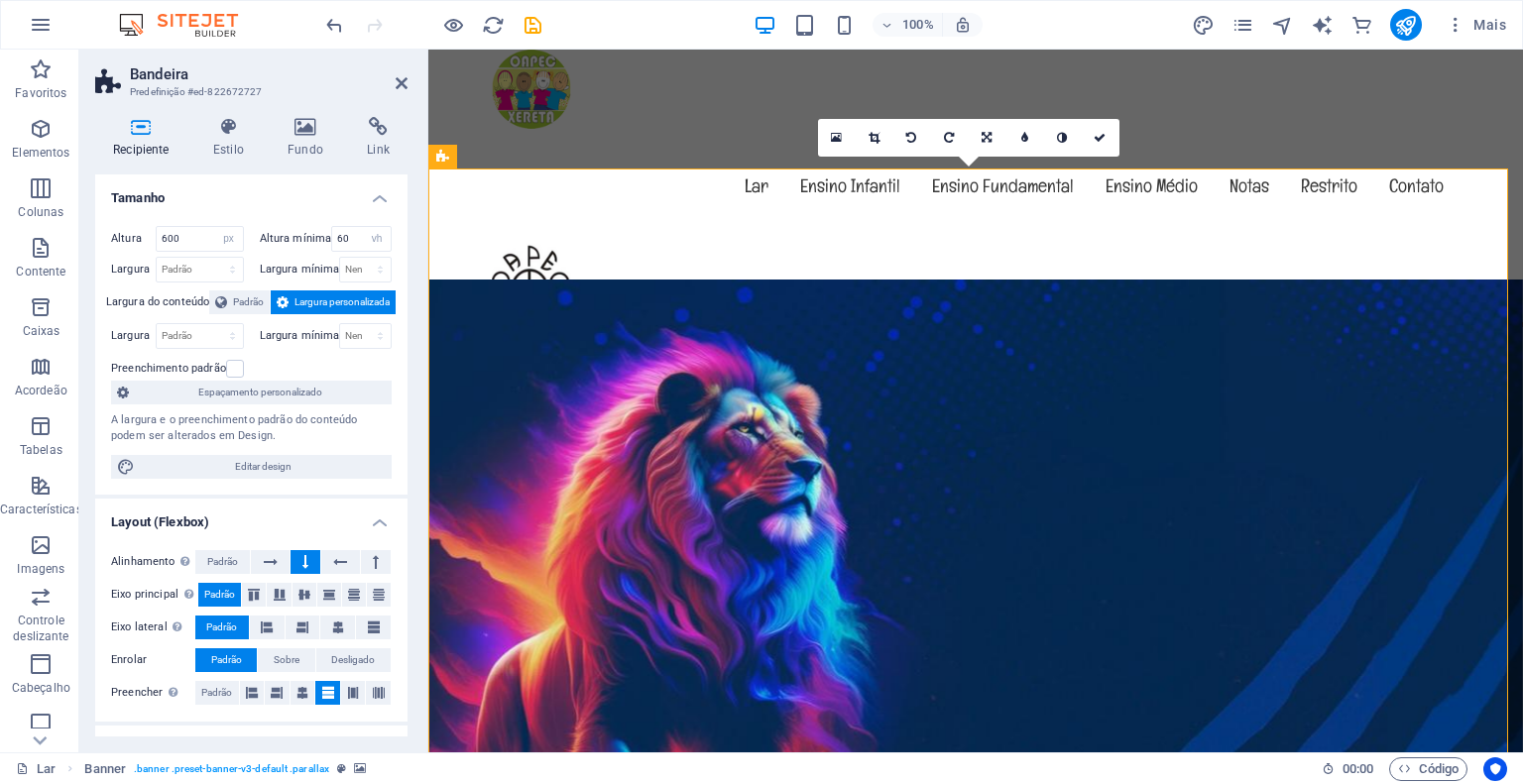 click on "Bandeira Predefinição #ed-822672727" at bounding box center (251, 75) 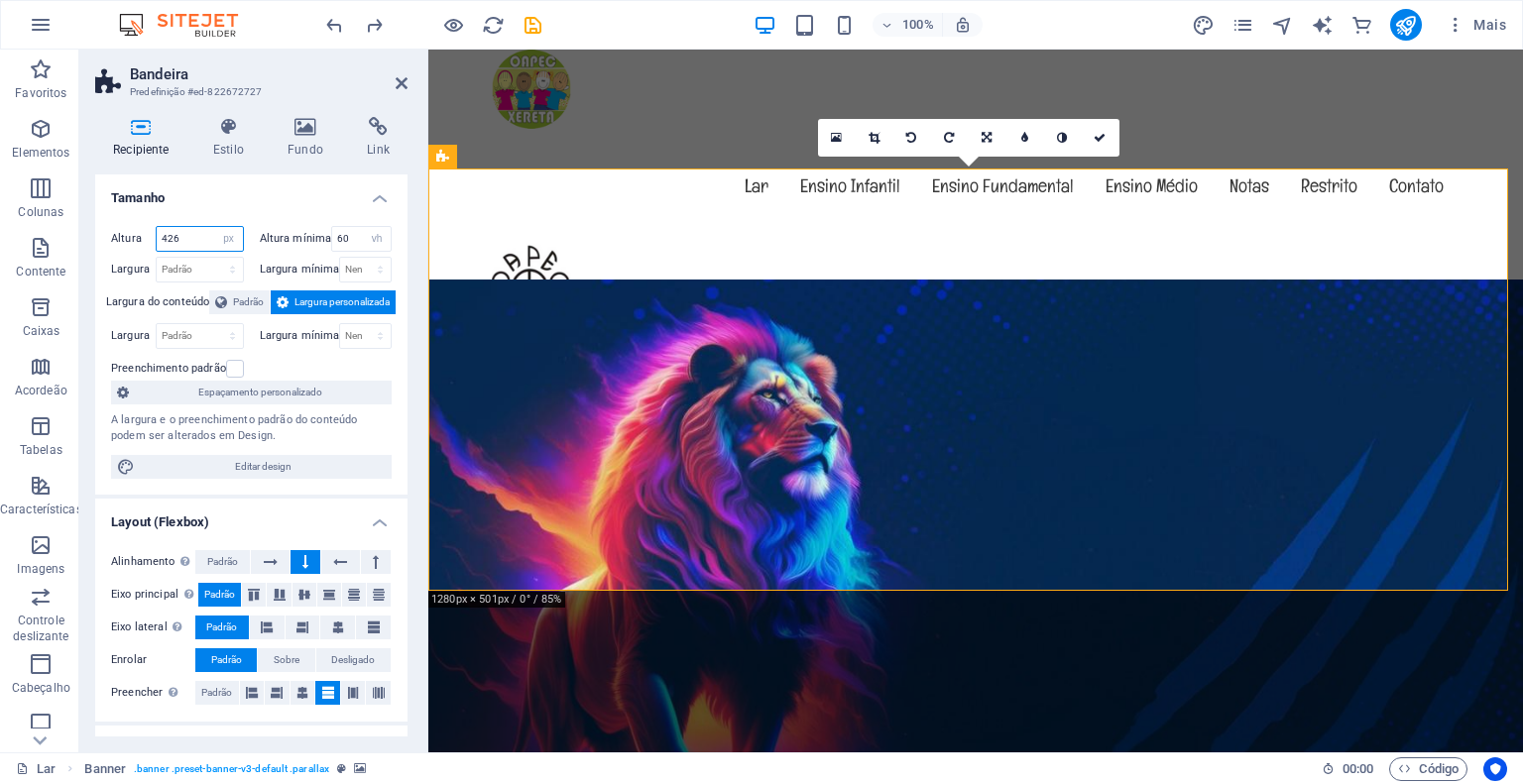 drag, startPoint x: 190, startPoint y: 236, endPoint x: 154, endPoint y: 236, distance: 36 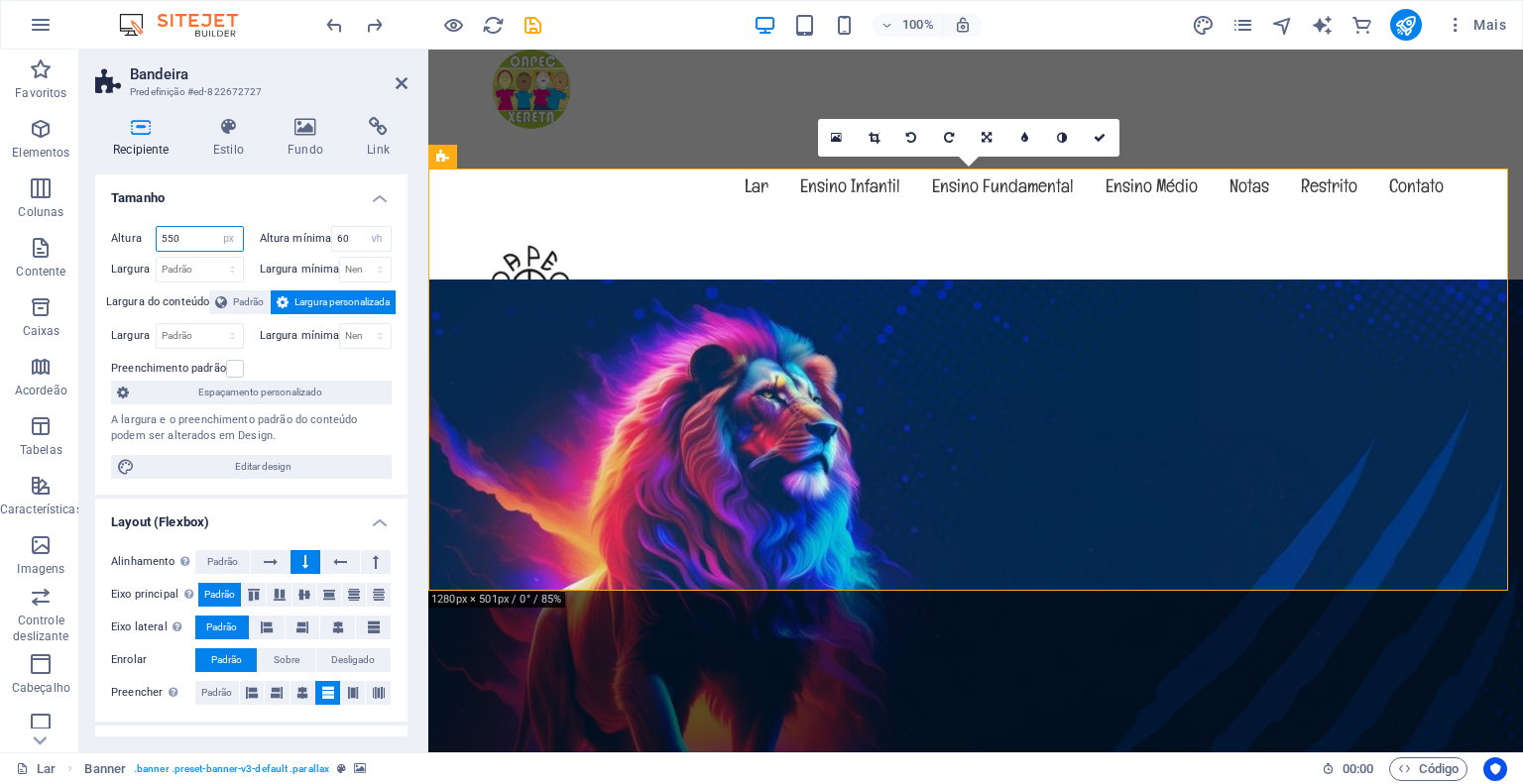 type on "550" 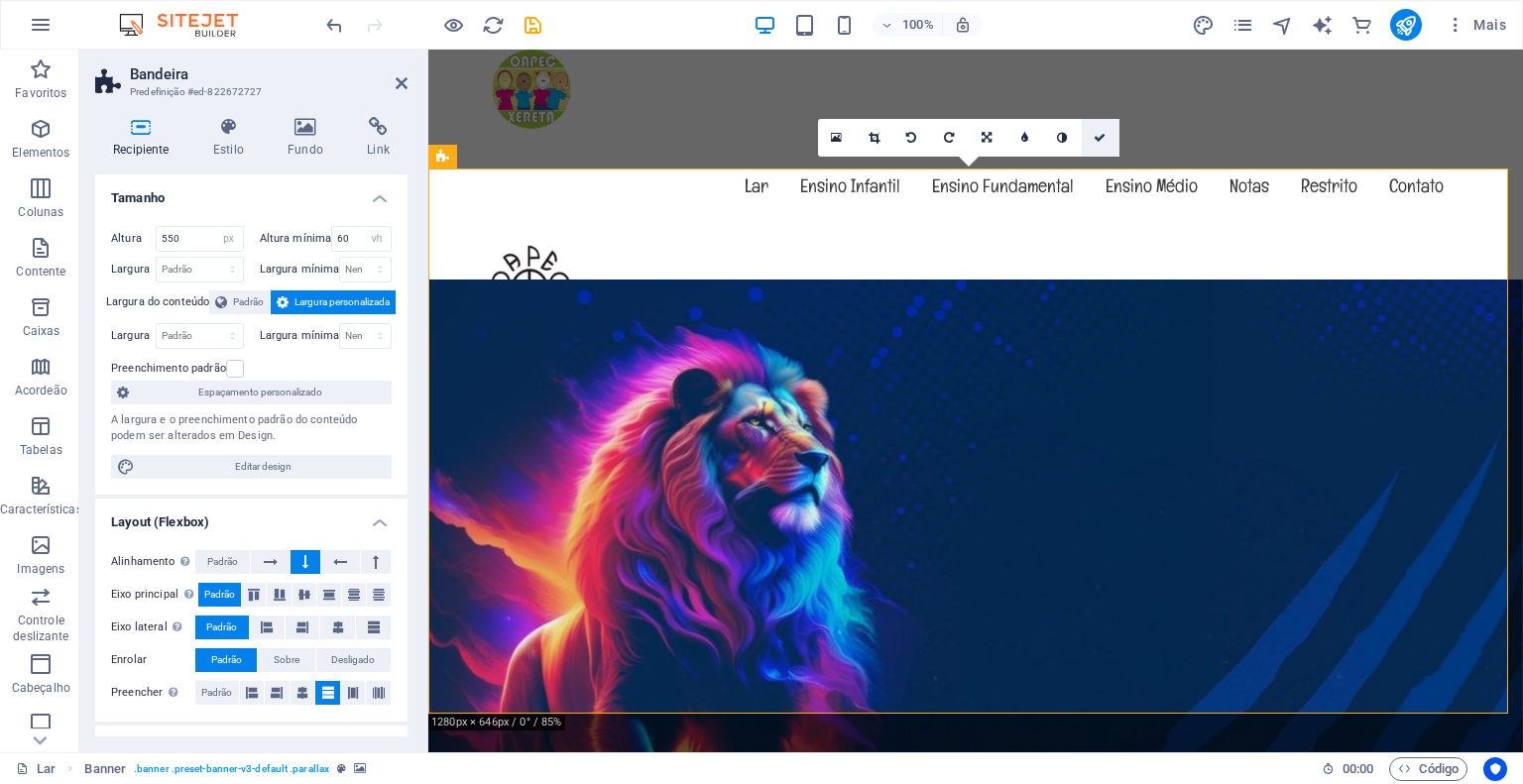 click at bounding box center [1100, 138] 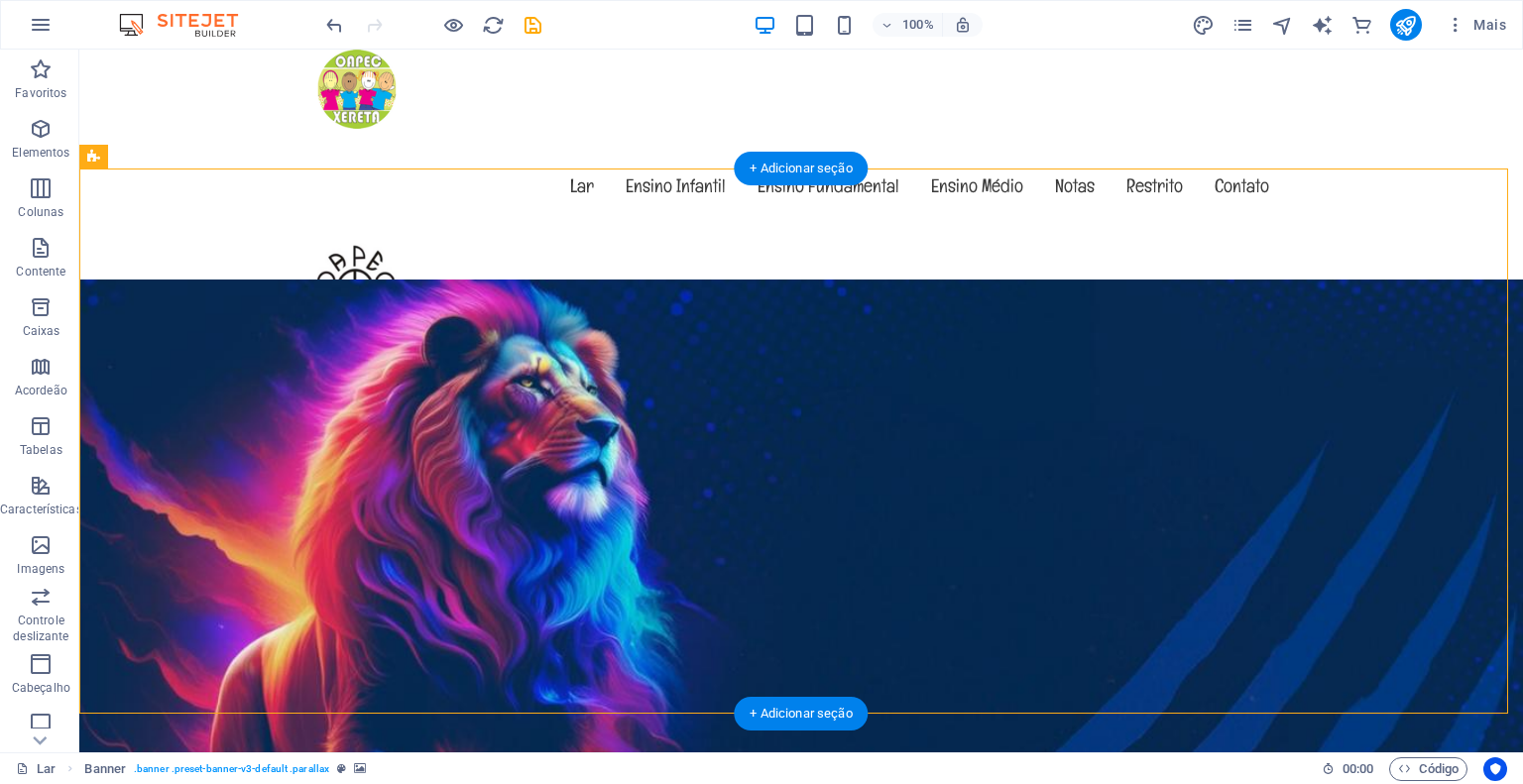 click at bounding box center [801, 1204] 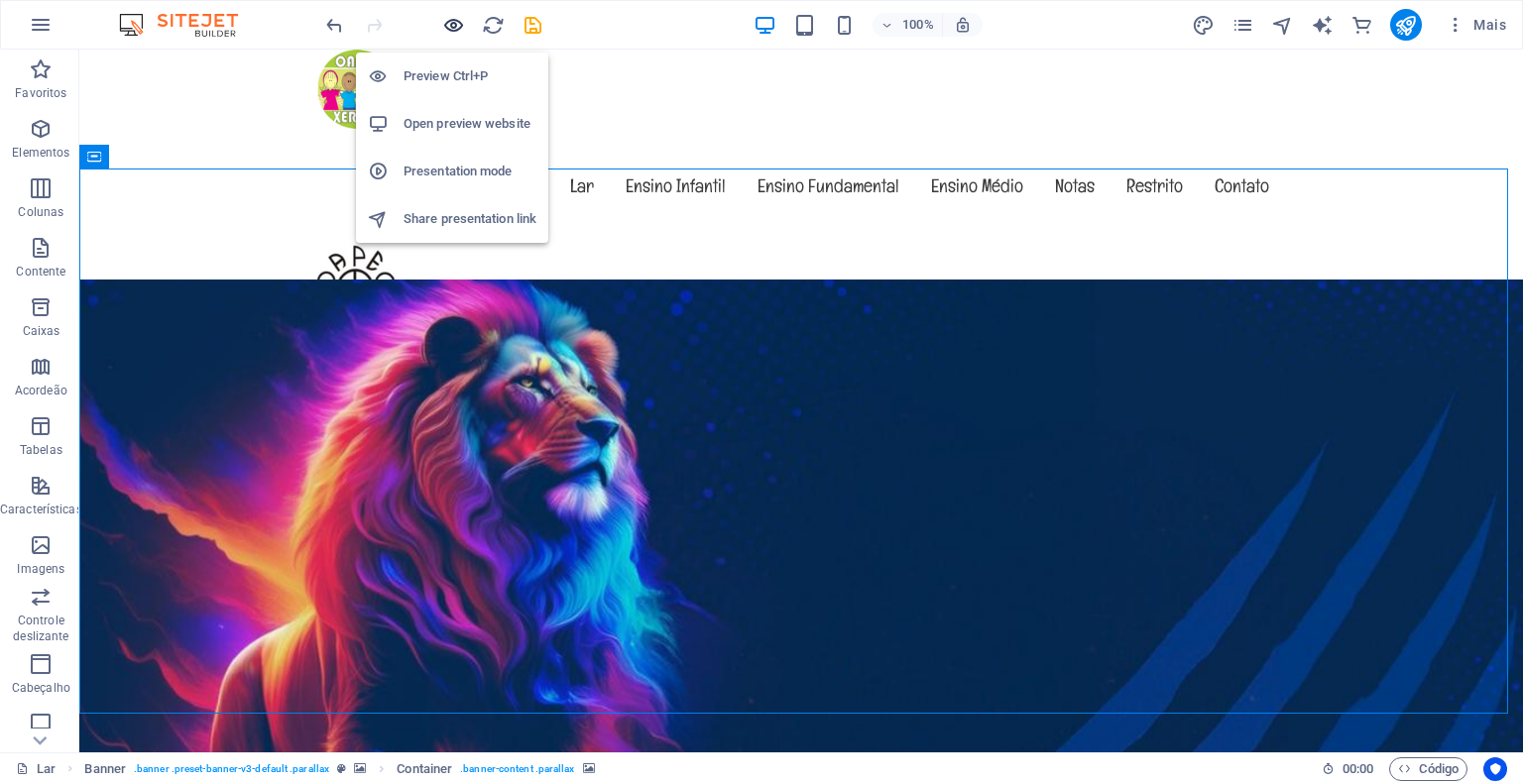 click at bounding box center (453, 25) 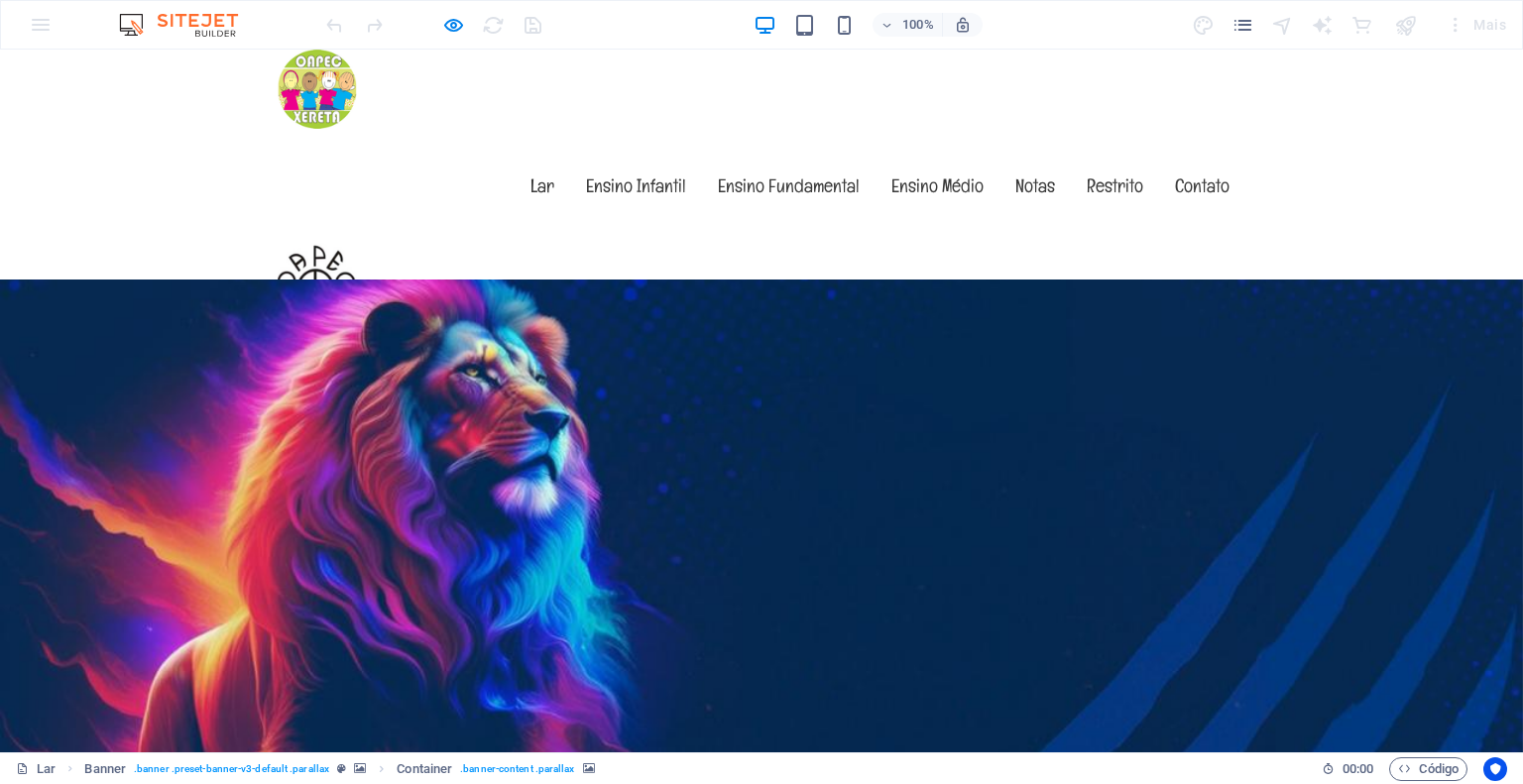 click on "Saber mais" at bounding box center [762, 1752] 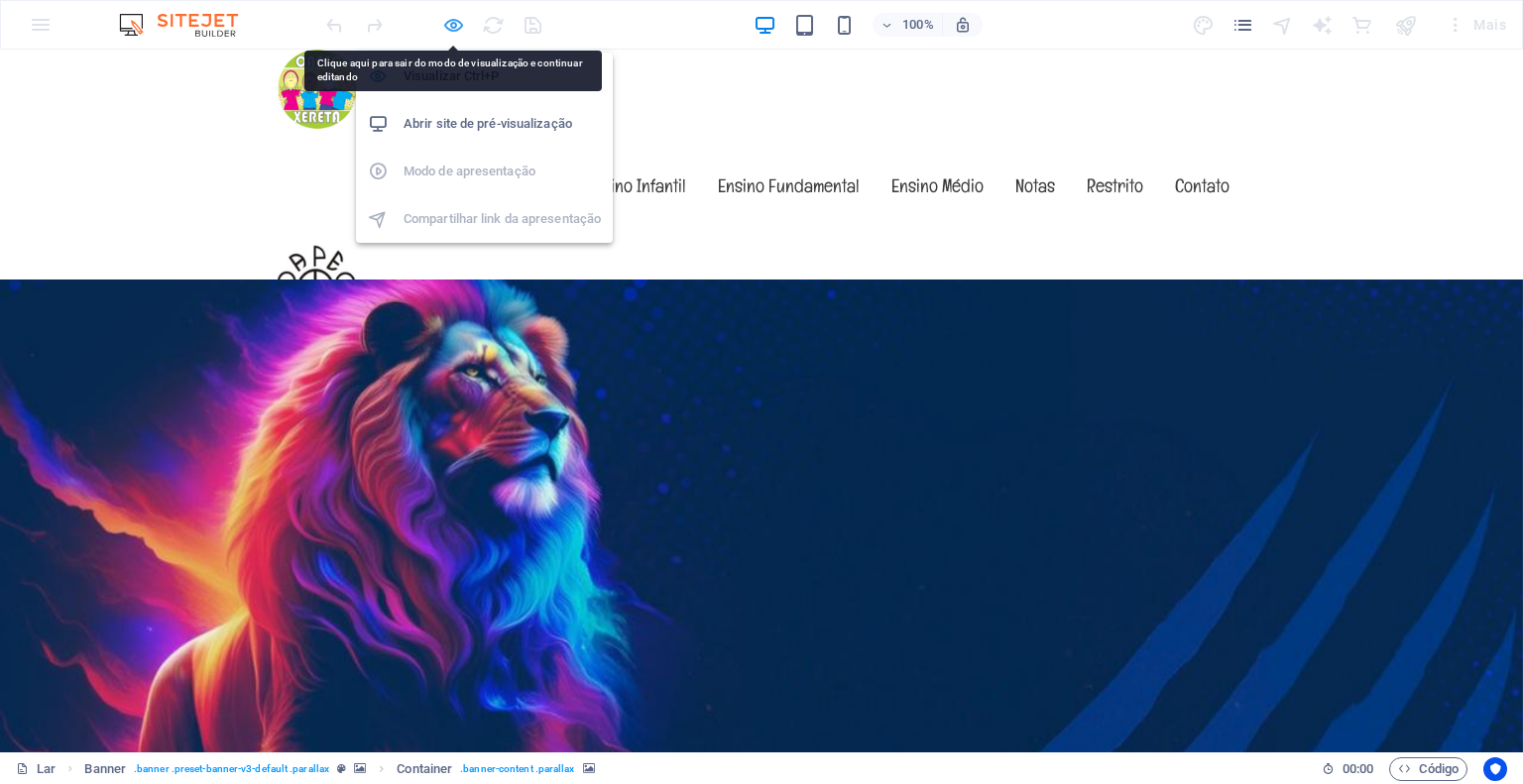 drag, startPoint x: 460, startPoint y: 23, endPoint x: 303, endPoint y: 193, distance: 231.40657 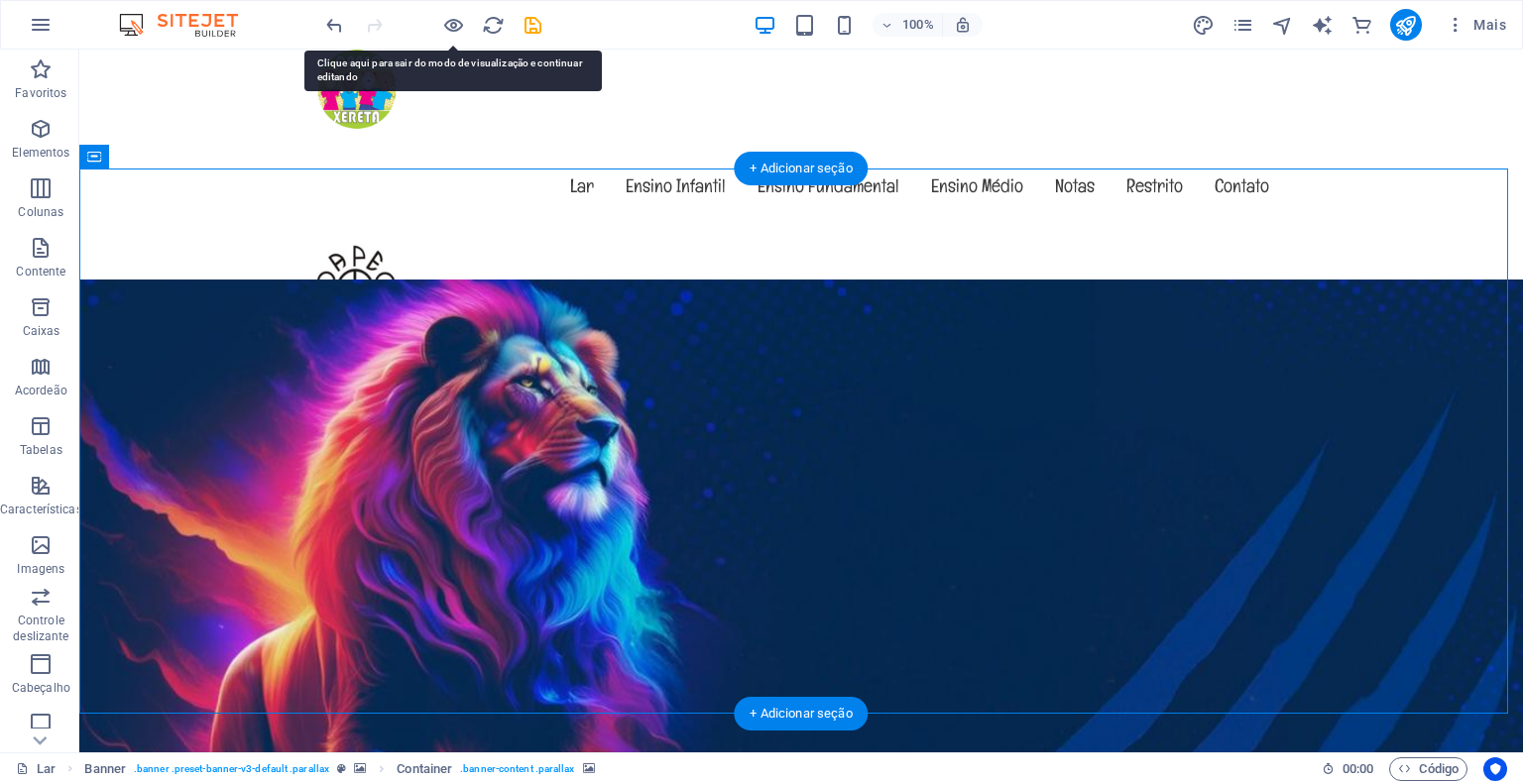 click at bounding box center (801, 1204) 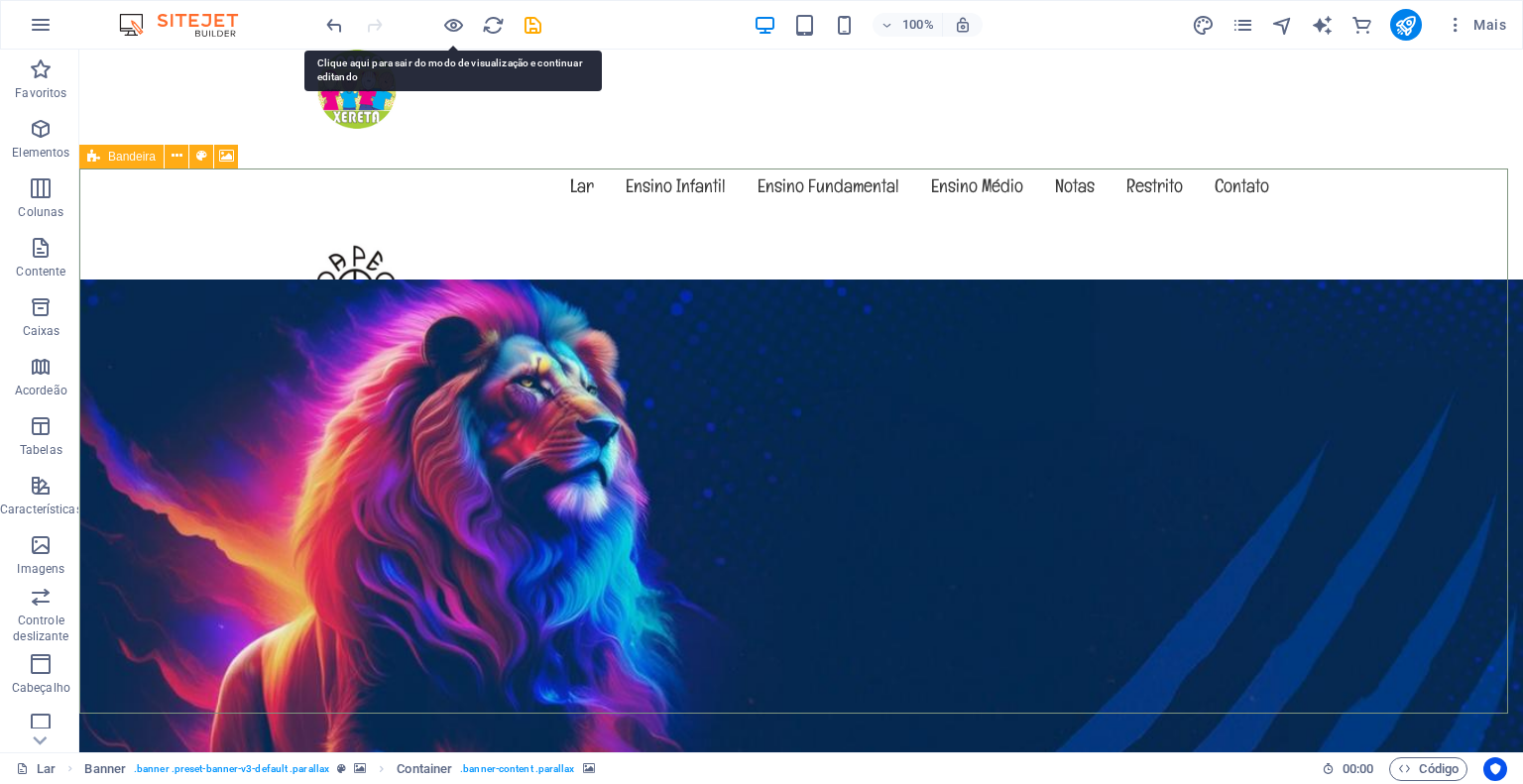 click on "Bandeira" at bounding box center [121, 157] 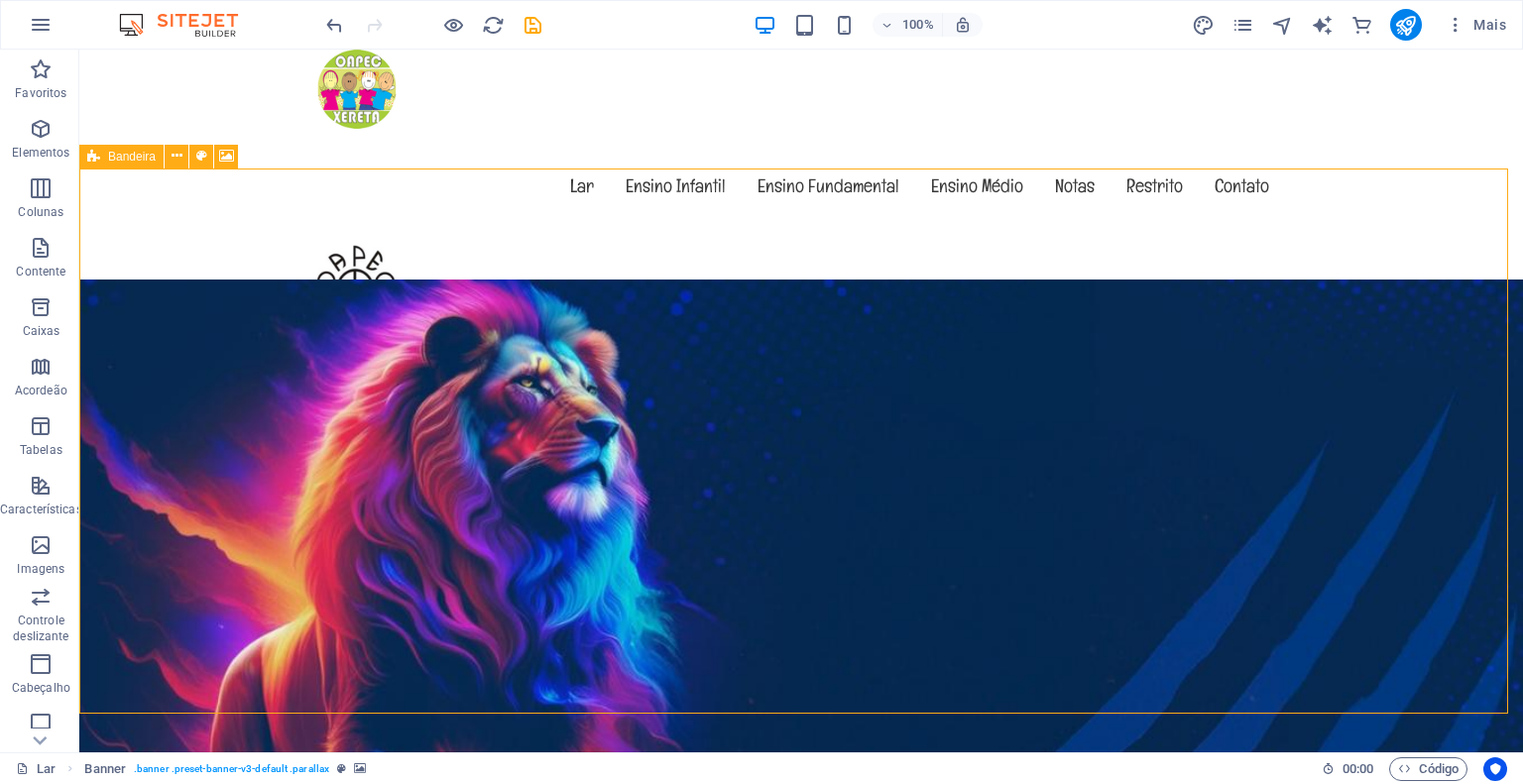 click on "Bandeira" at bounding box center (132, 157) 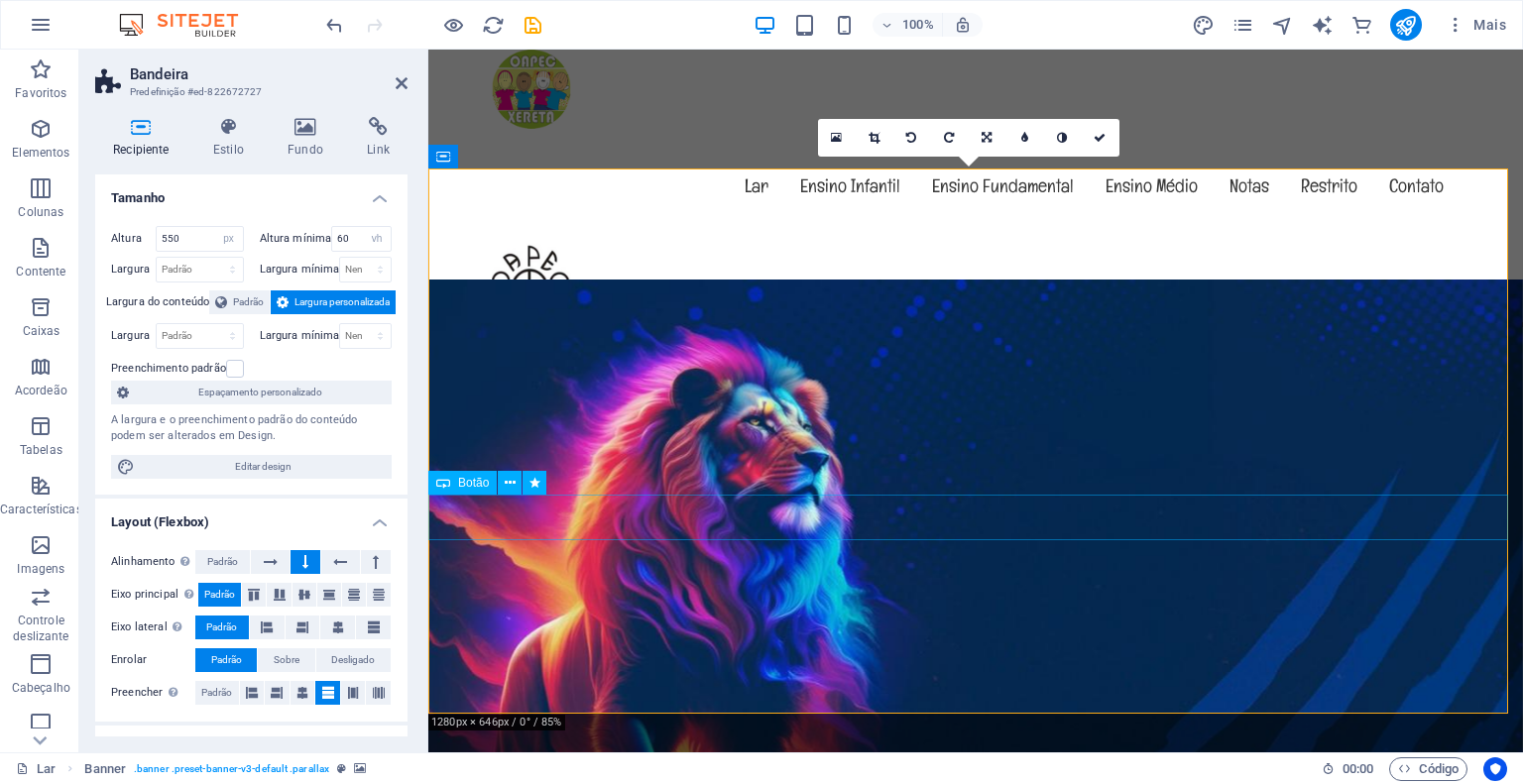 click on "Saber mais" at bounding box center [976, 1752] 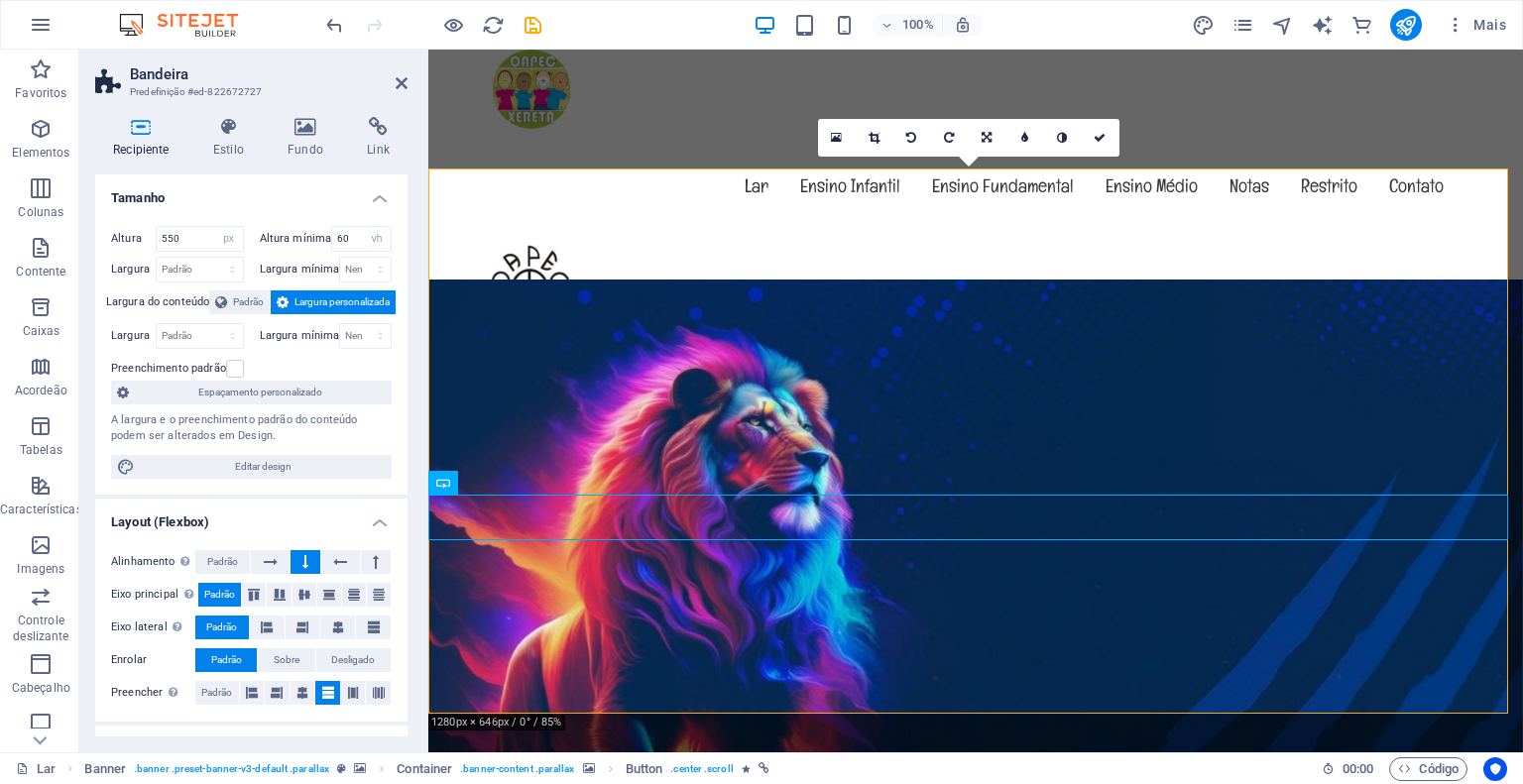 click at bounding box center [976, 1204] 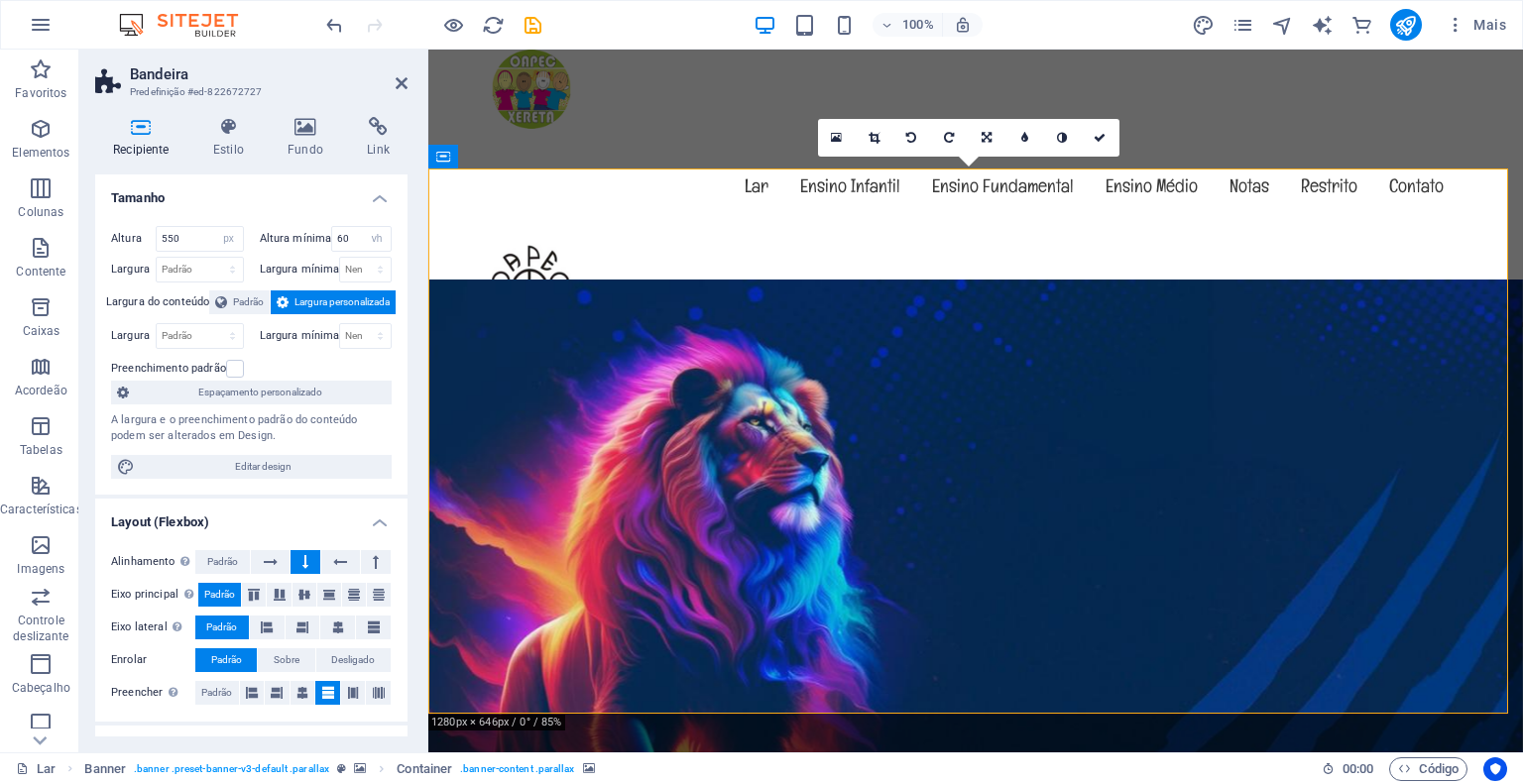 click at bounding box center (976, 1204) 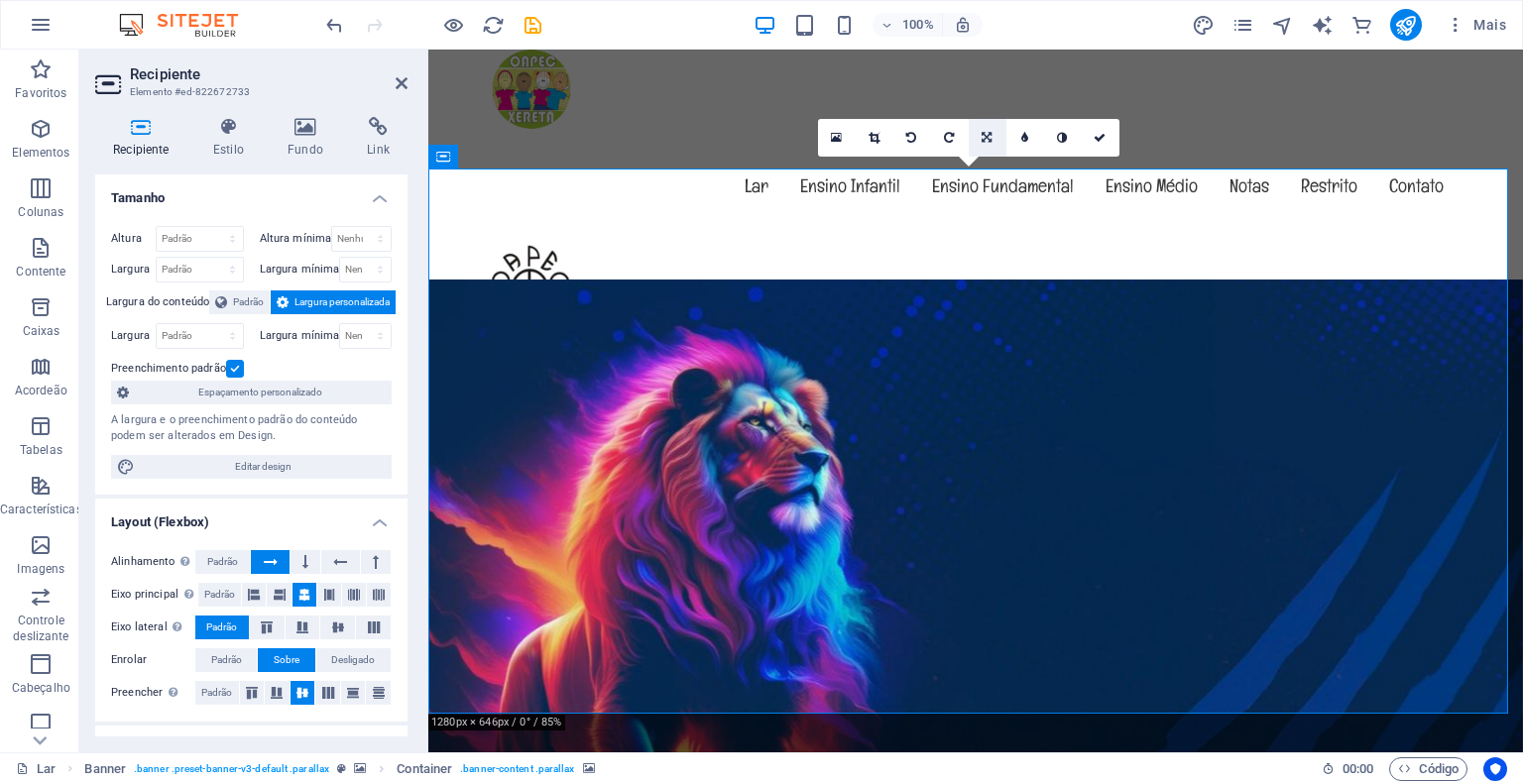 click at bounding box center [987, 138] 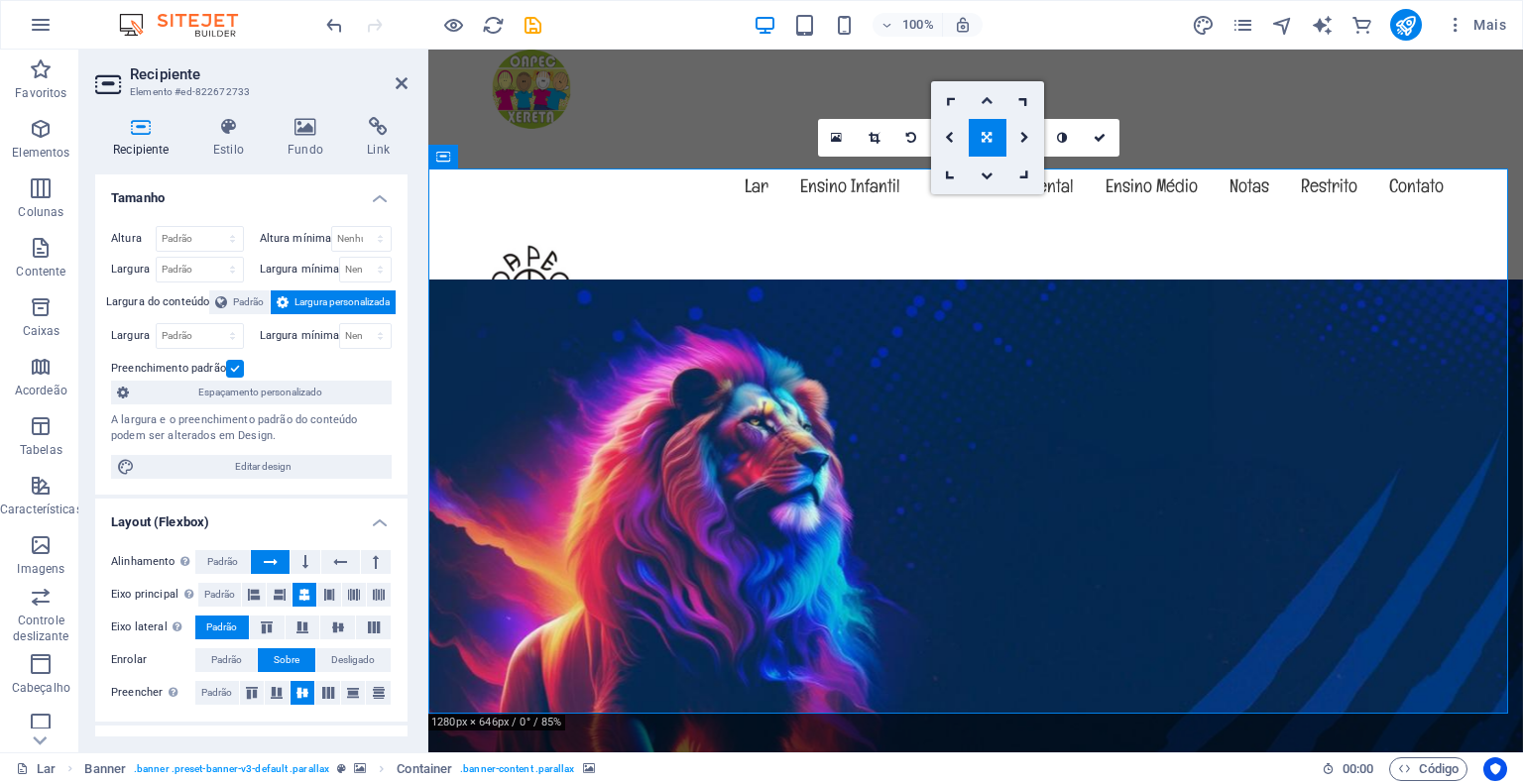 click at bounding box center [987, 100] 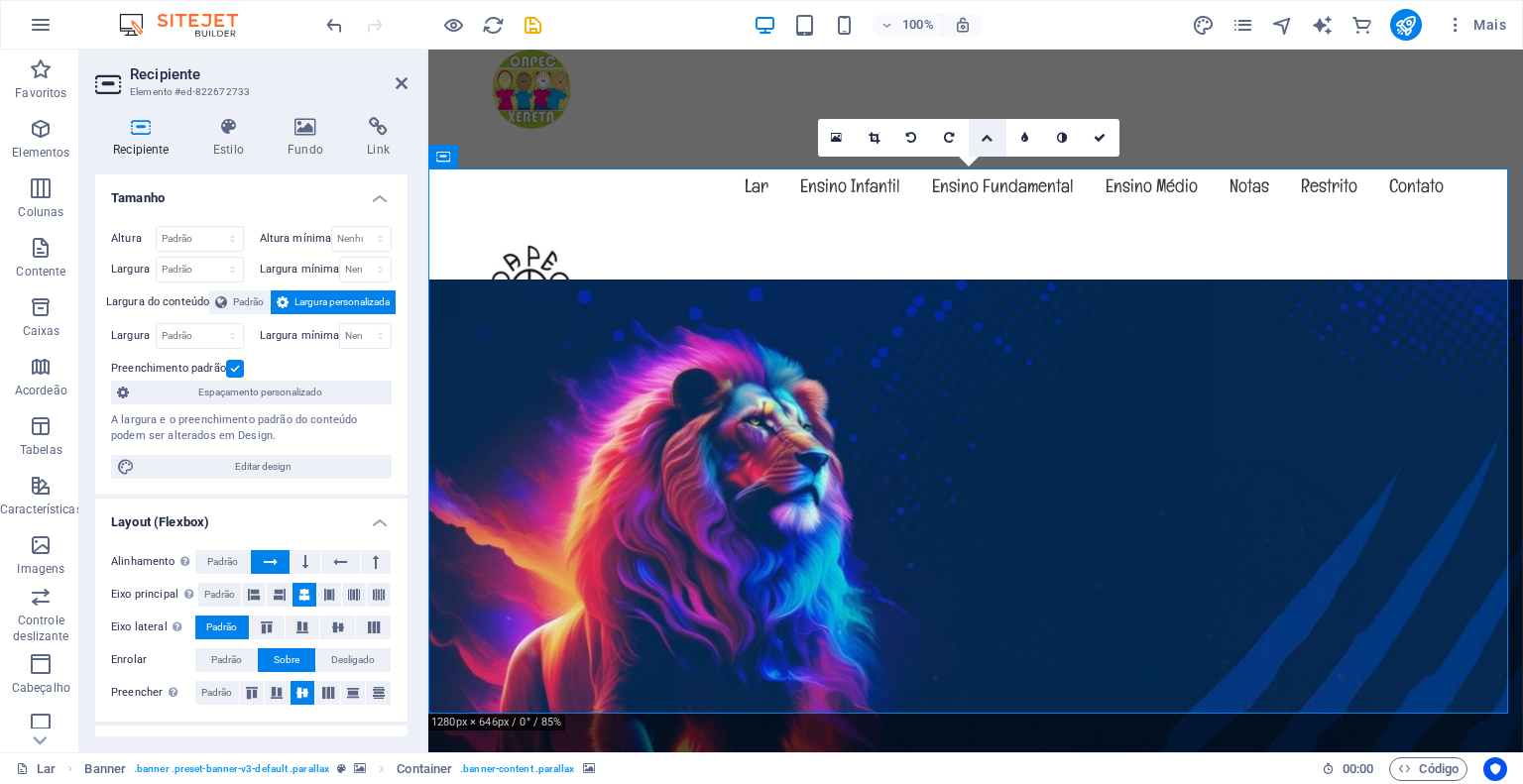 click at bounding box center [987, 138] 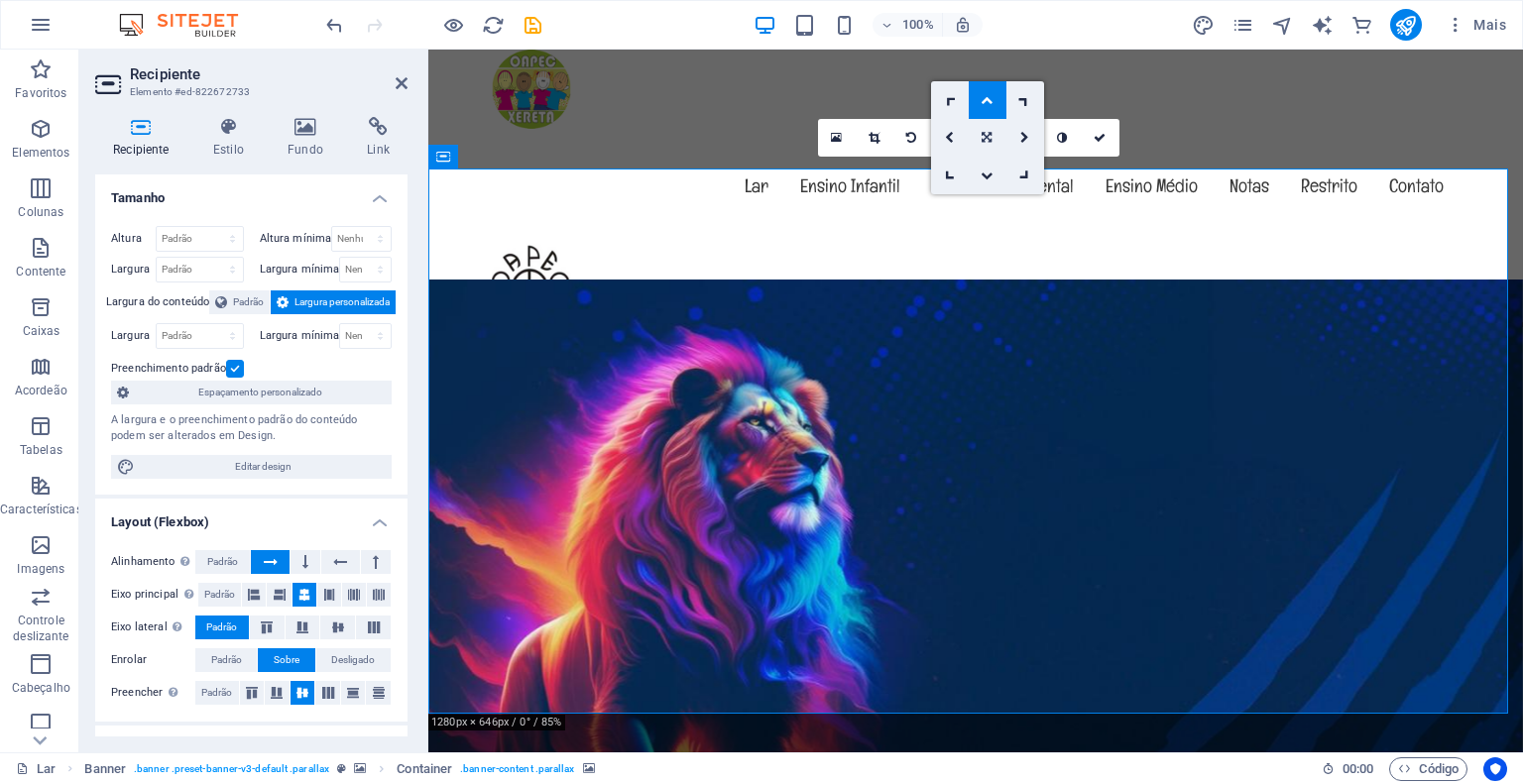 click at bounding box center (987, 138) 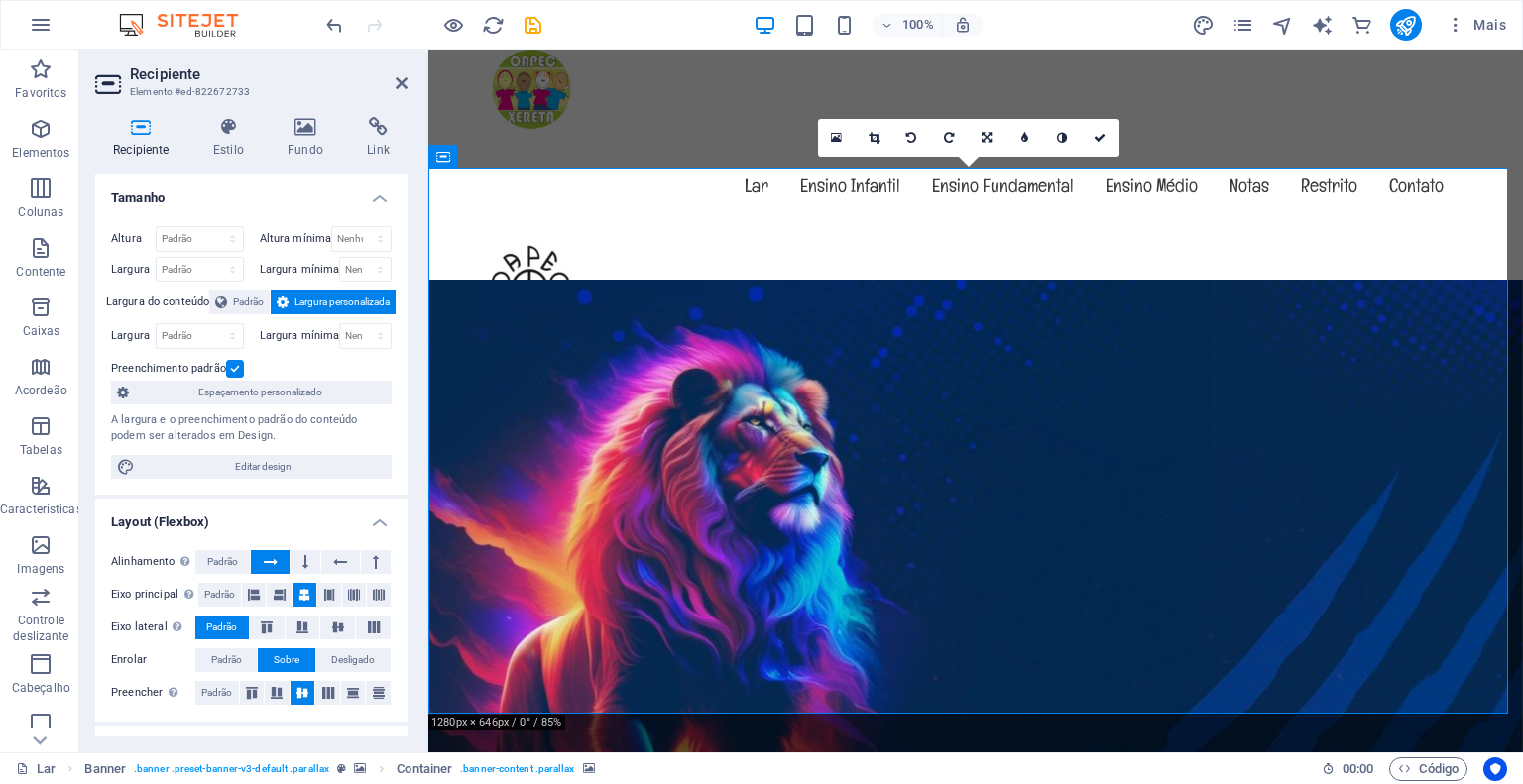 click at bounding box center [987, 138] 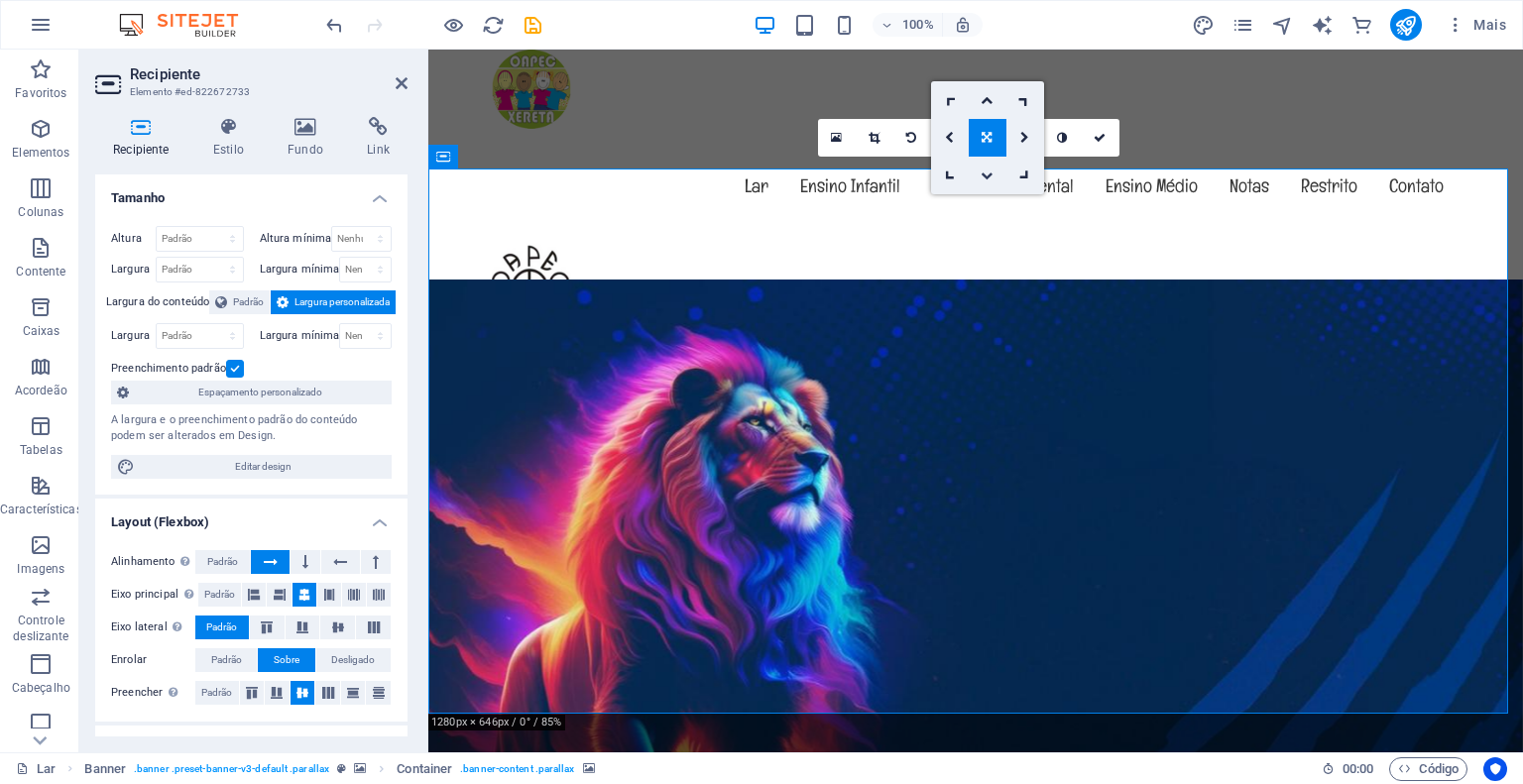 click at bounding box center [987, 175] 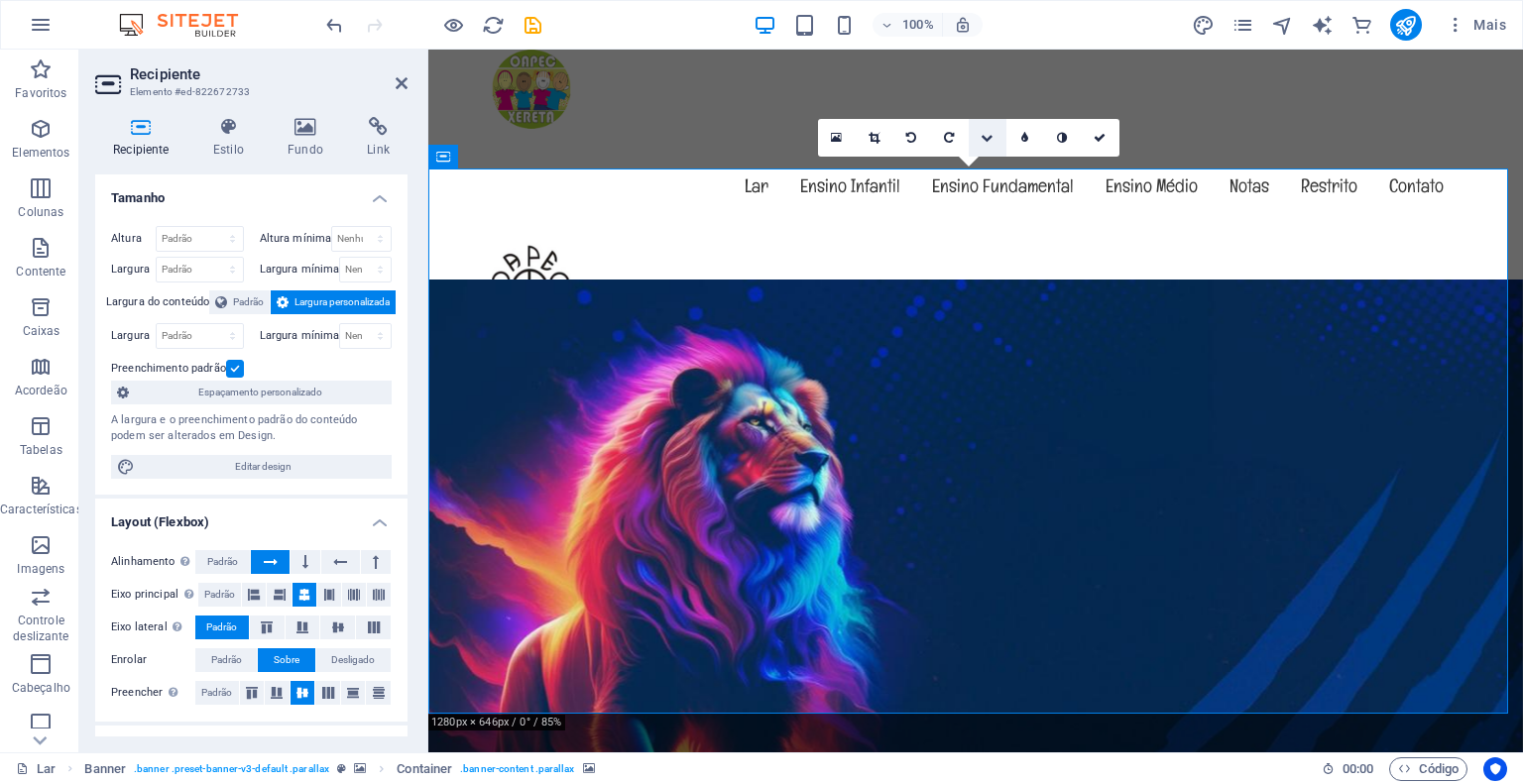click at bounding box center (988, 138) 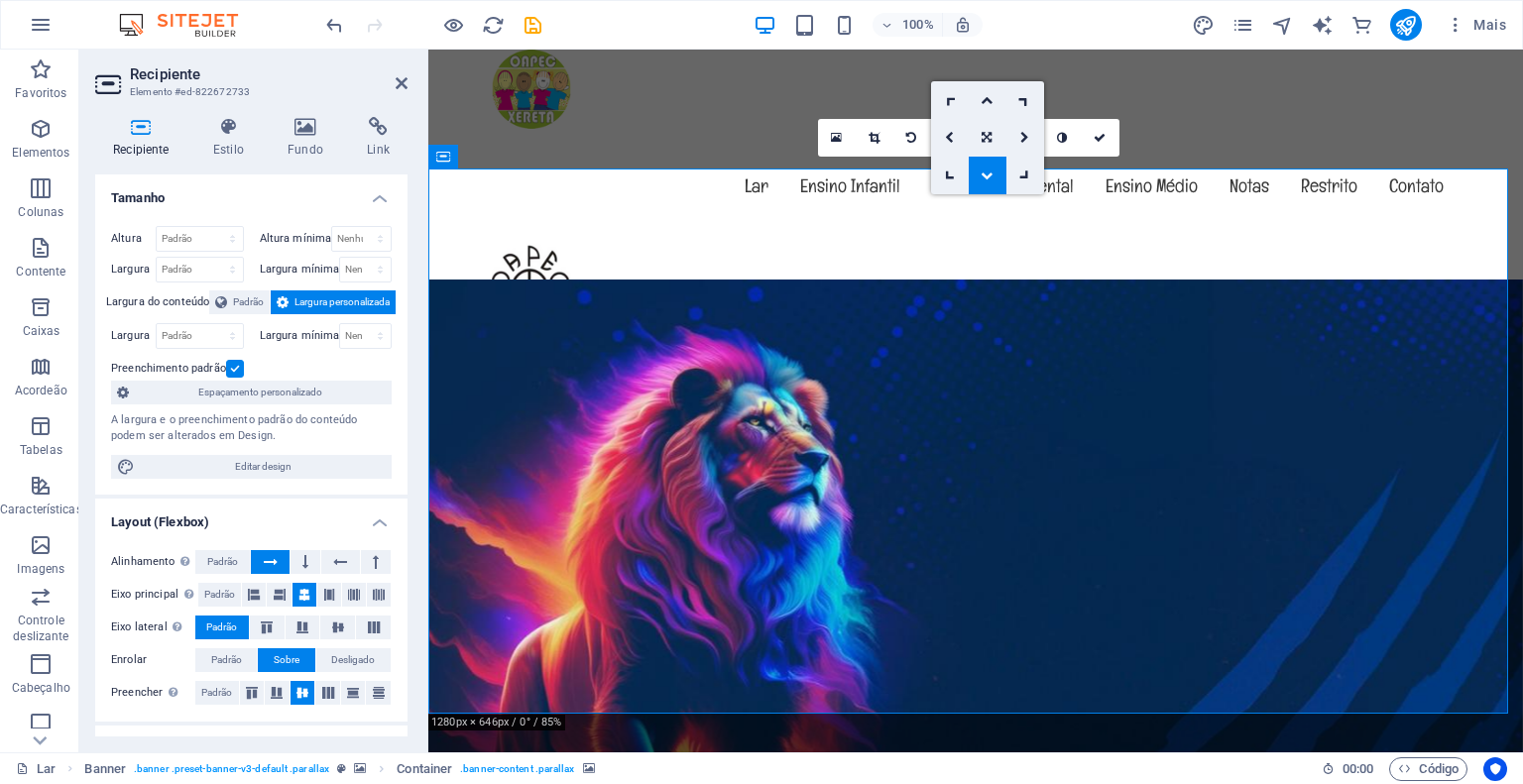 click at bounding box center (988, 175) 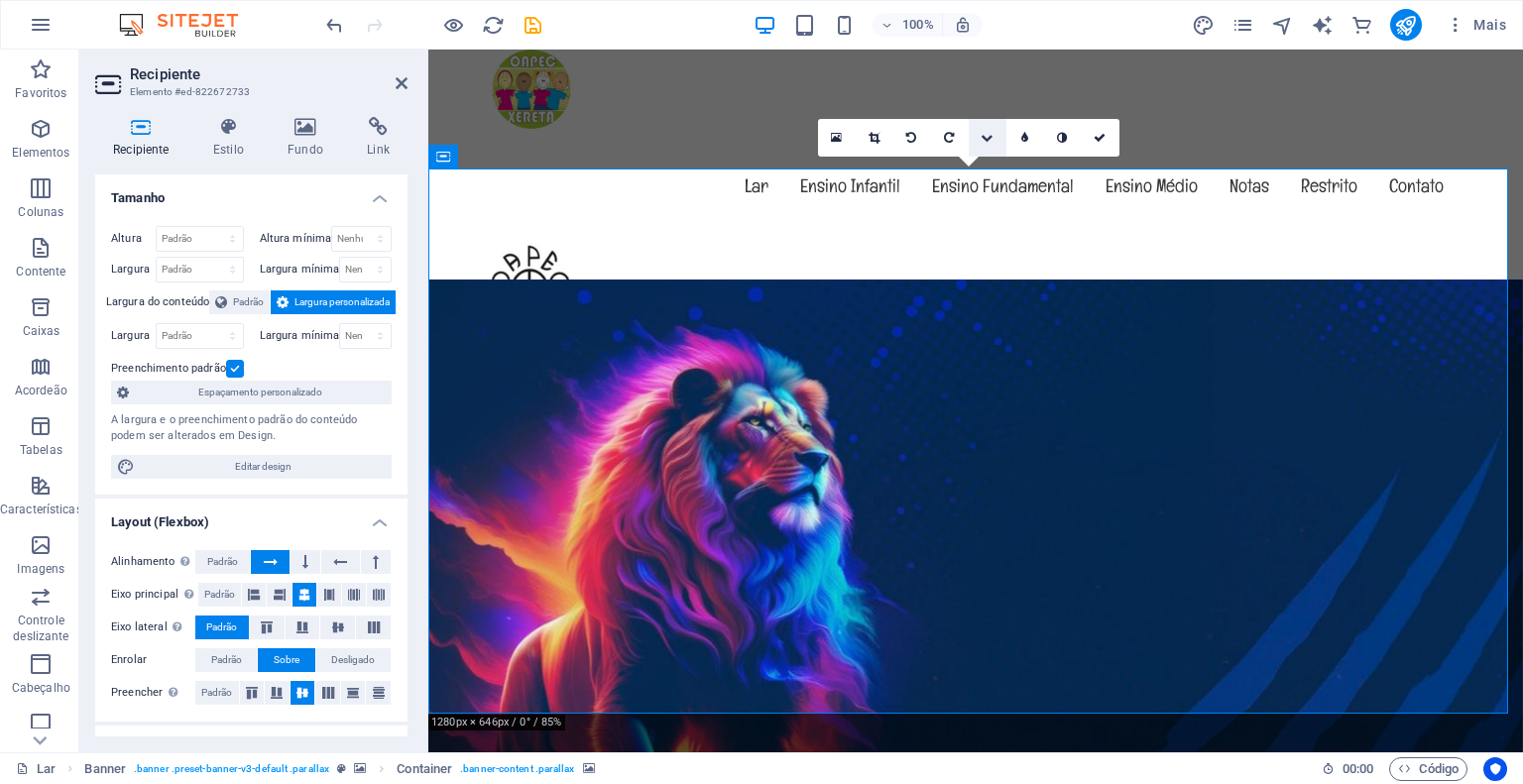 click at bounding box center (987, 138) 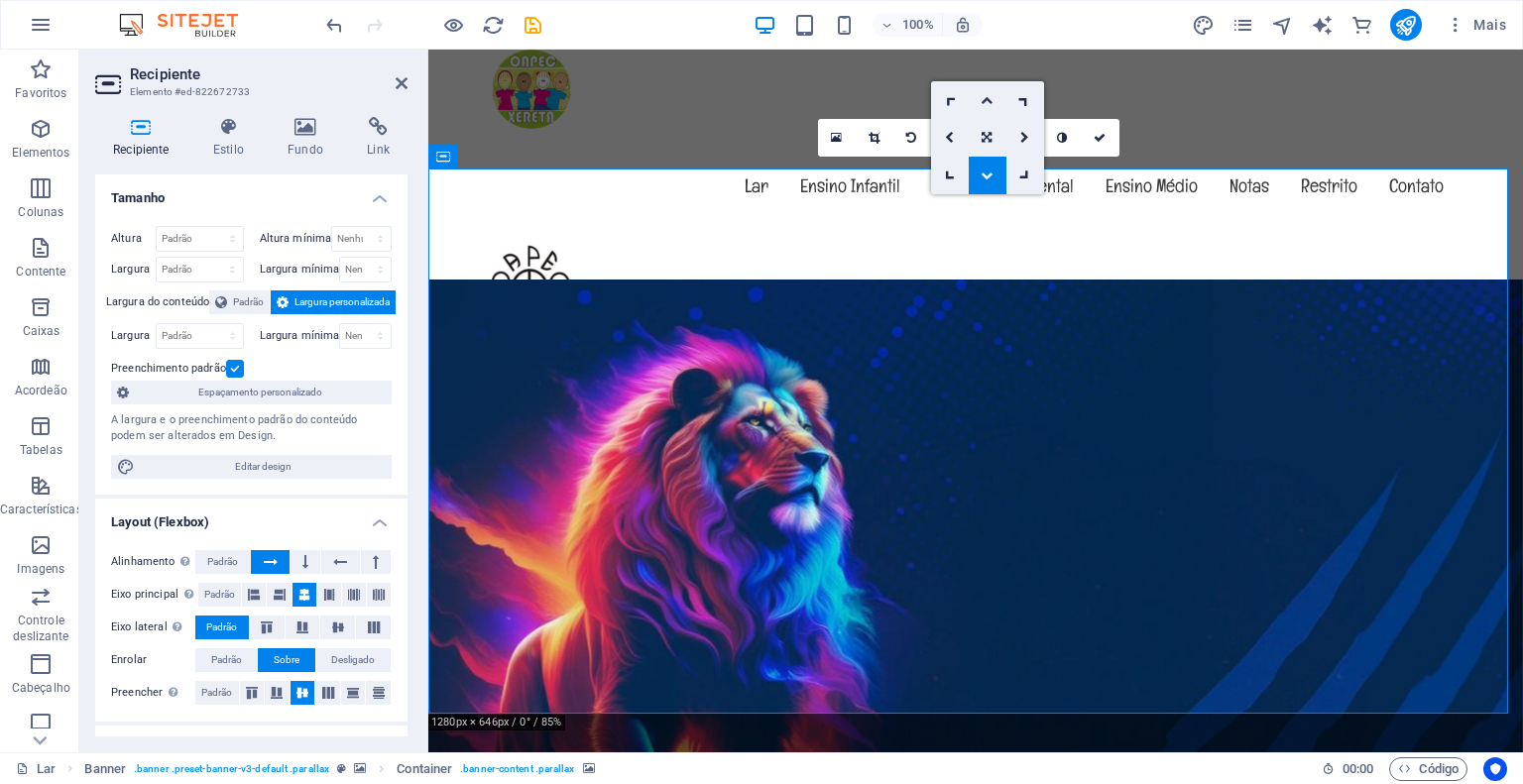 click at bounding box center (987, 100) 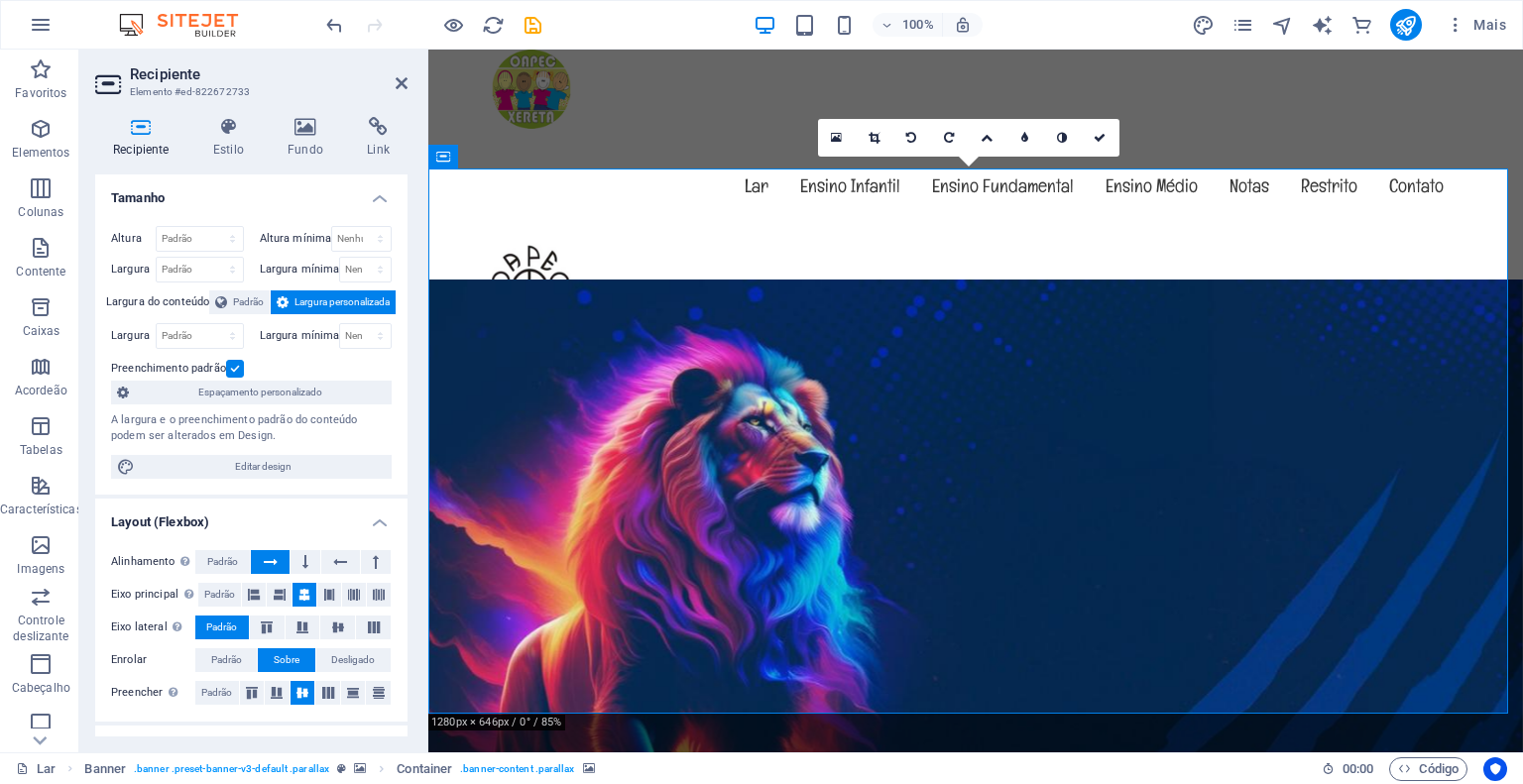 click at bounding box center [976, 1204] 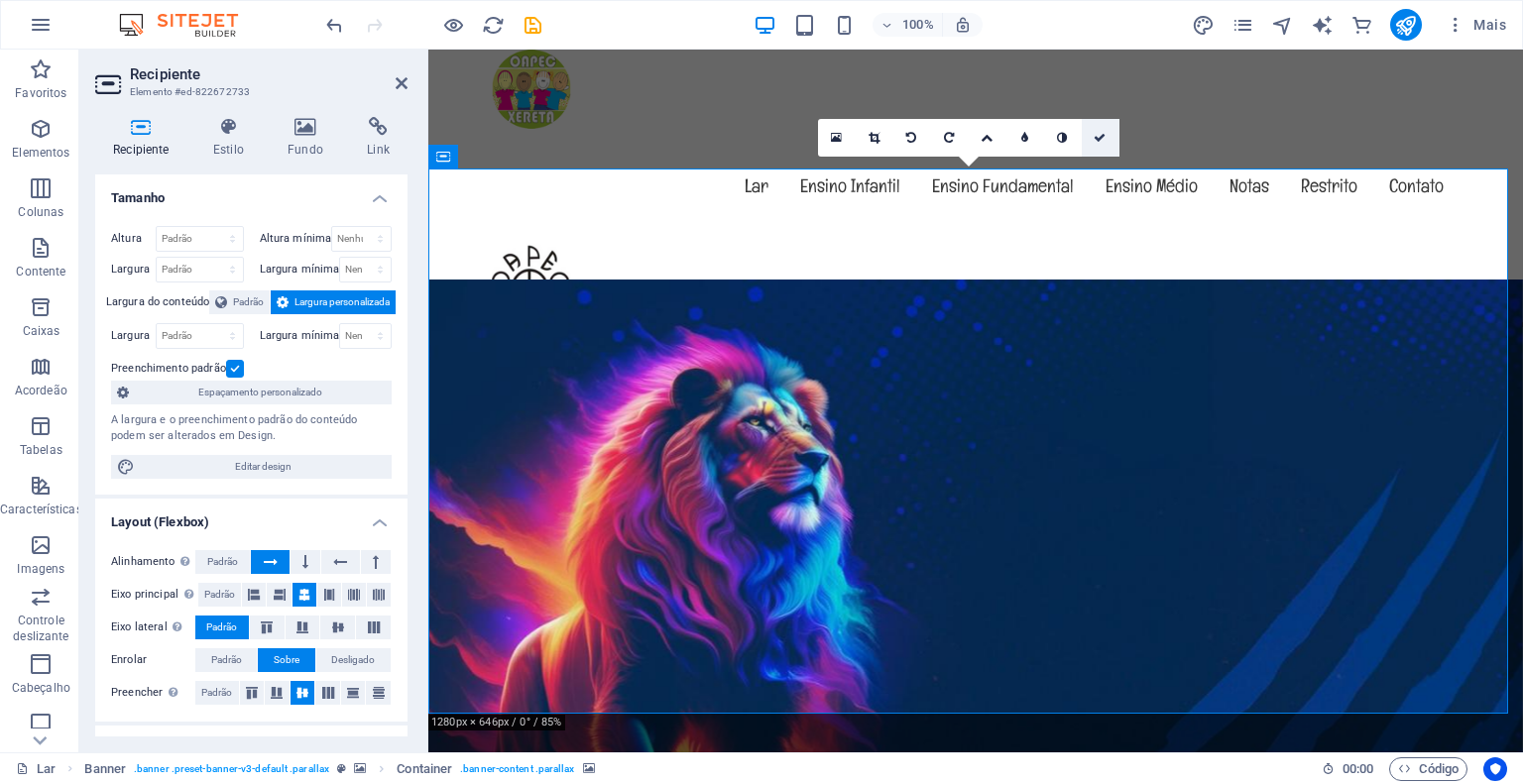 drag, startPoint x: 1096, startPoint y: 138, endPoint x: 967, endPoint y: 215, distance: 150.23315 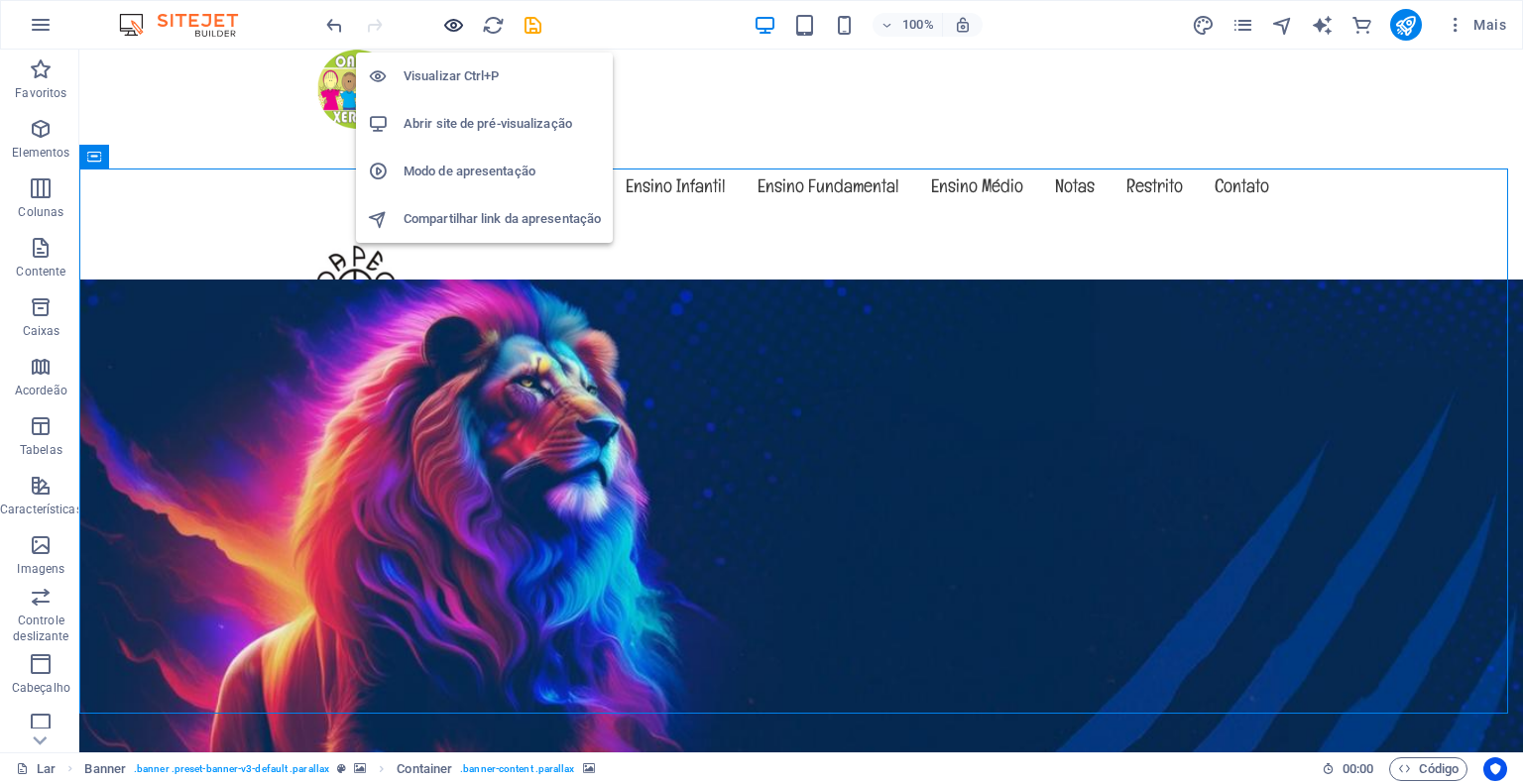 click at bounding box center (453, 25) 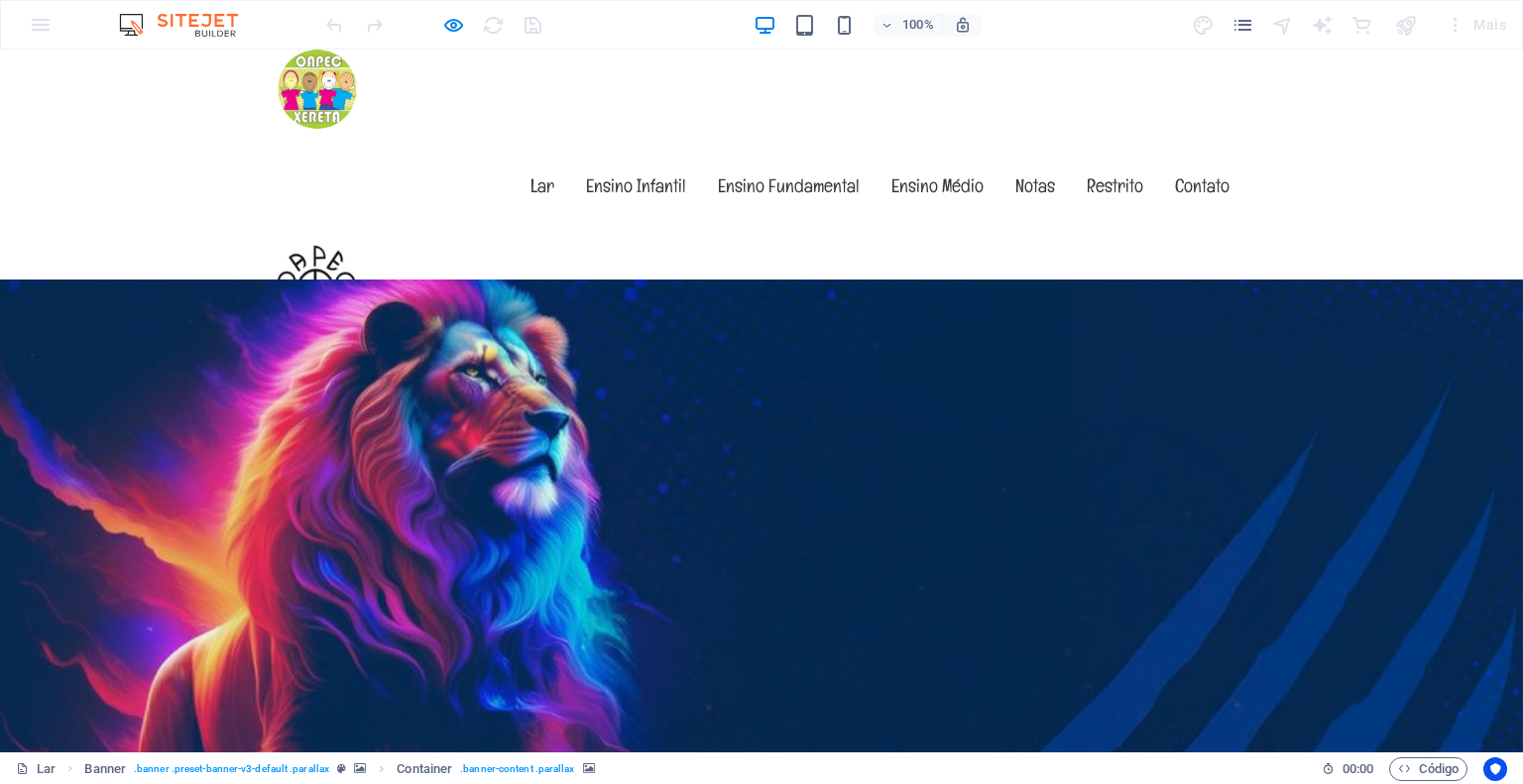 click at bounding box center [762, 1204] 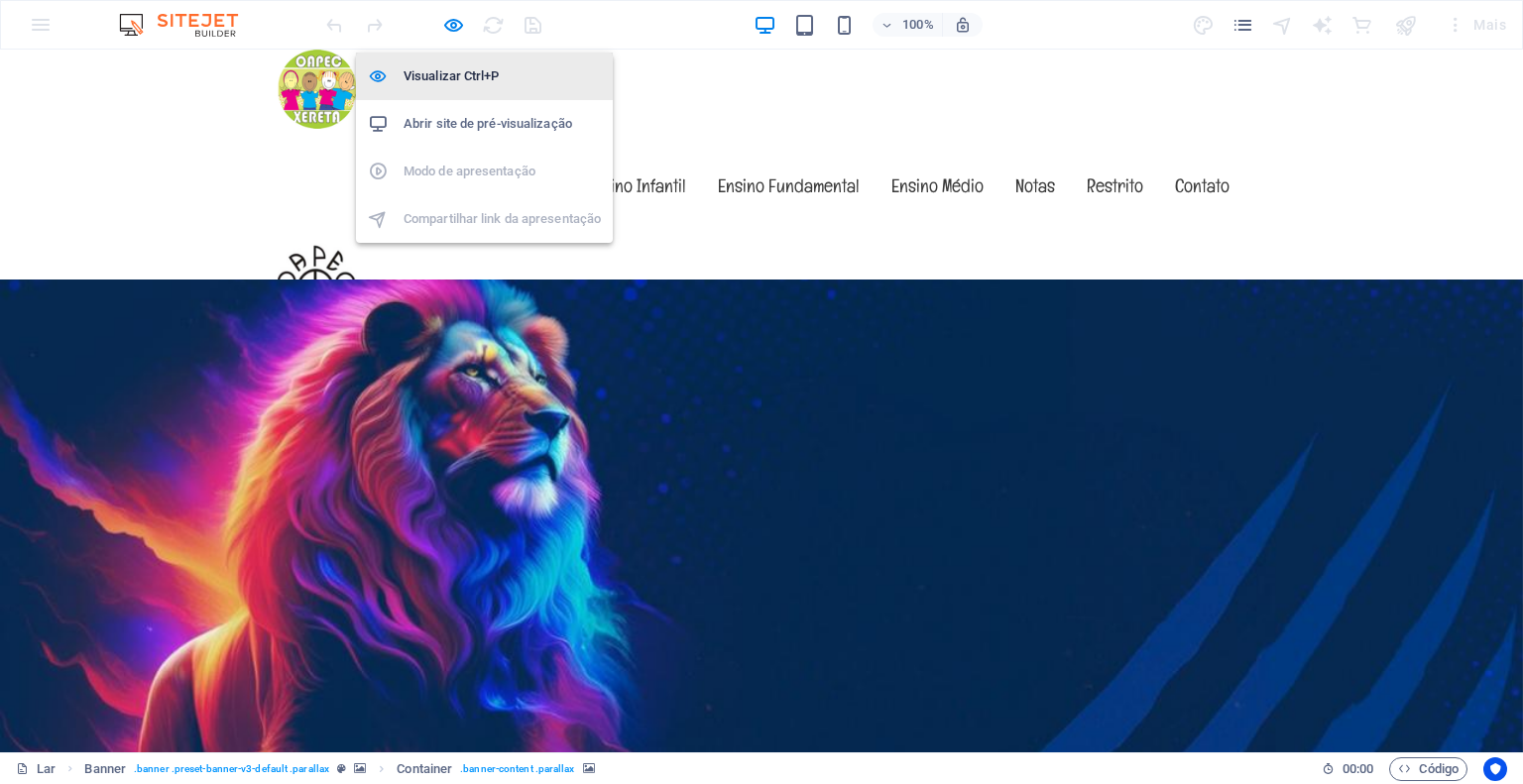 drag, startPoint x: 444, startPoint y: 77, endPoint x: 289, endPoint y: 273, distance: 249.882 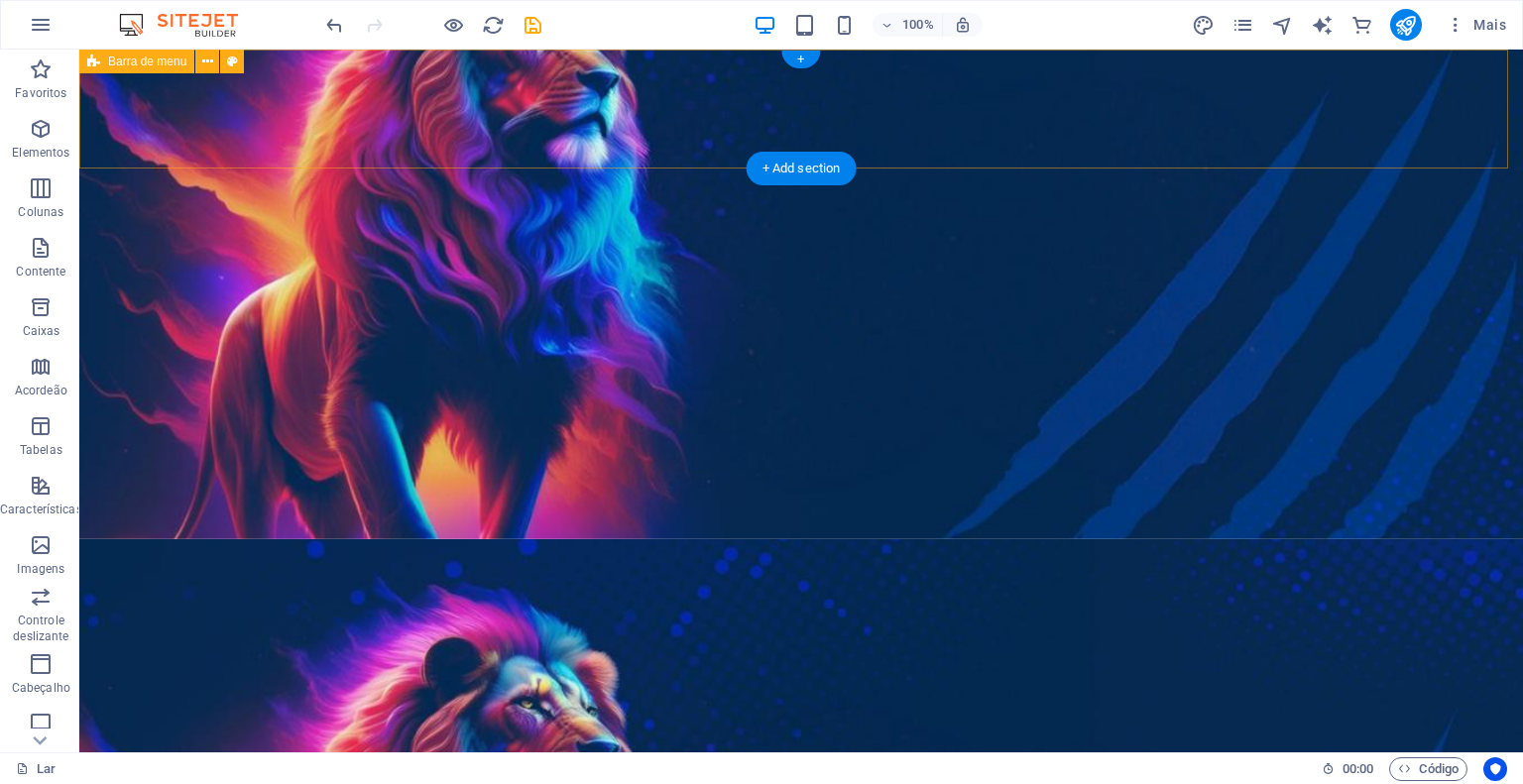 scroll, scrollTop: 0, scrollLeft: 0, axis: both 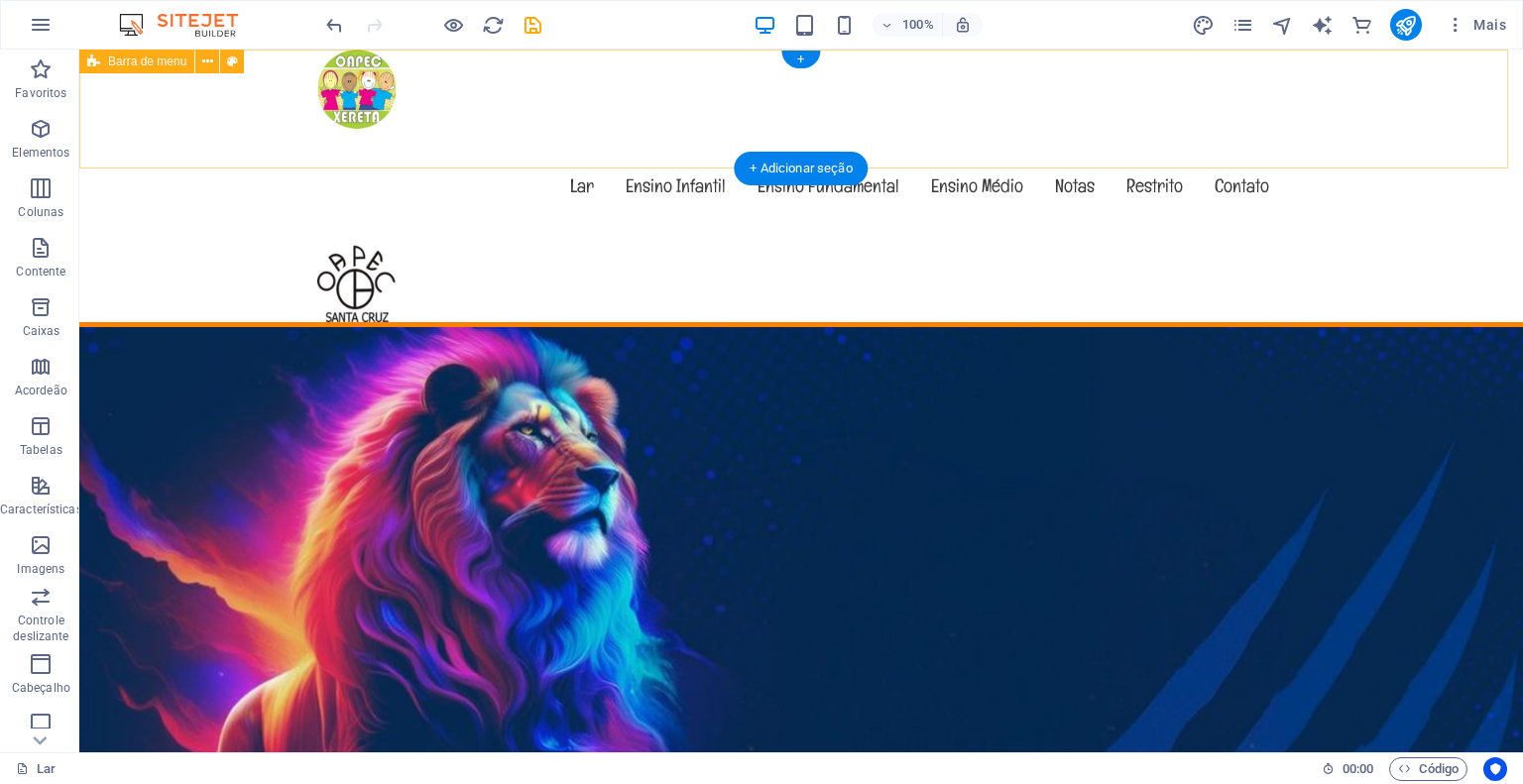 click on "Menu Lar Ensino Infantil Ensino Fundamental Ensino Médio Notas Restrito Contato" at bounding box center (801, 188) 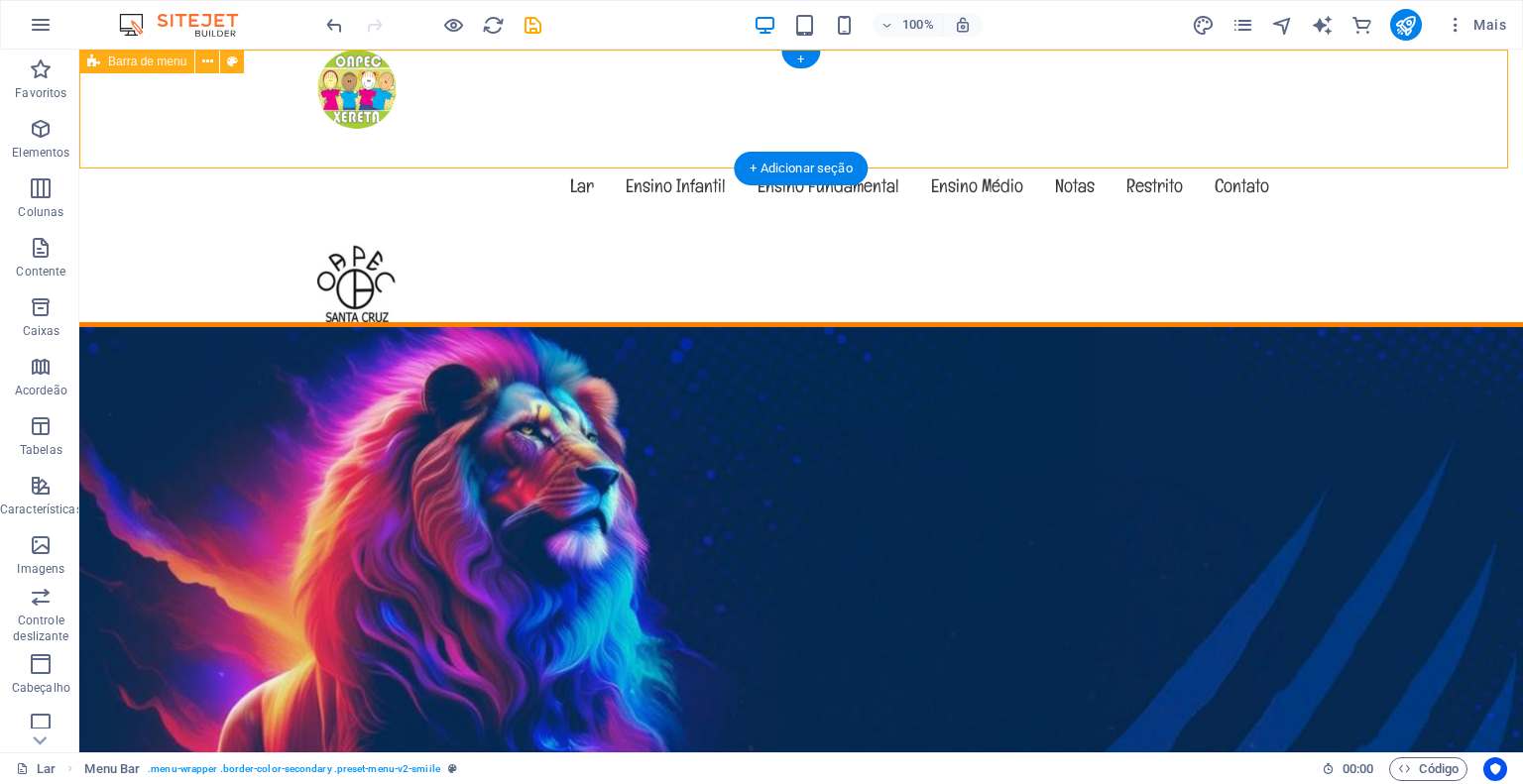 click on "Menu Lar Ensino Infantil Ensino Fundamental Ensino Médio Notas Restrito Contato" at bounding box center (801, 188) 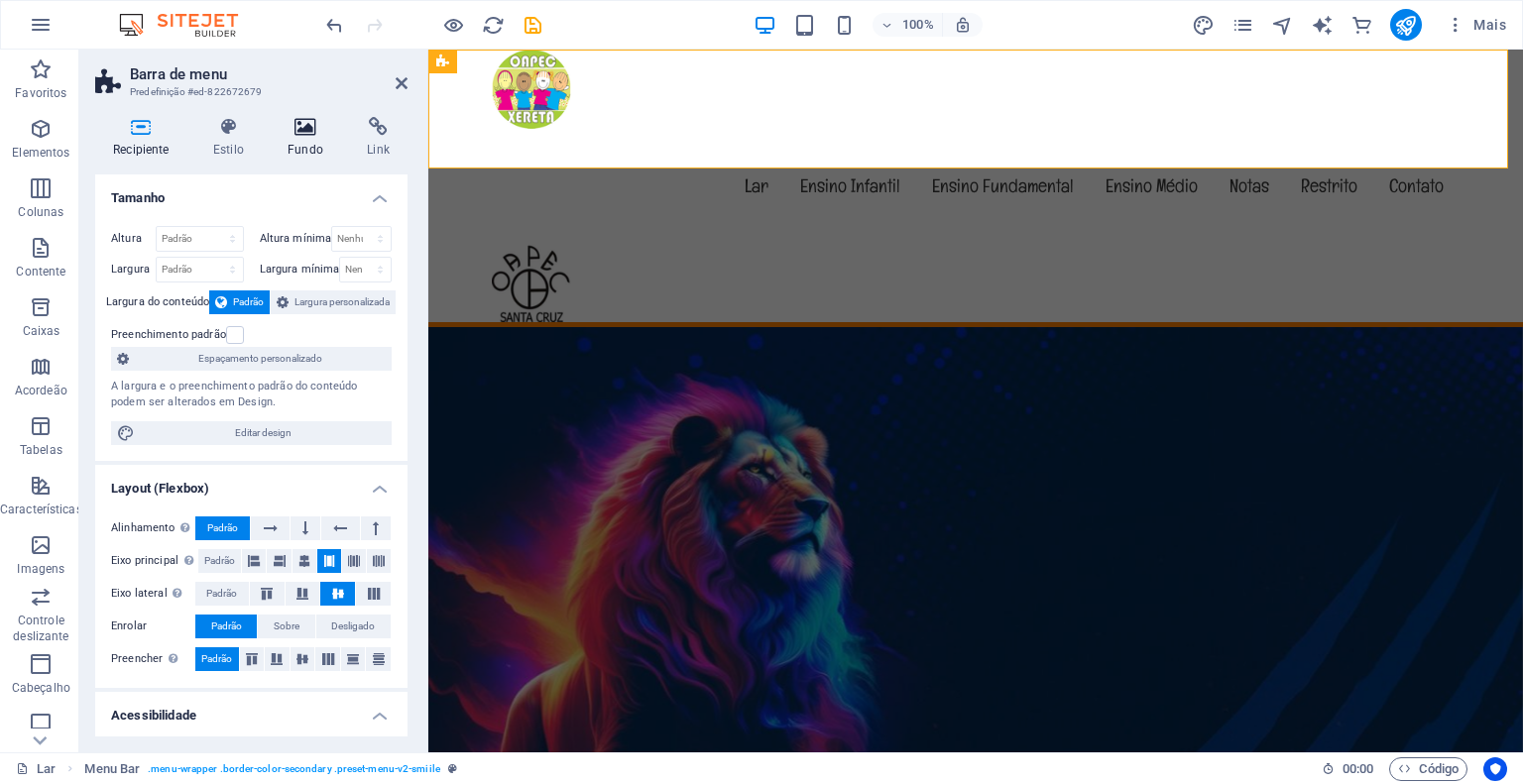 click at bounding box center (305, 127) 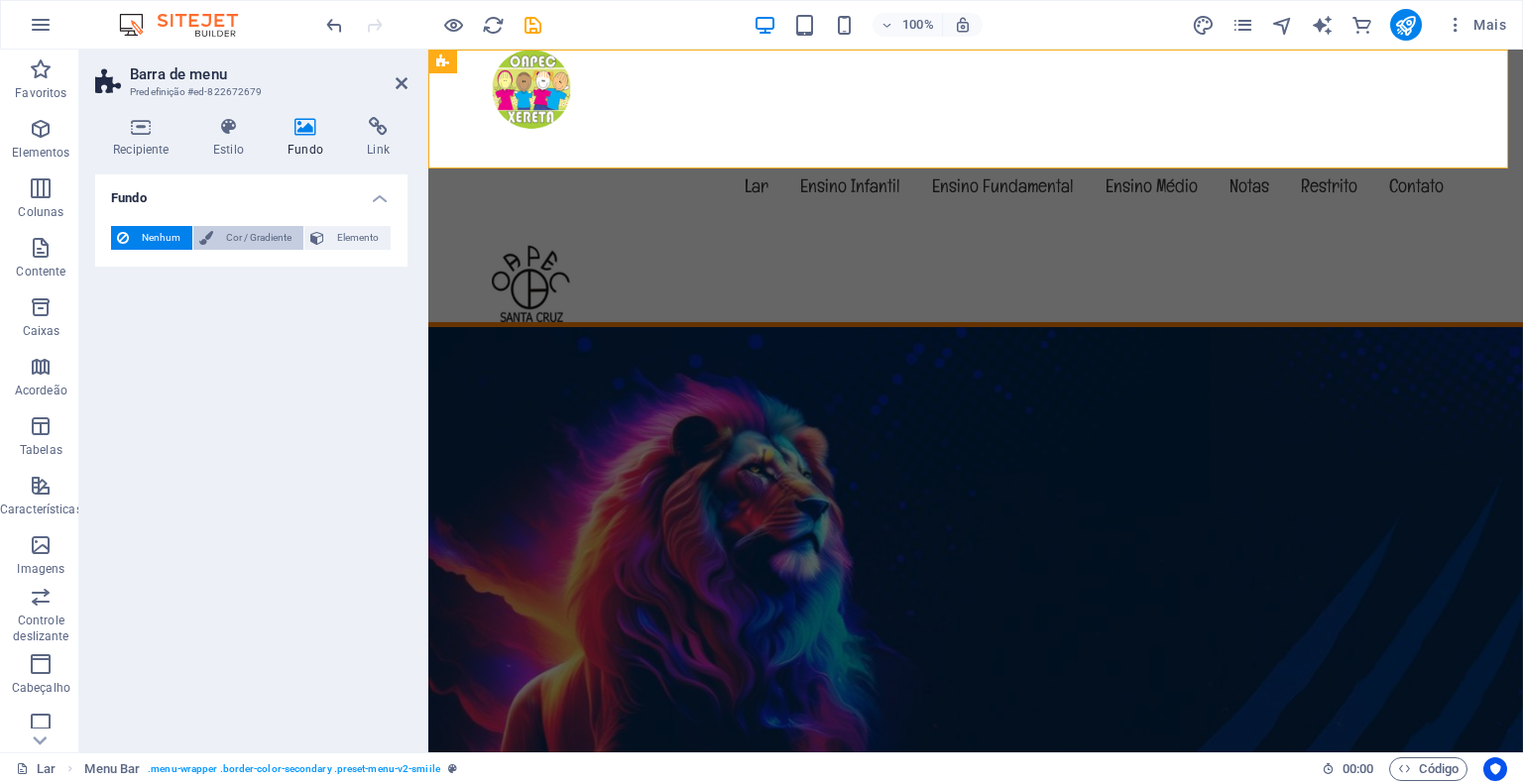 click on "Cor / Gradiente" at bounding box center (259, 237) 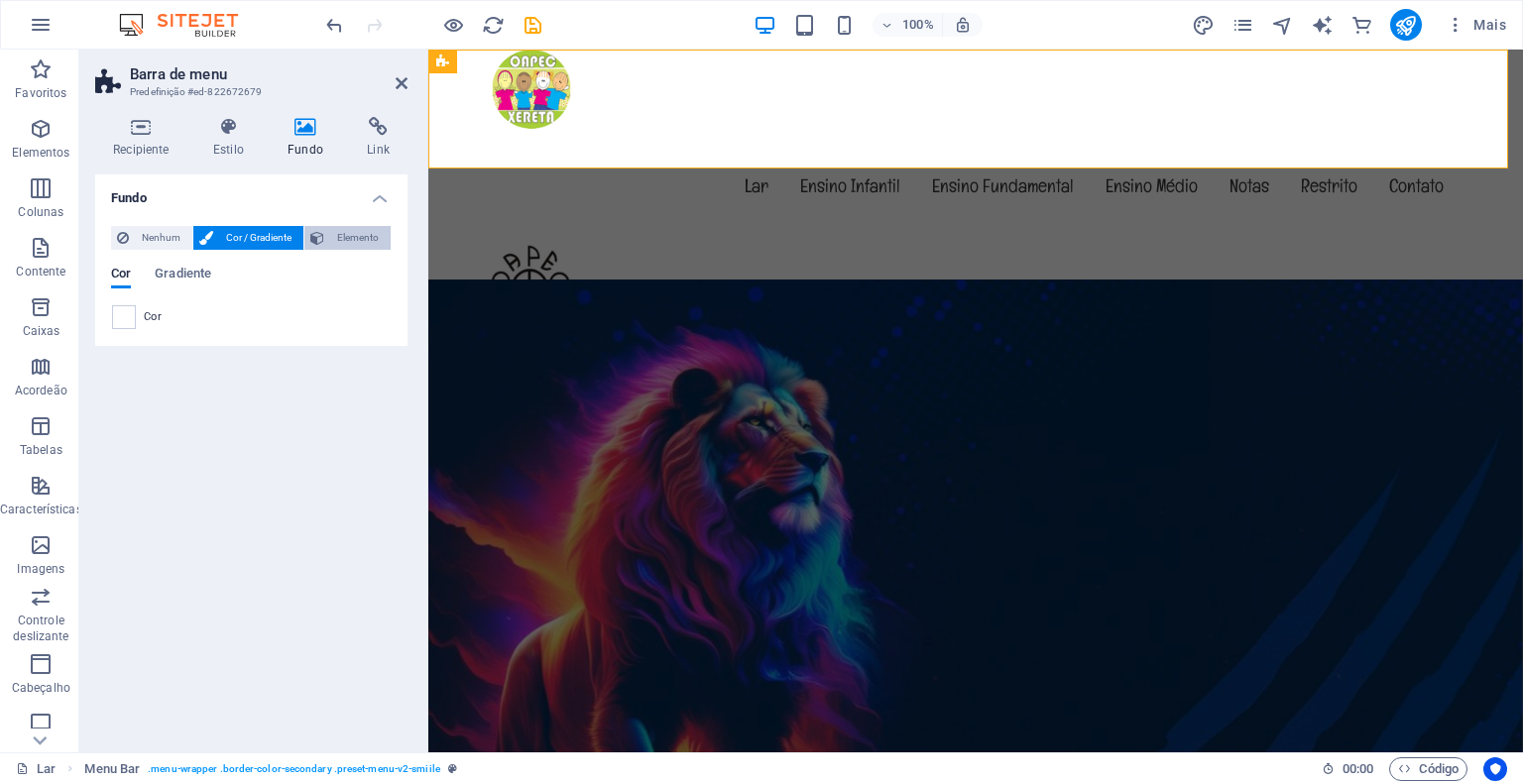 click on "Elemento" at bounding box center (357, 238) 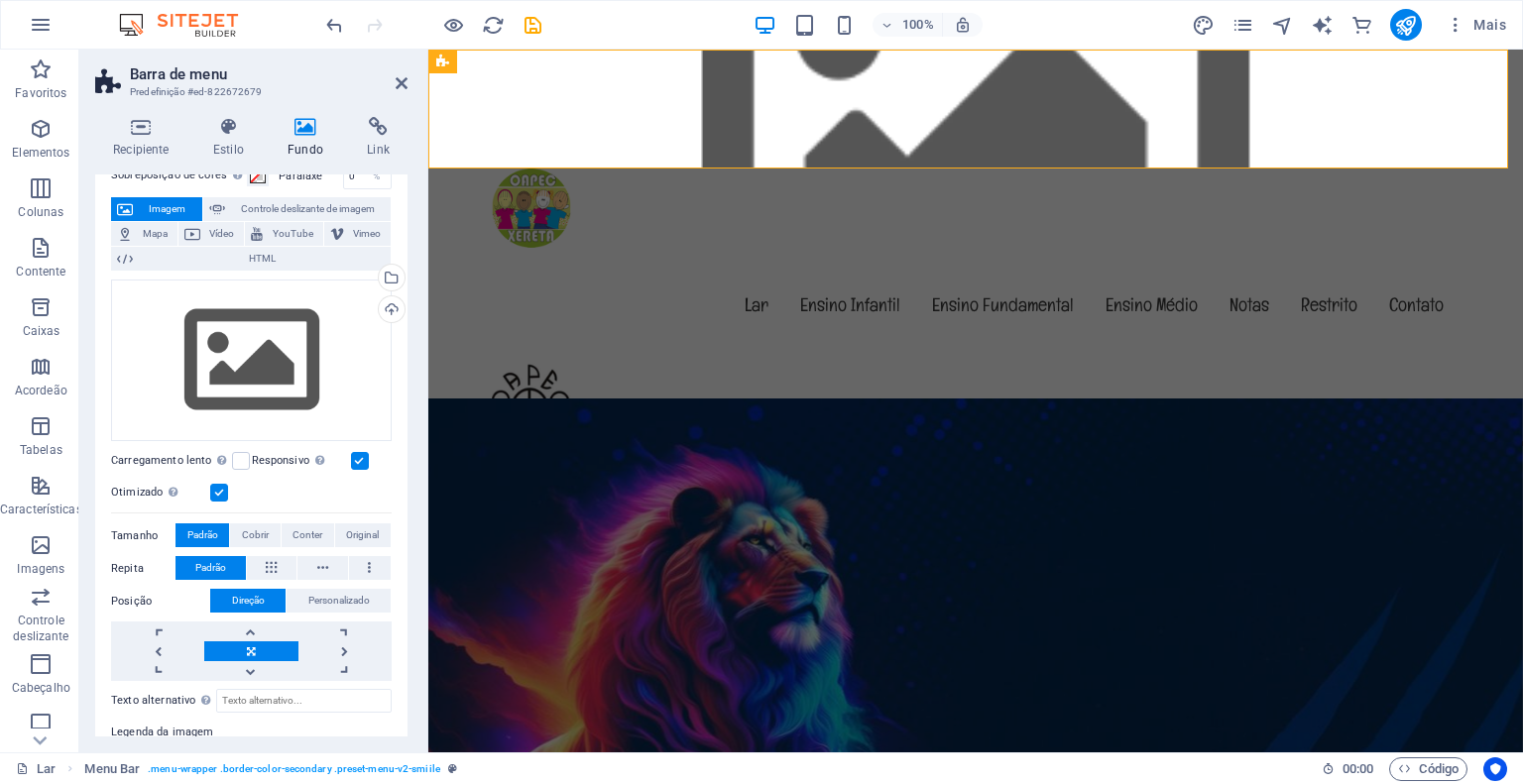 scroll, scrollTop: 0, scrollLeft: 0, axis: both 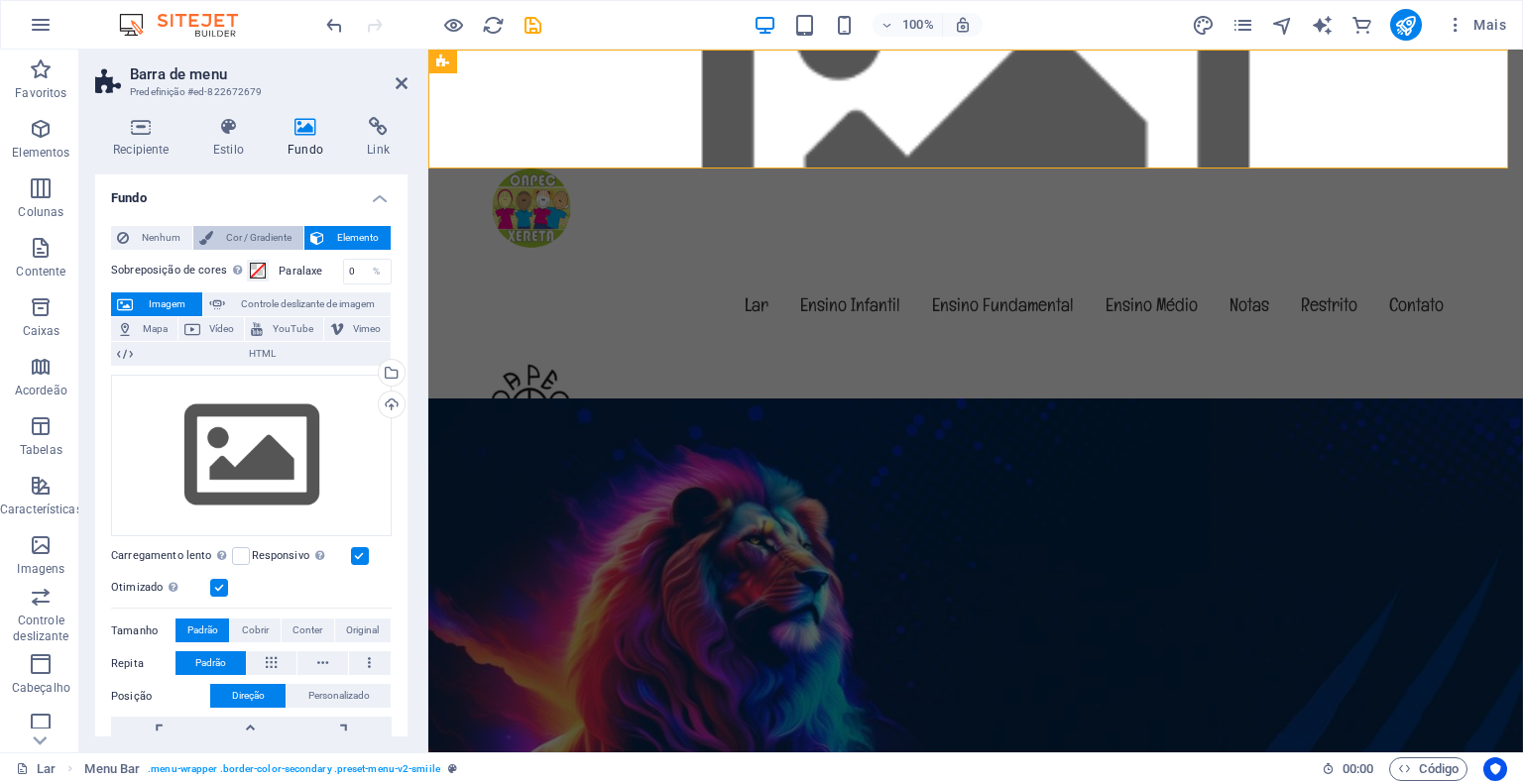 click on "Cor / Gradiente" at bounding box center (259, 237) 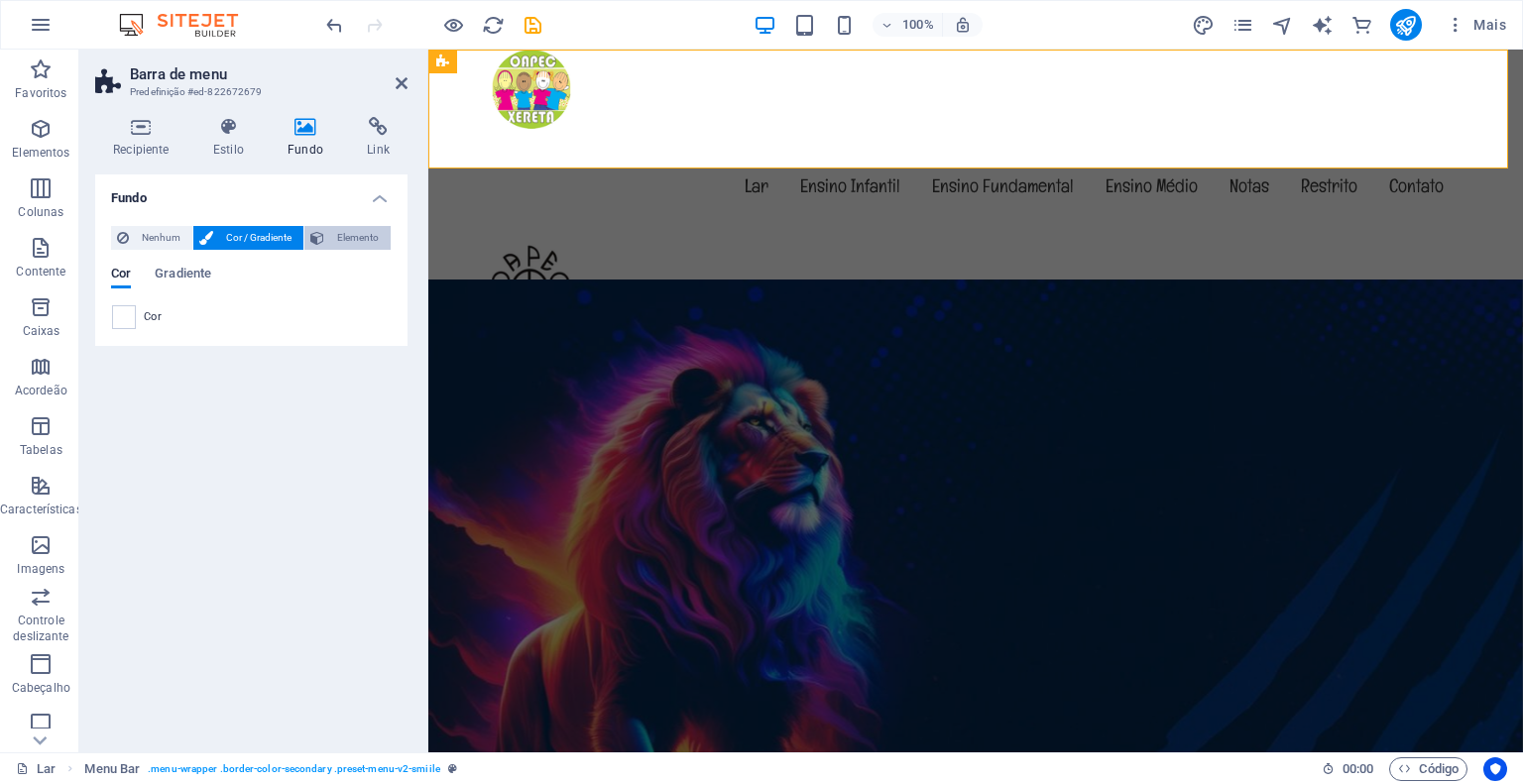 click on "Elemento" at bounding box center (357, 238) 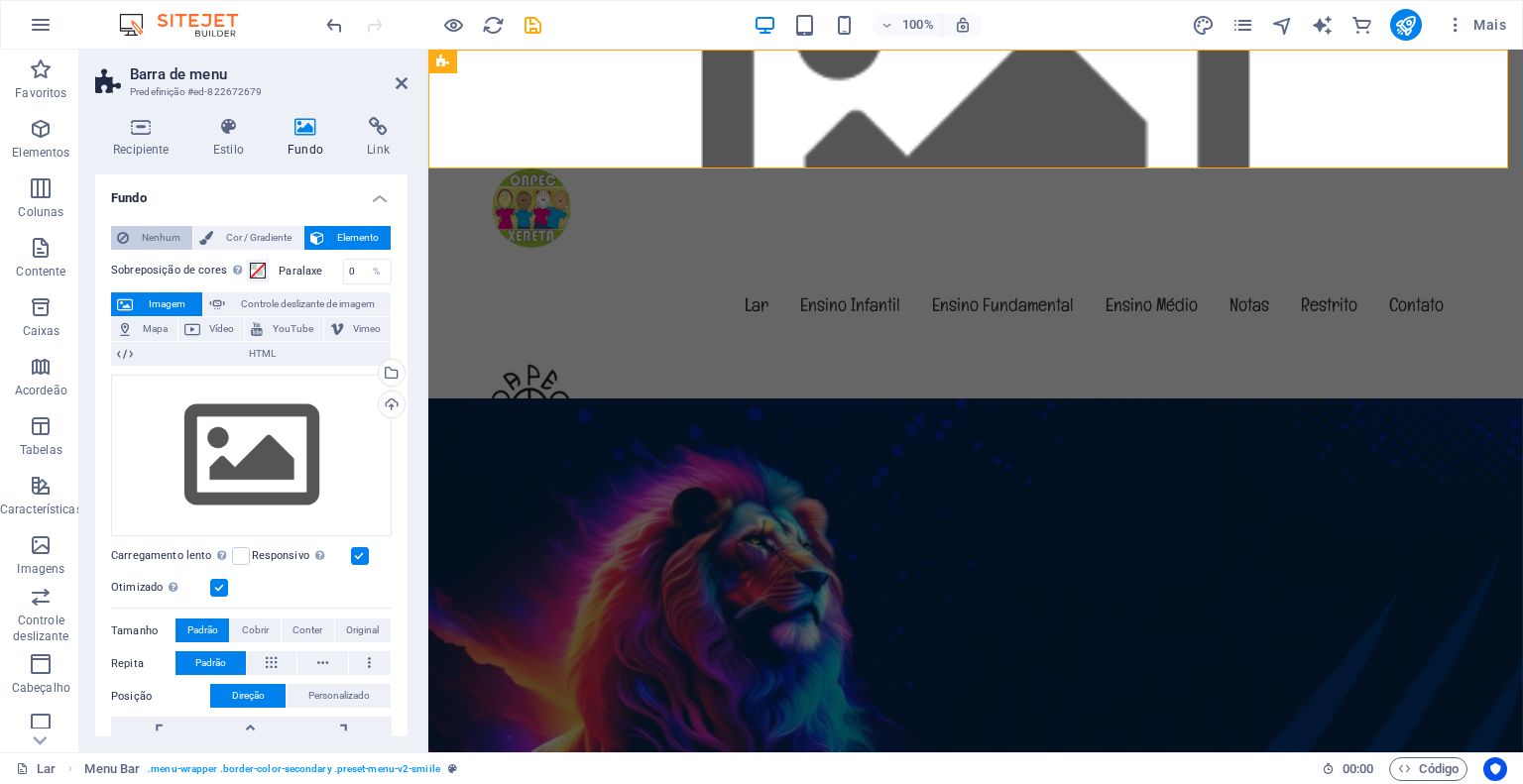 click on "Nenhum" at bounding box center [161, 237] 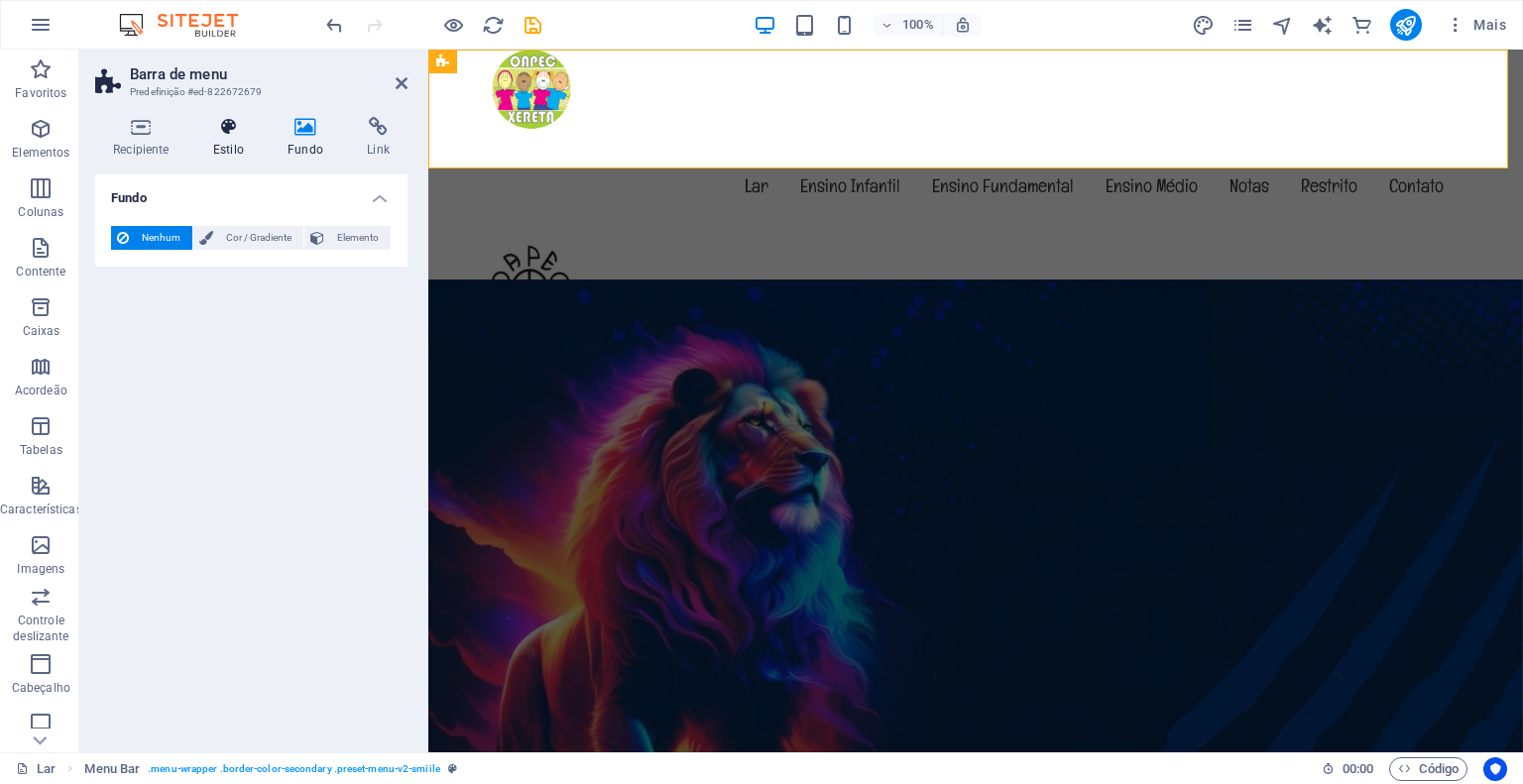 click on "Estilo" at bounding box center [228, 150] 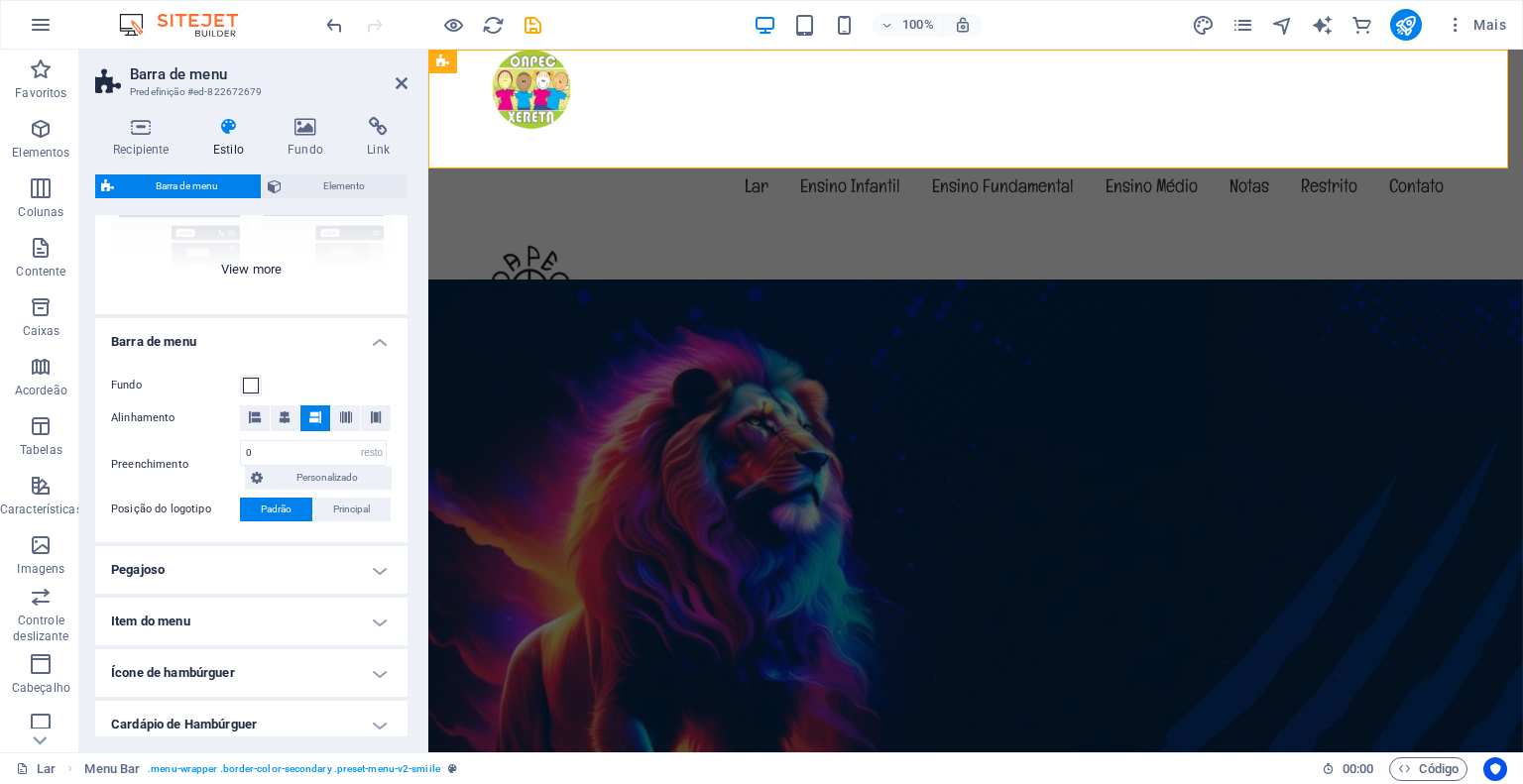scroll, scrollTop: 375, scrollLeft: 0, axis: vertical 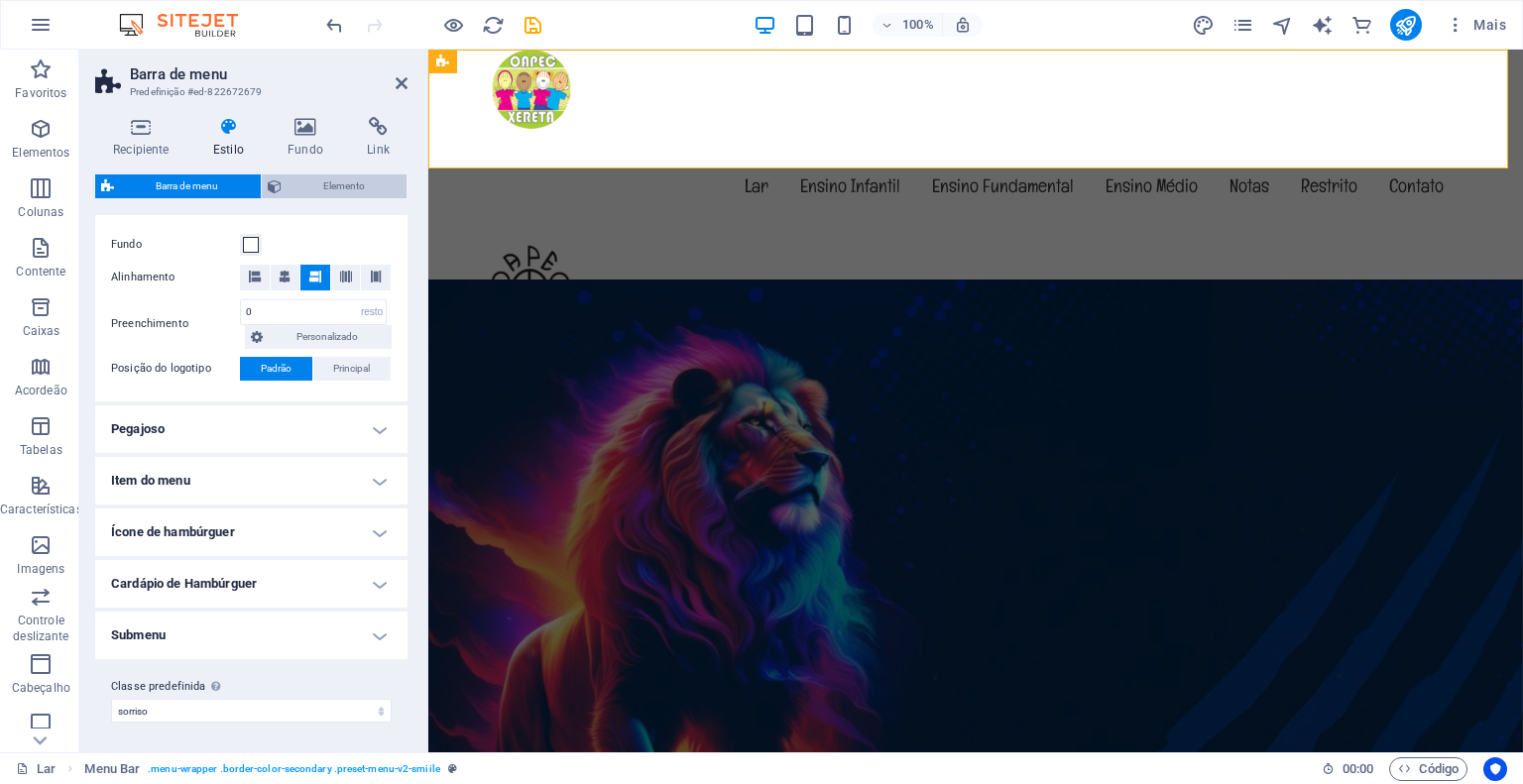 click at bounding box center [275, 186] 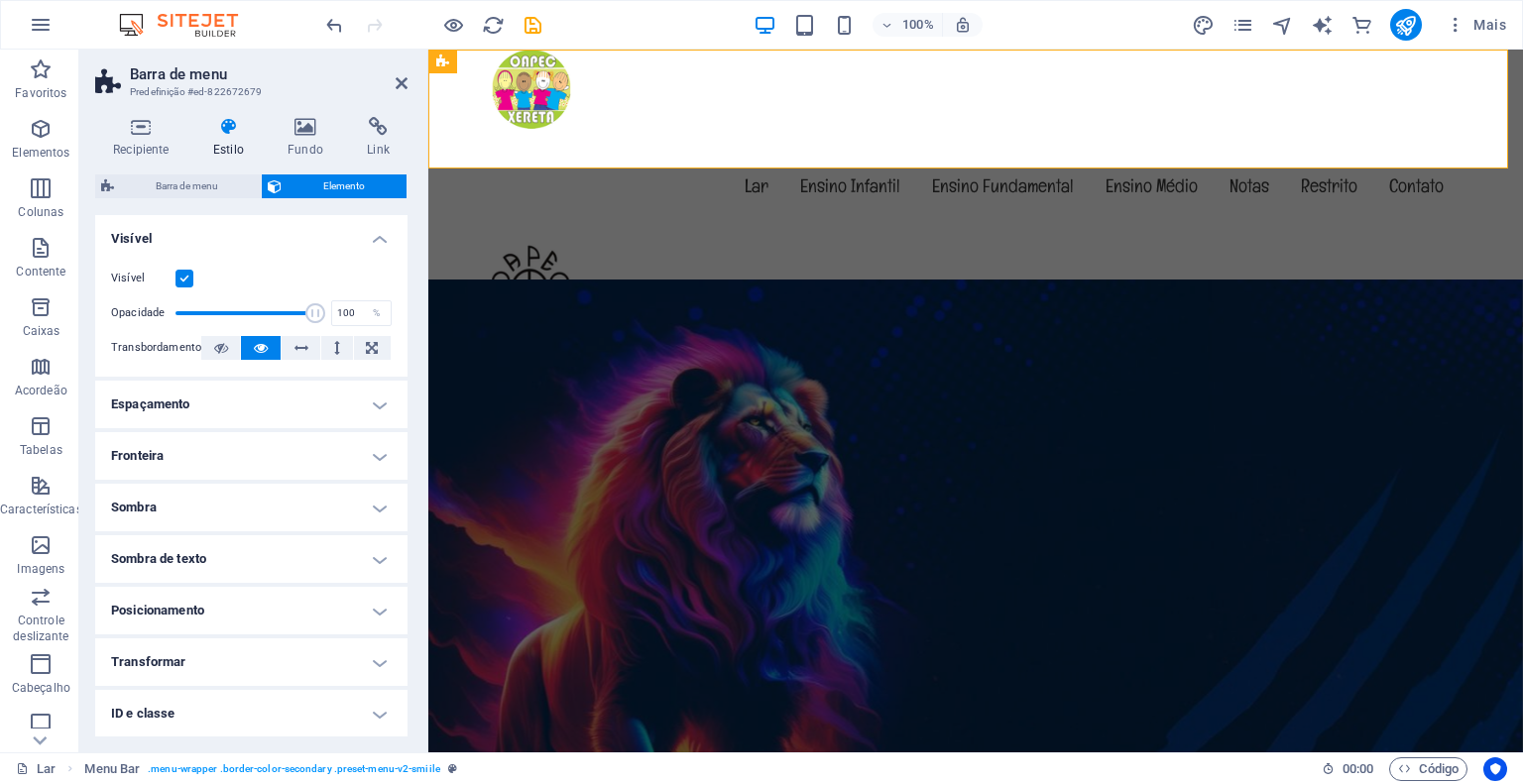 click on "Elemento" at bounding box center [344, 185] 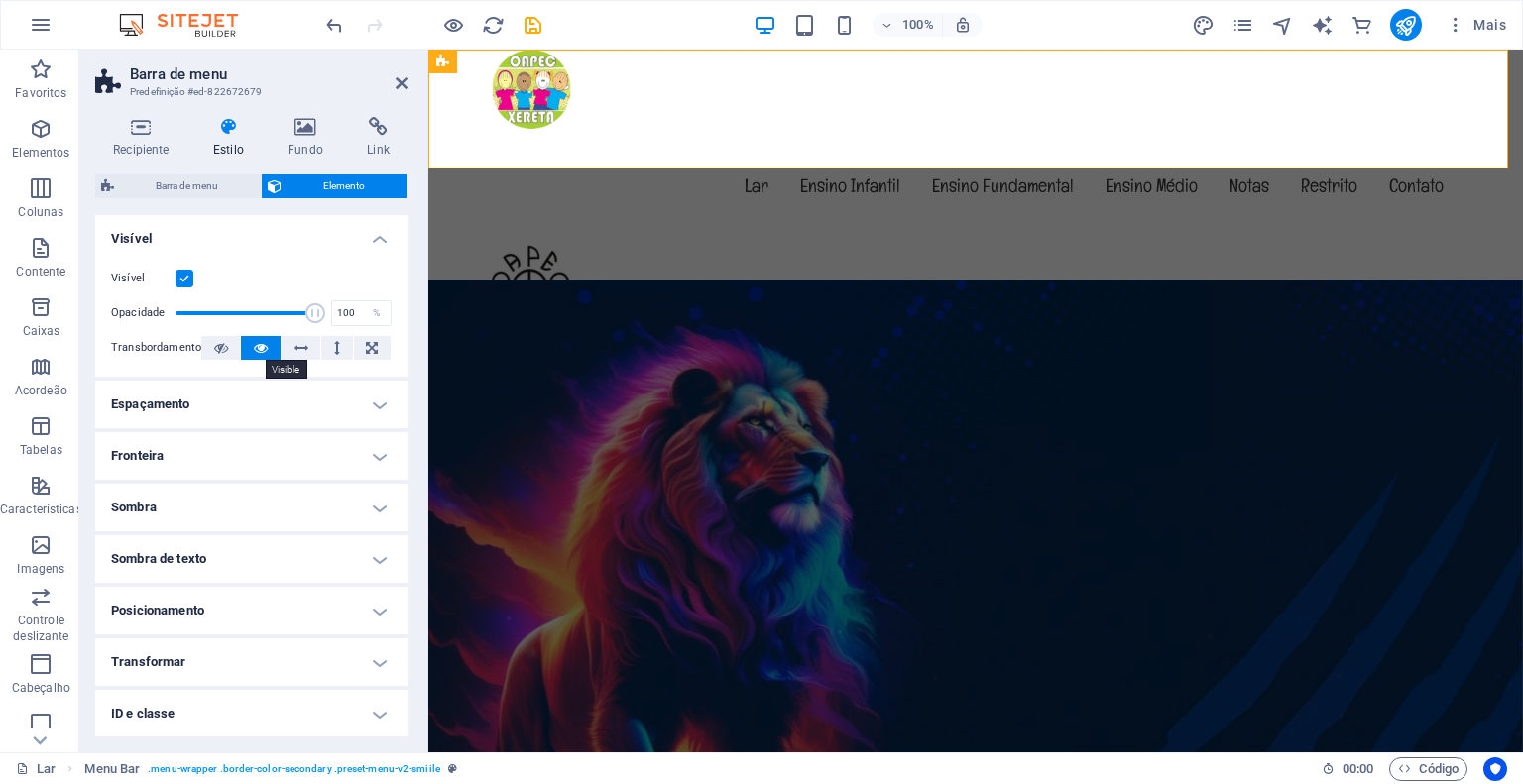 click at bounding box center [261, 348] 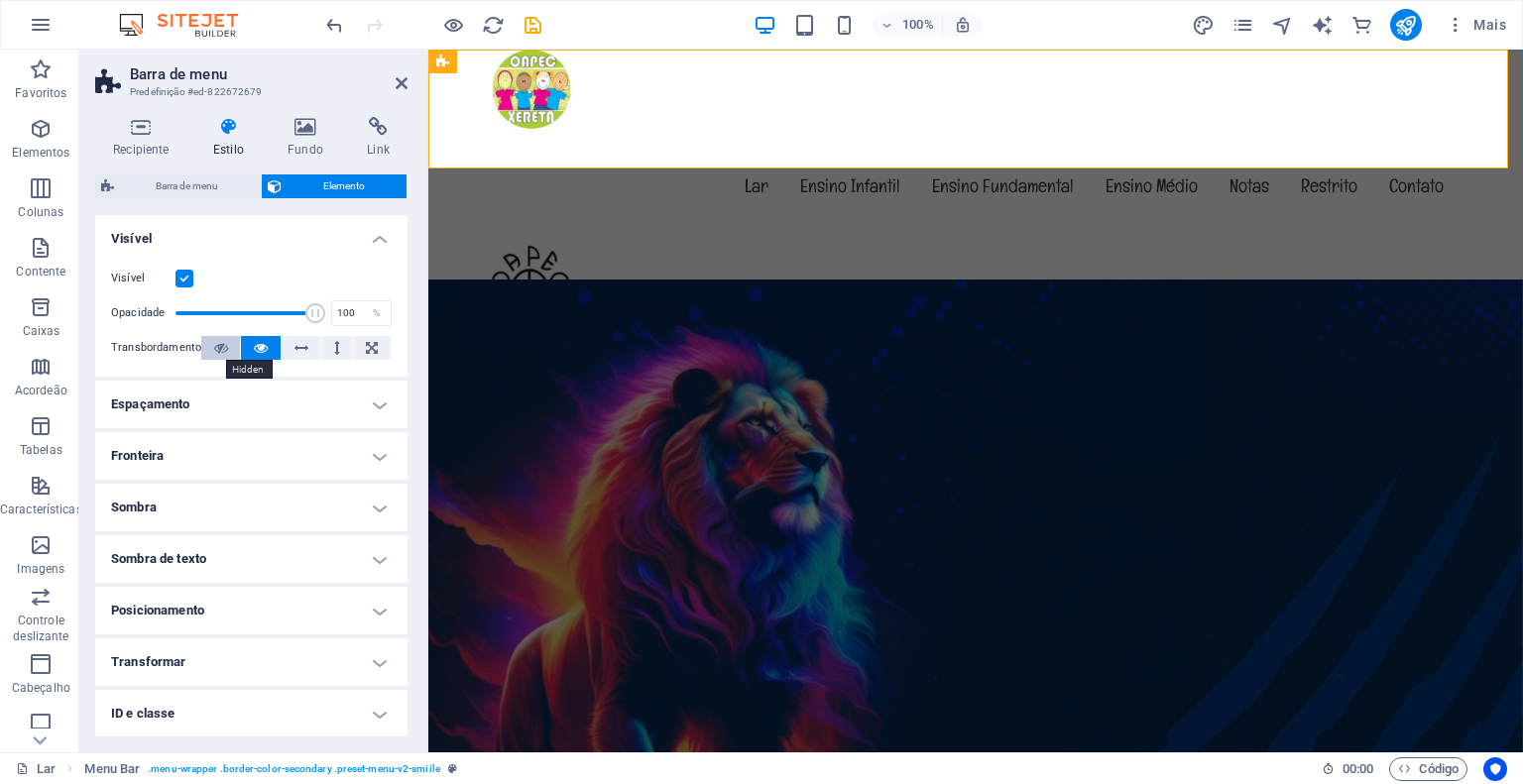 click at bounding box center [221, 348] 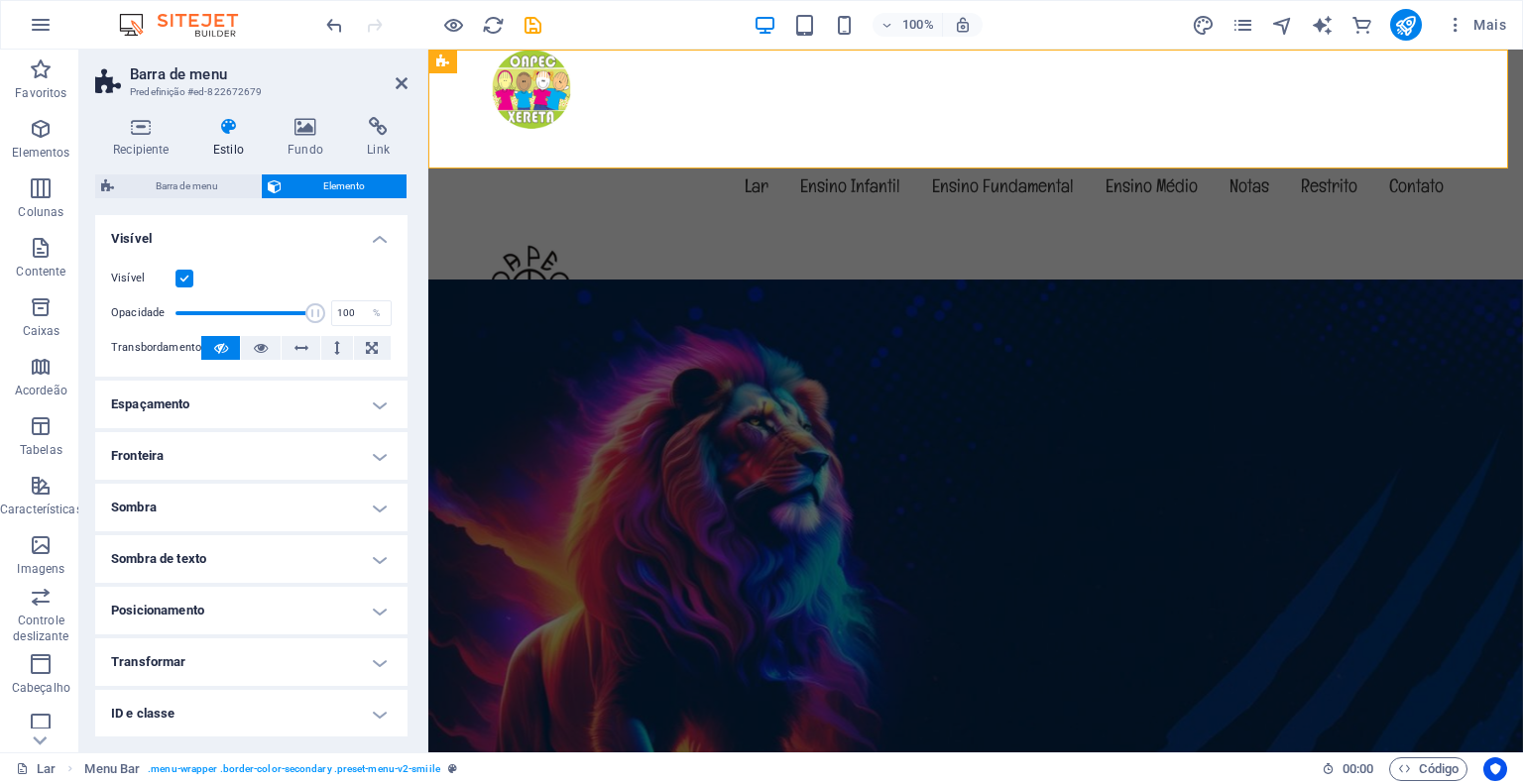 click at bounding box center (221, 348) 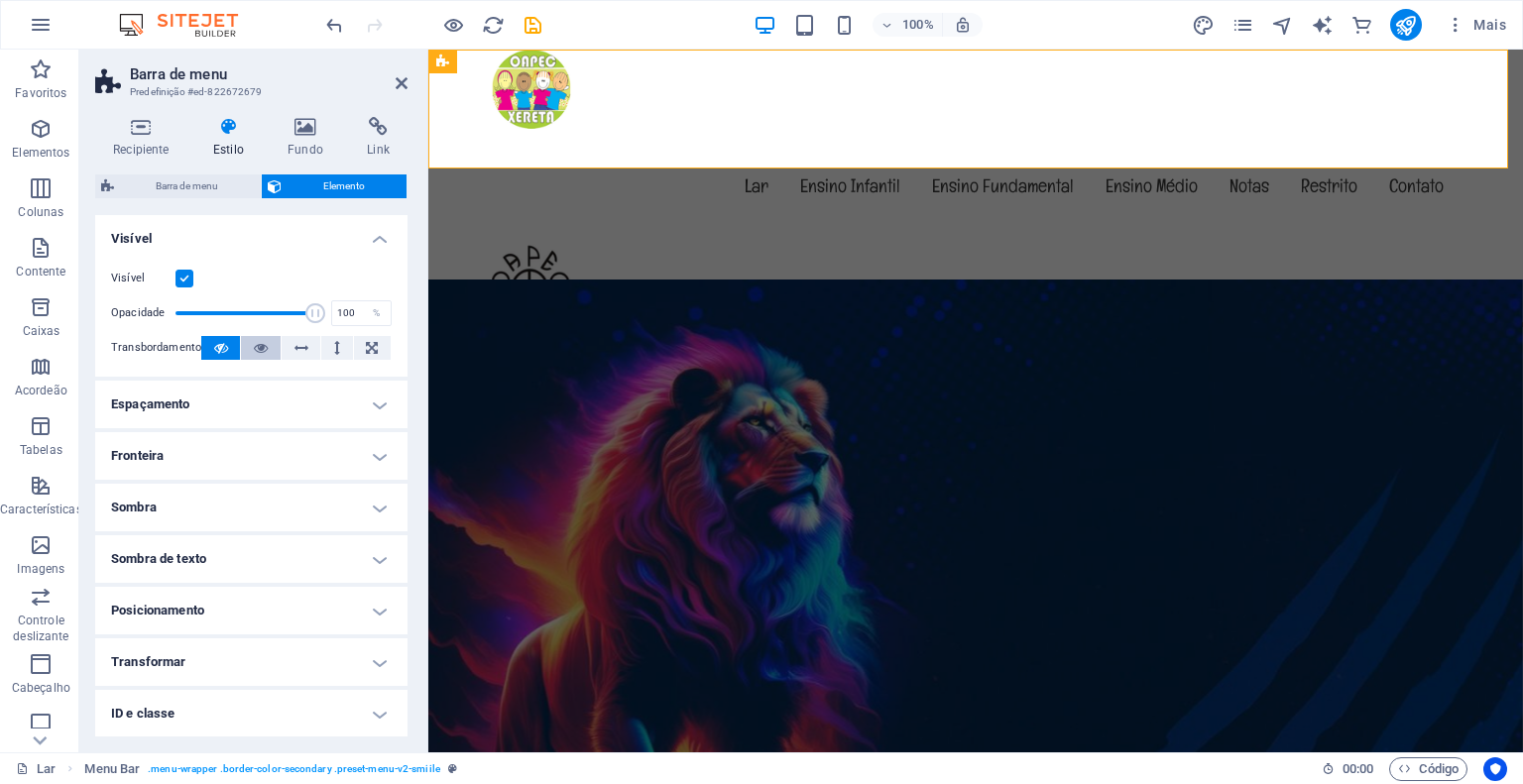 click at bounding box center [261, 348] 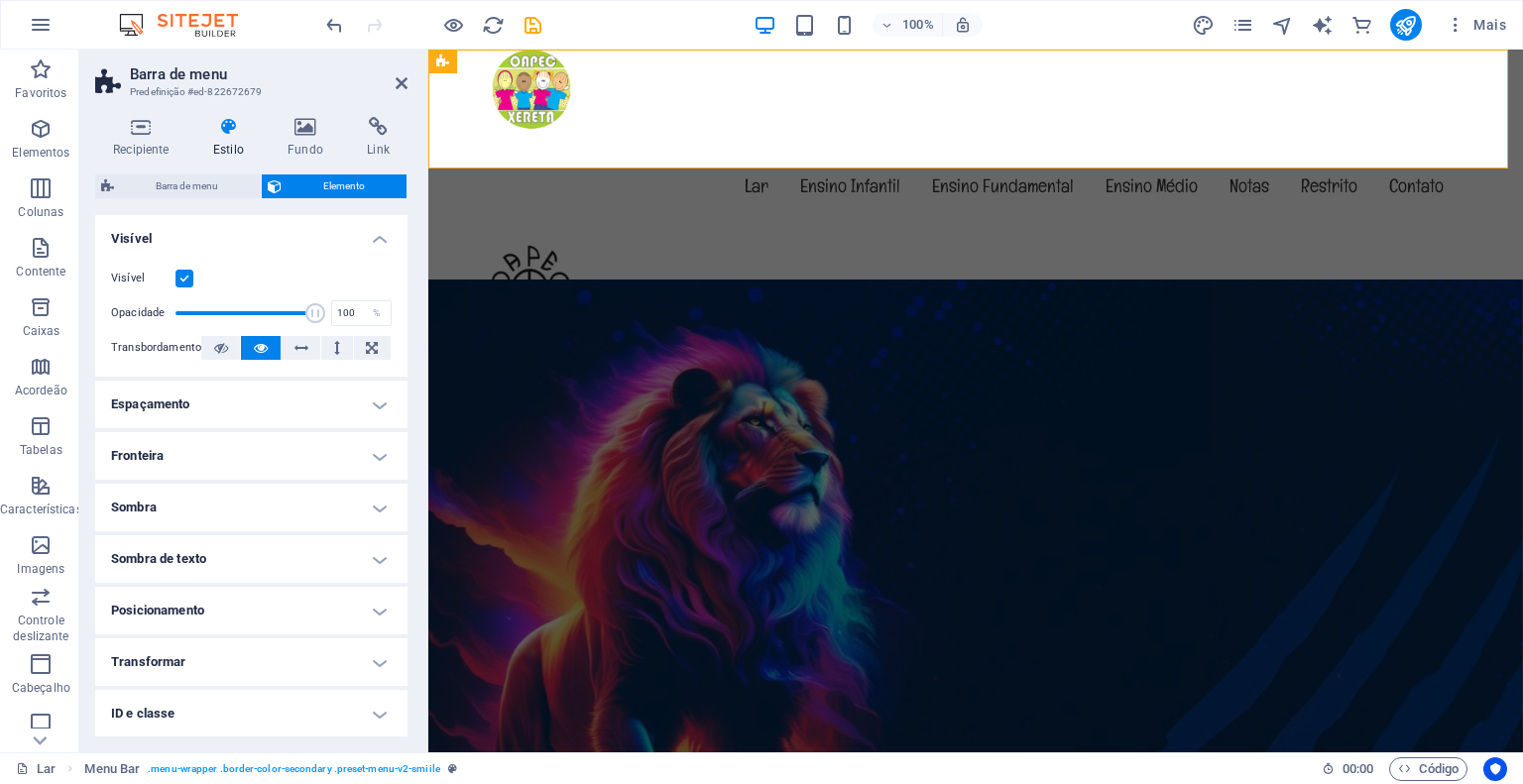 click on "Espaçamento" at bounding box center (251, 404) 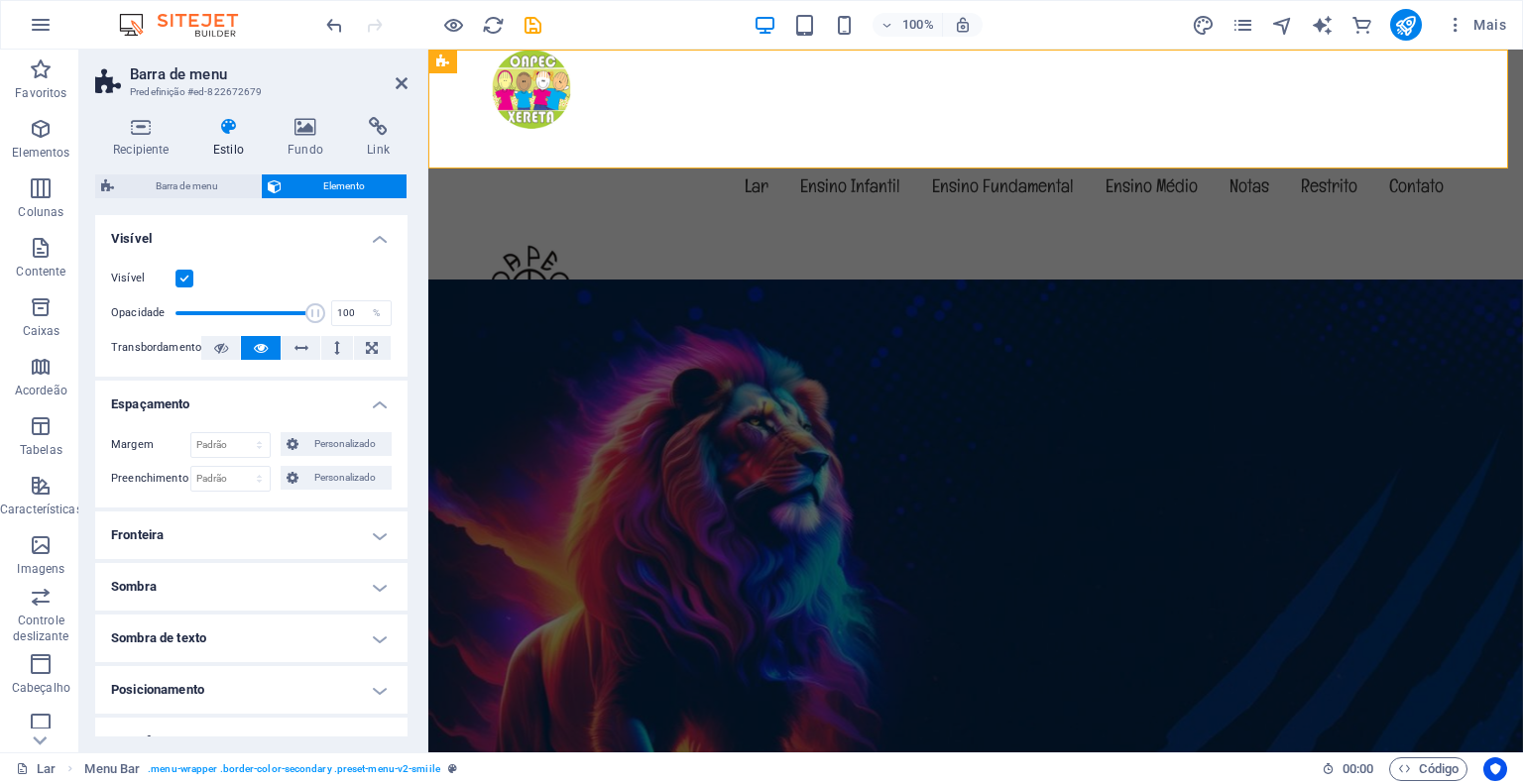 click on "Espaçamento" at bounding box center (251, 398) 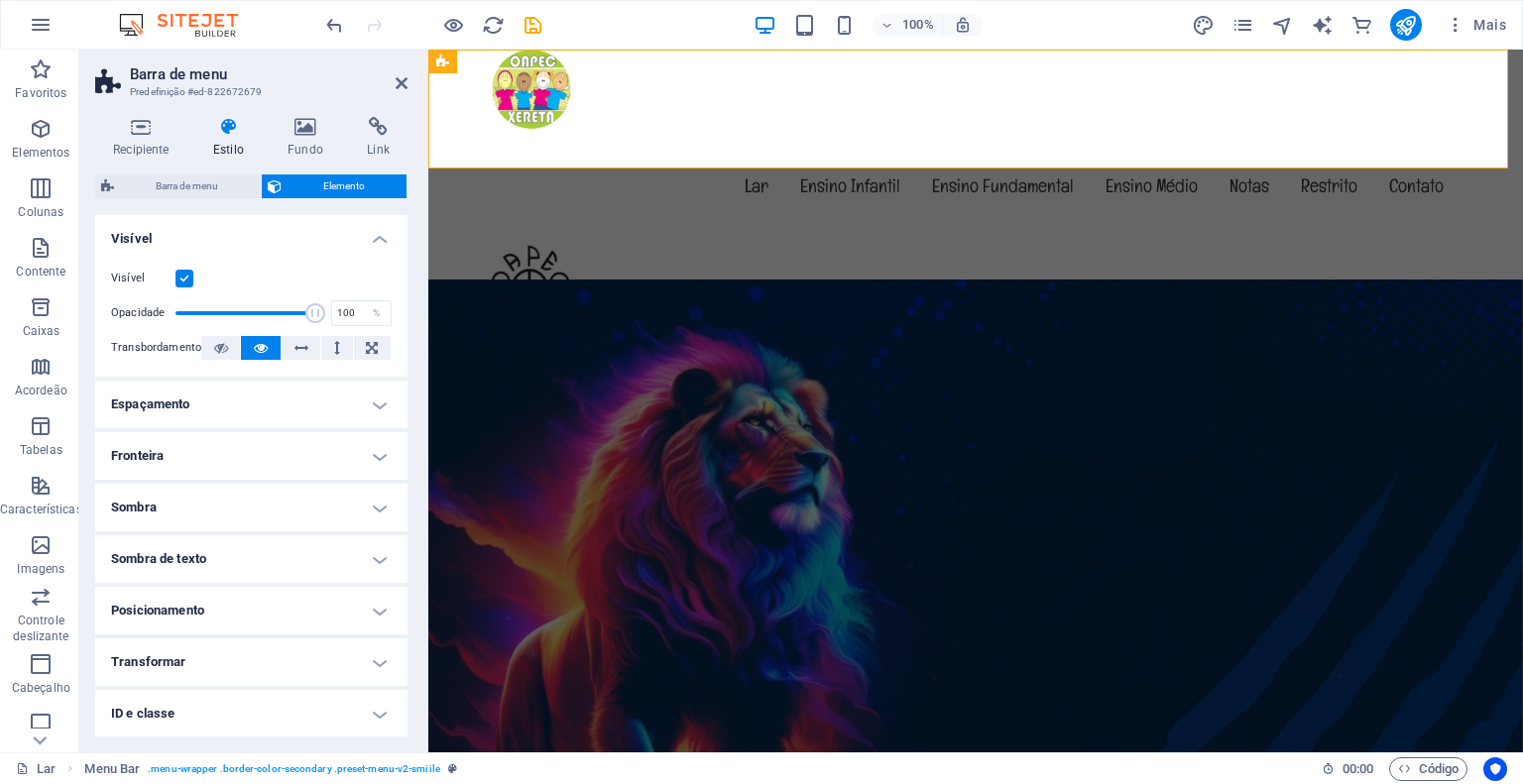 click on "Fronteira" at bounding box center [251, 456] 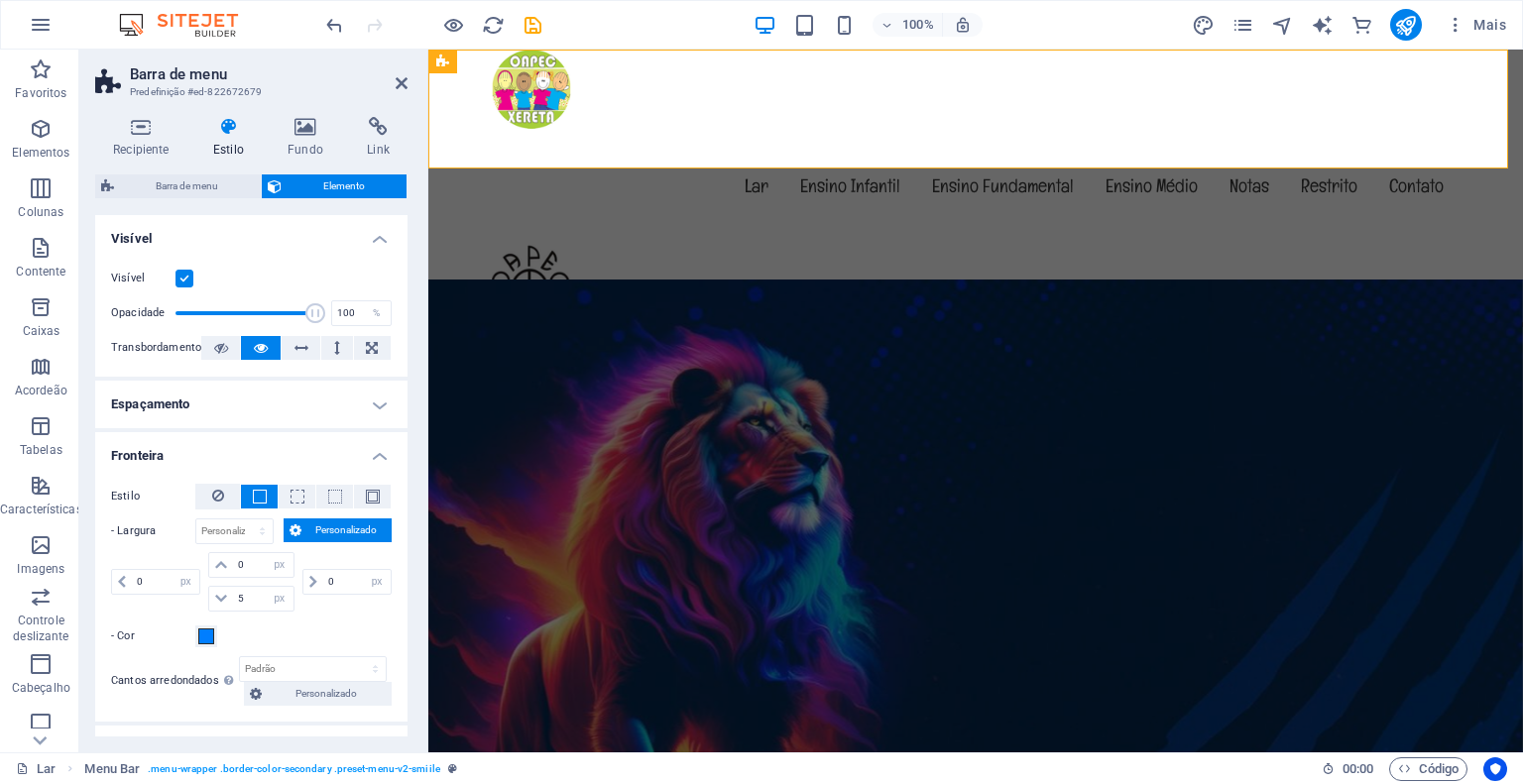 click on "Fronteira" at bounding box center (251, 450) 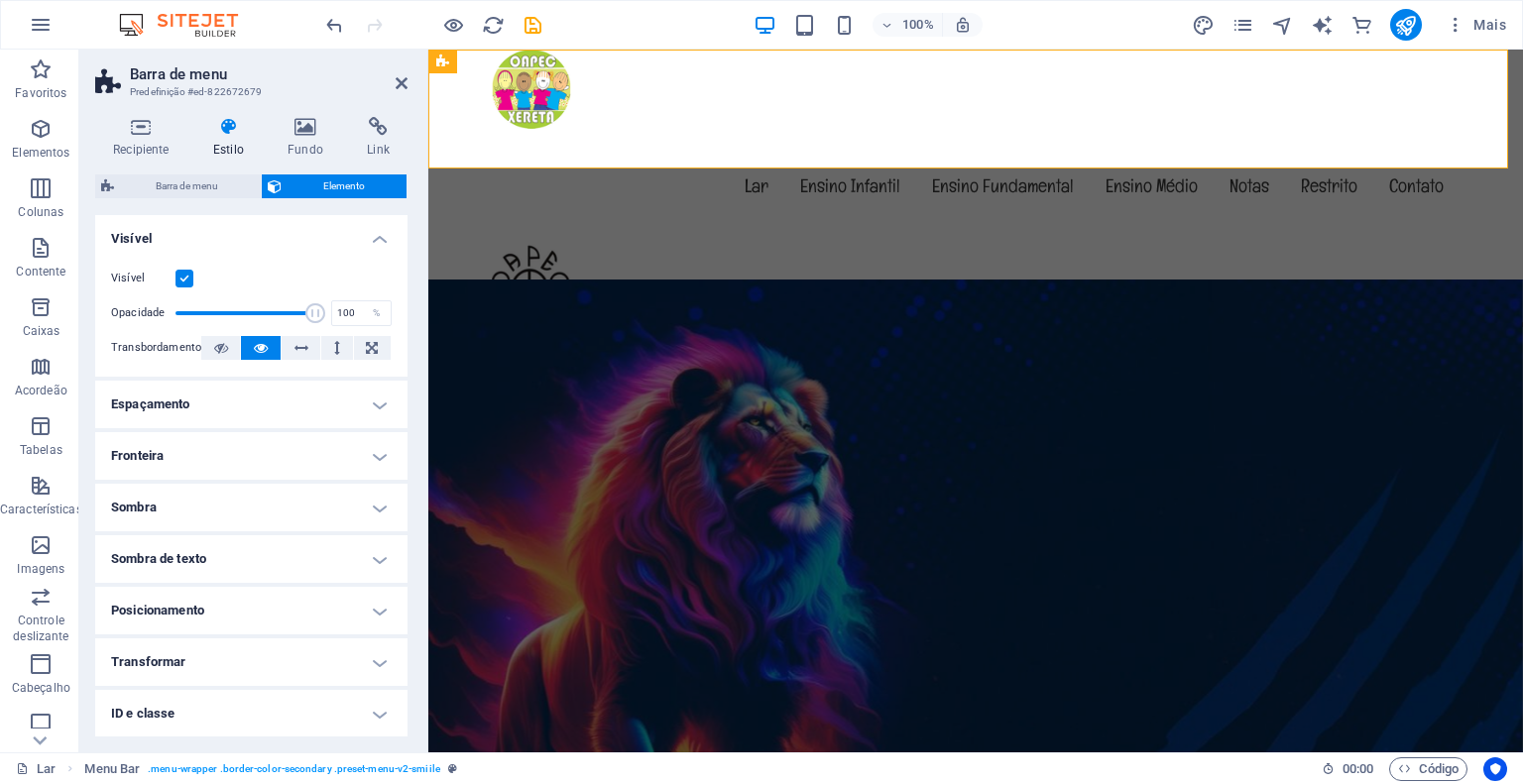 scroll, scrollTop: 103, scrollLeft: 0, axis: vertical 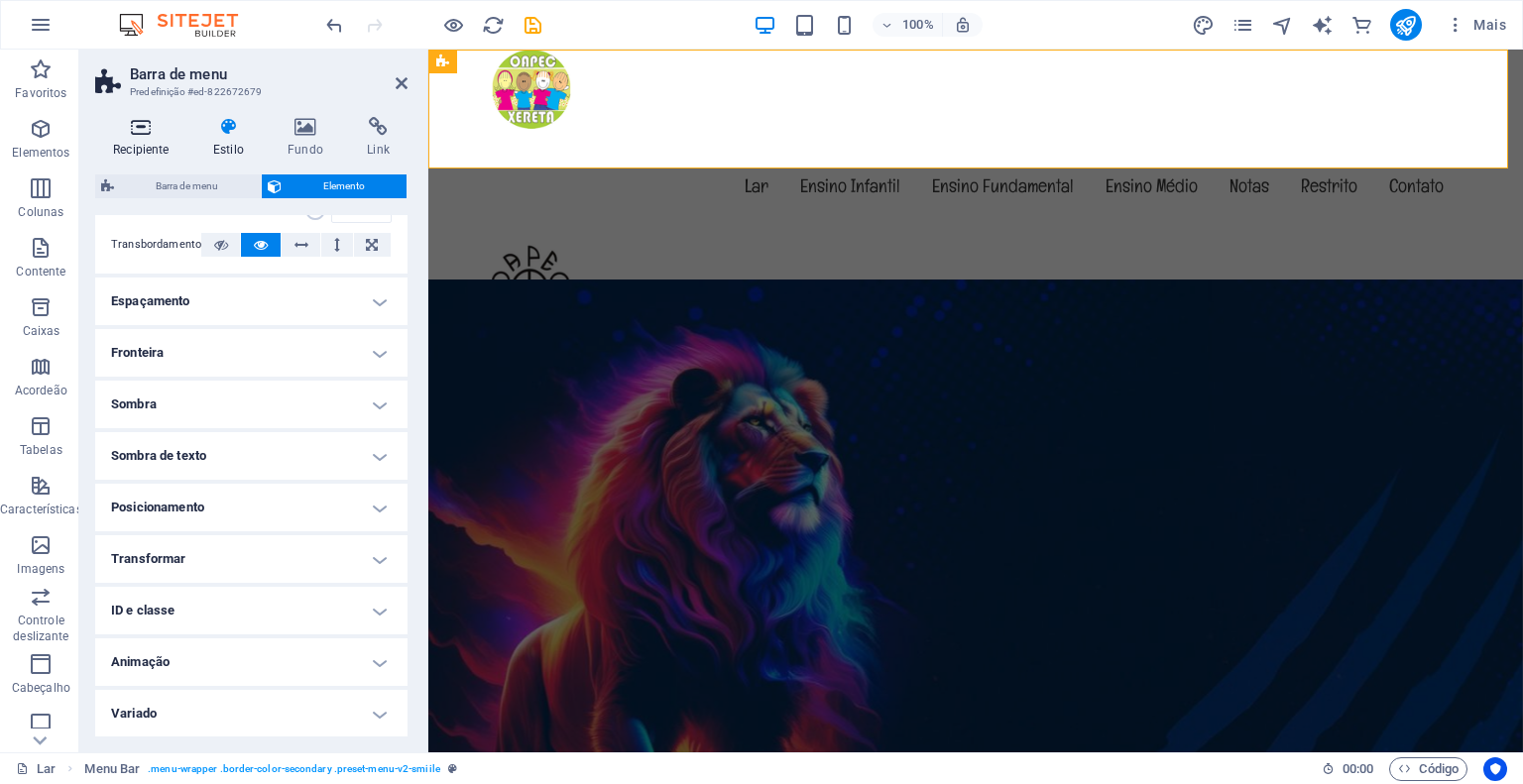 click at bounding box center [141, 127] 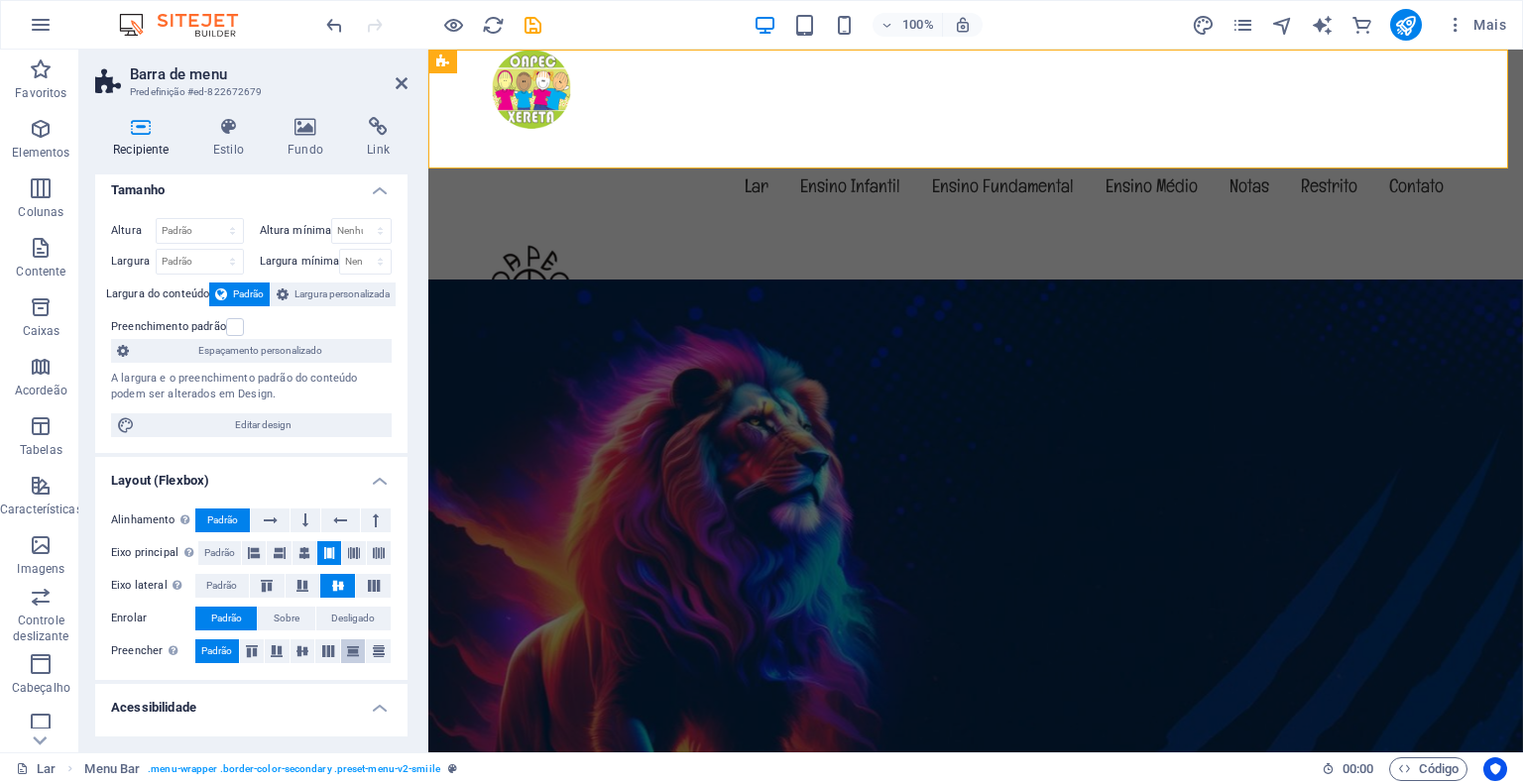 scroll, scrollTop: 0, scrollLeft: 0, axis: both 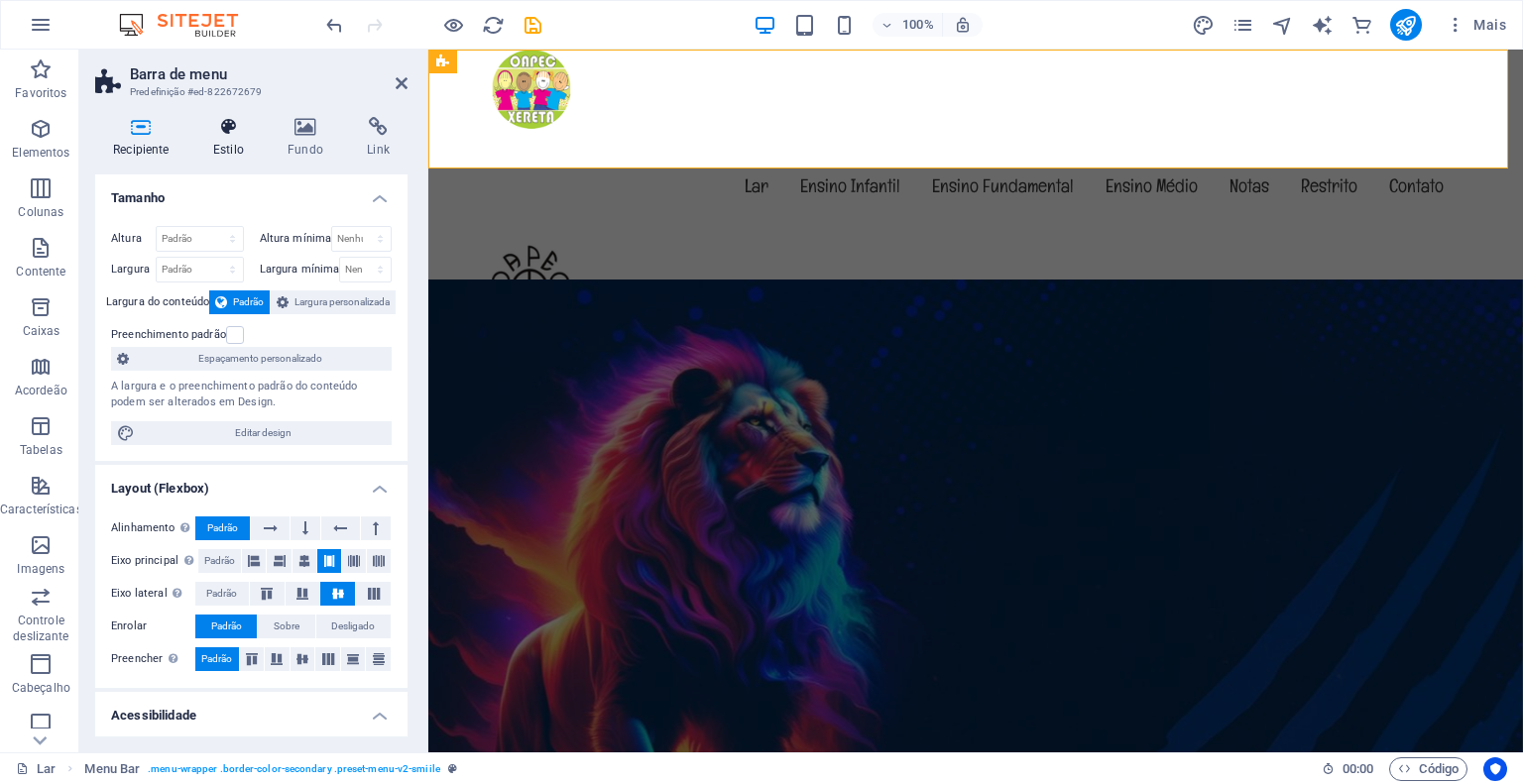 click at bounding box center [228, 127] 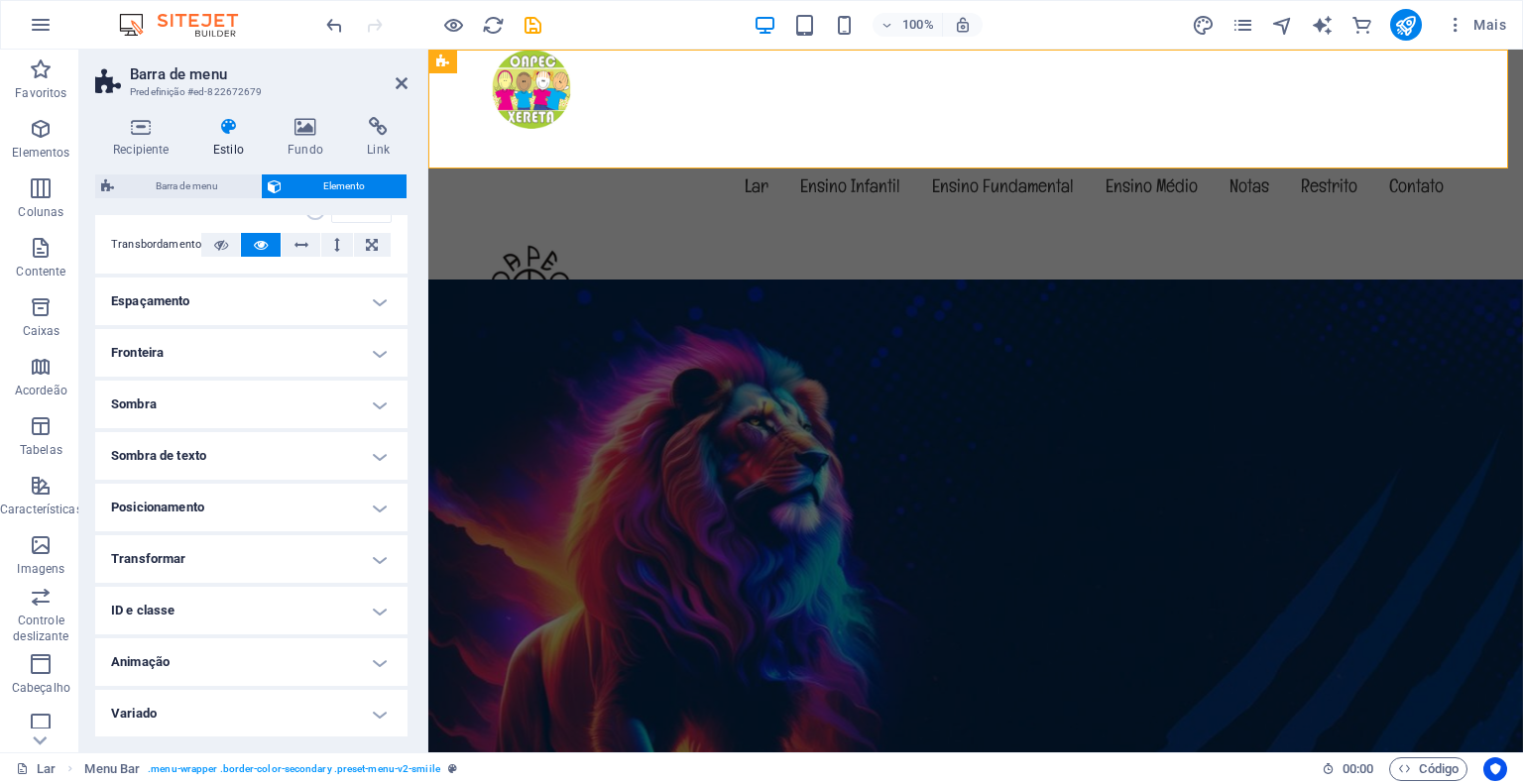 scroll, scrollTop: 4, scrollLeft: 0, axis: vertical 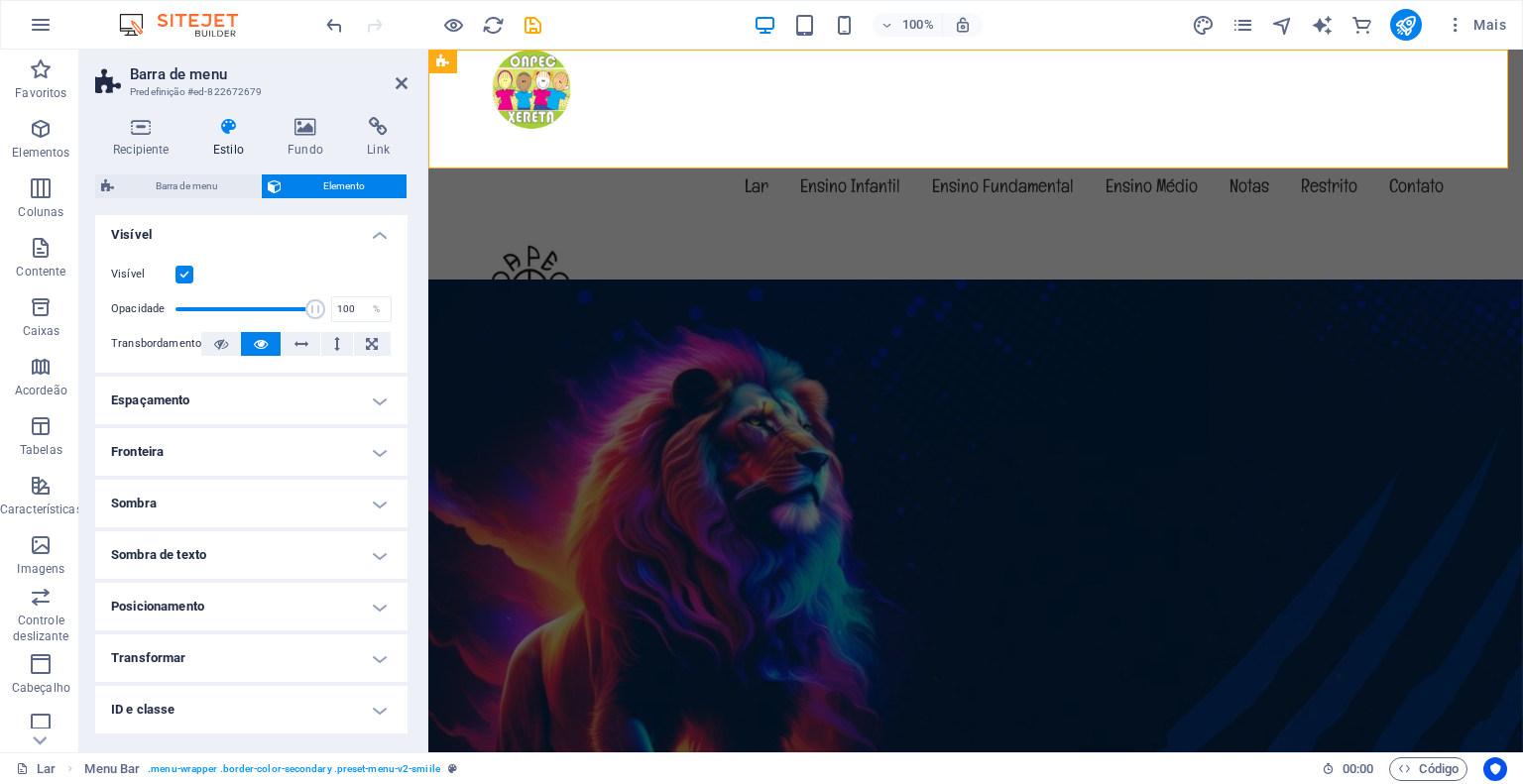 click on "Espaçamento" at bounding box center (251, 400) 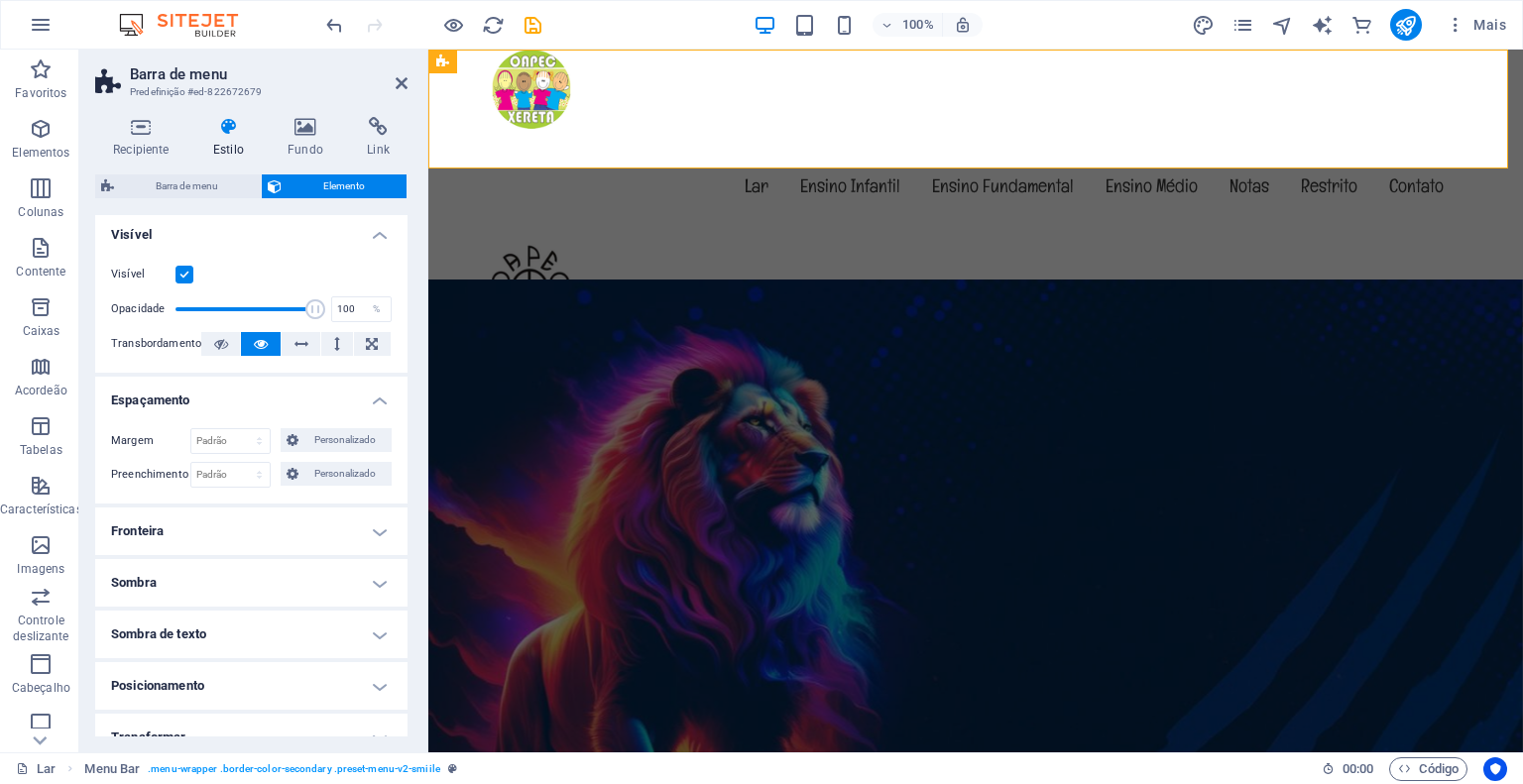 scroll, scrollTop: 0, scrollLeft: 0, axis: both 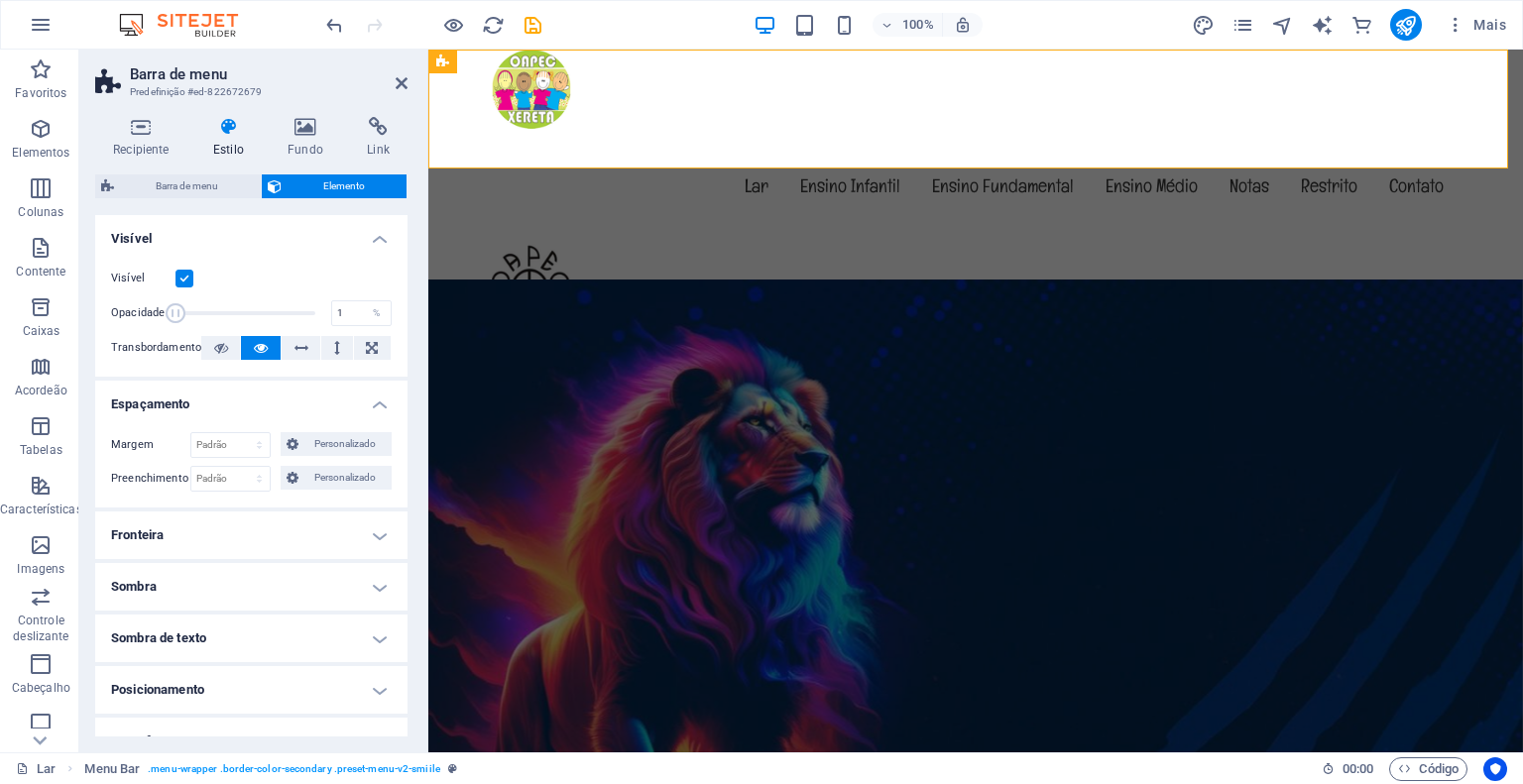 drag, startPoint x: 306, startPoint y: 311, endPoint x: 159, endPoint y: 331, distance: 148.35431 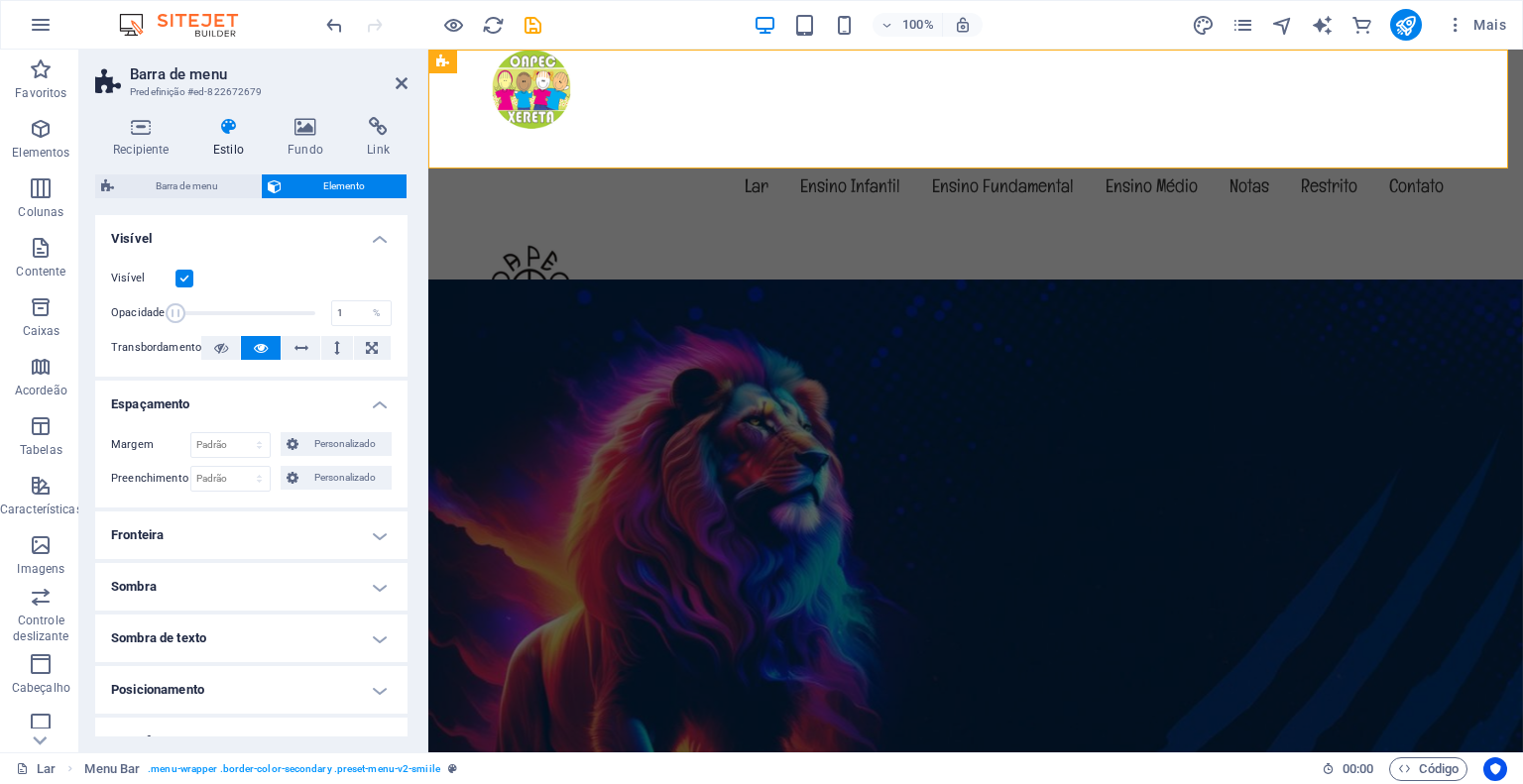 click on "Visível Opacidade 1 % Transbordamento" at bounding box center (251, 313) 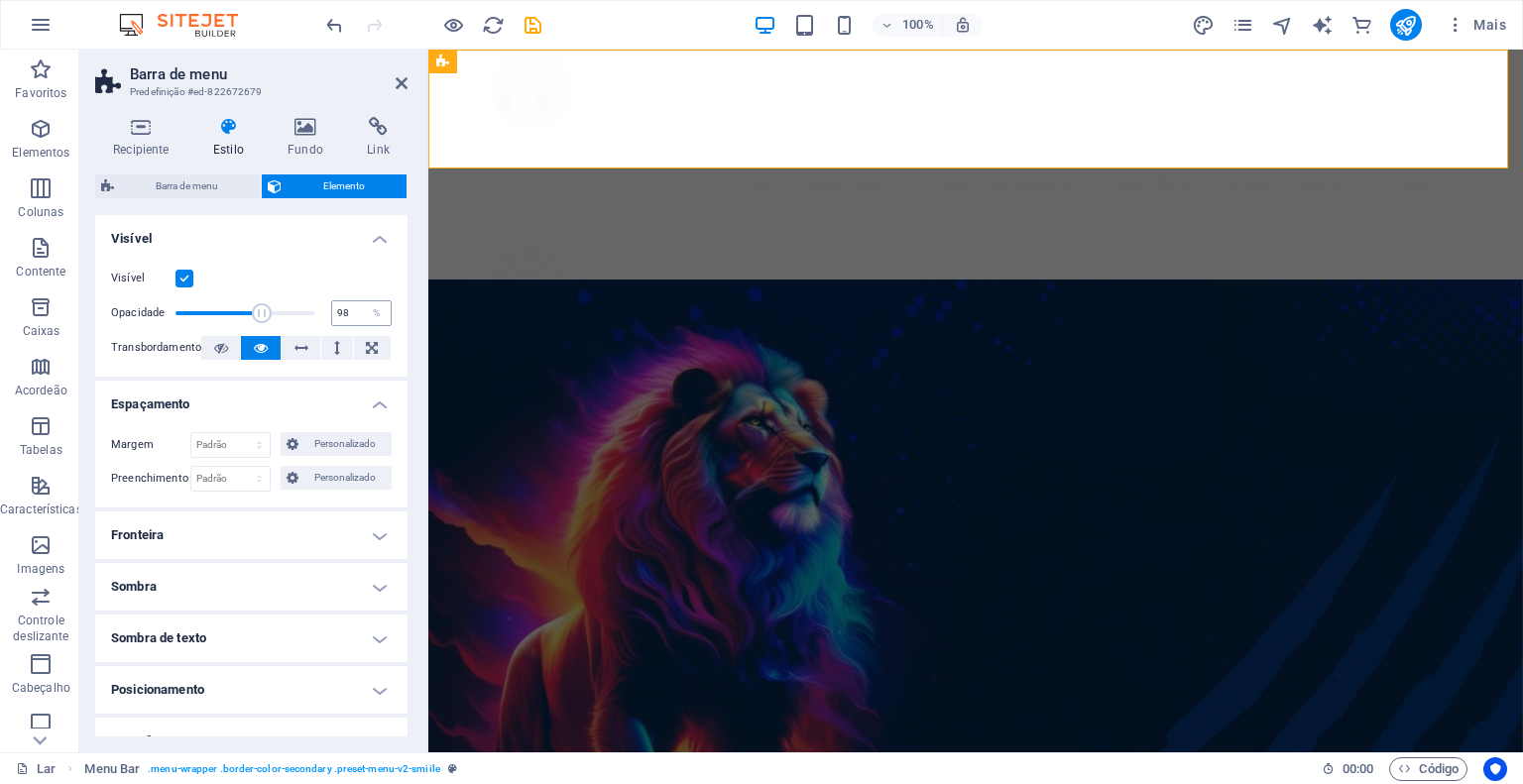 type on "100" 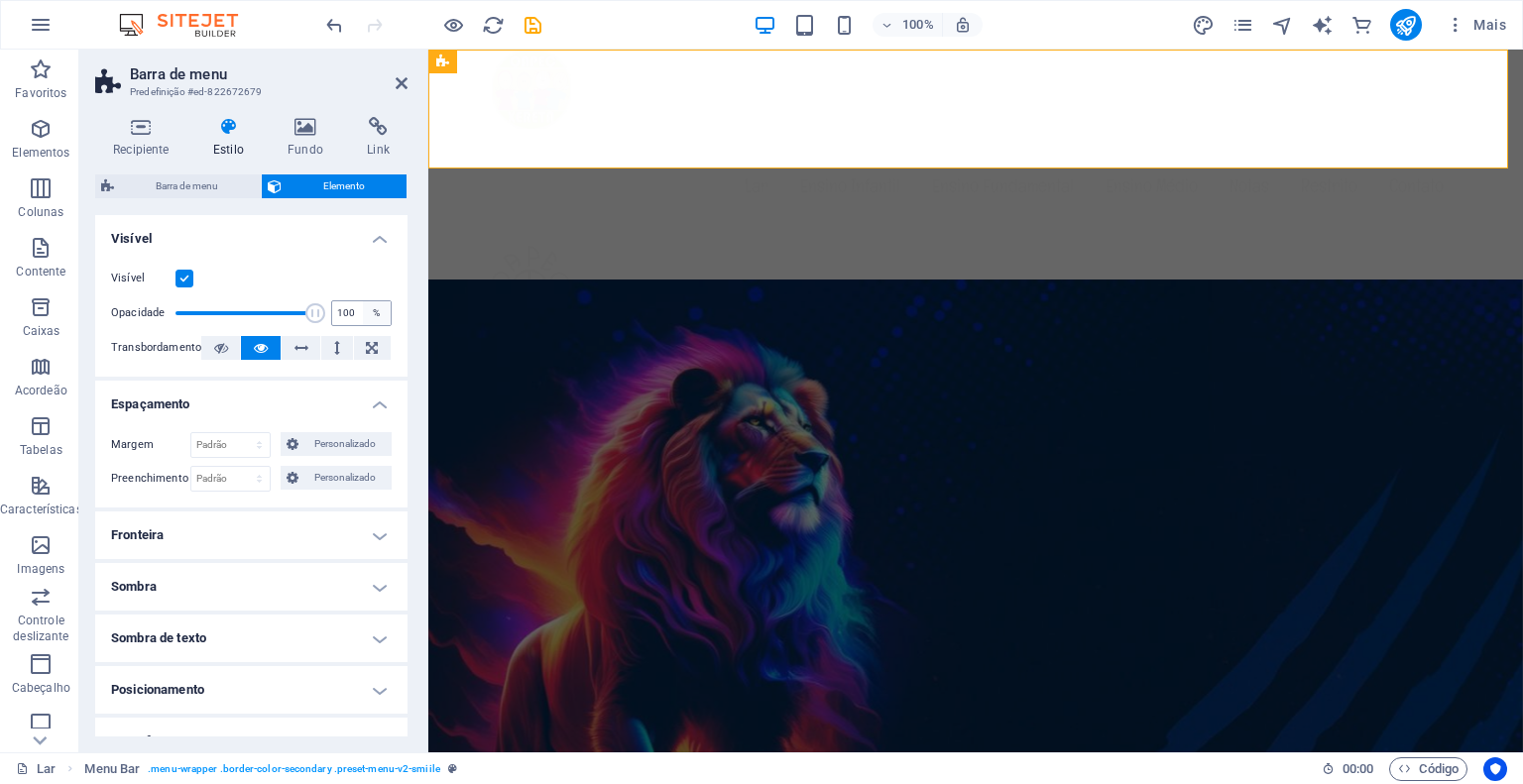 drag, startPoint x: 176, startPoint y: 316, endPoint x: 369, endPoint y: 305, distance: 193.31322 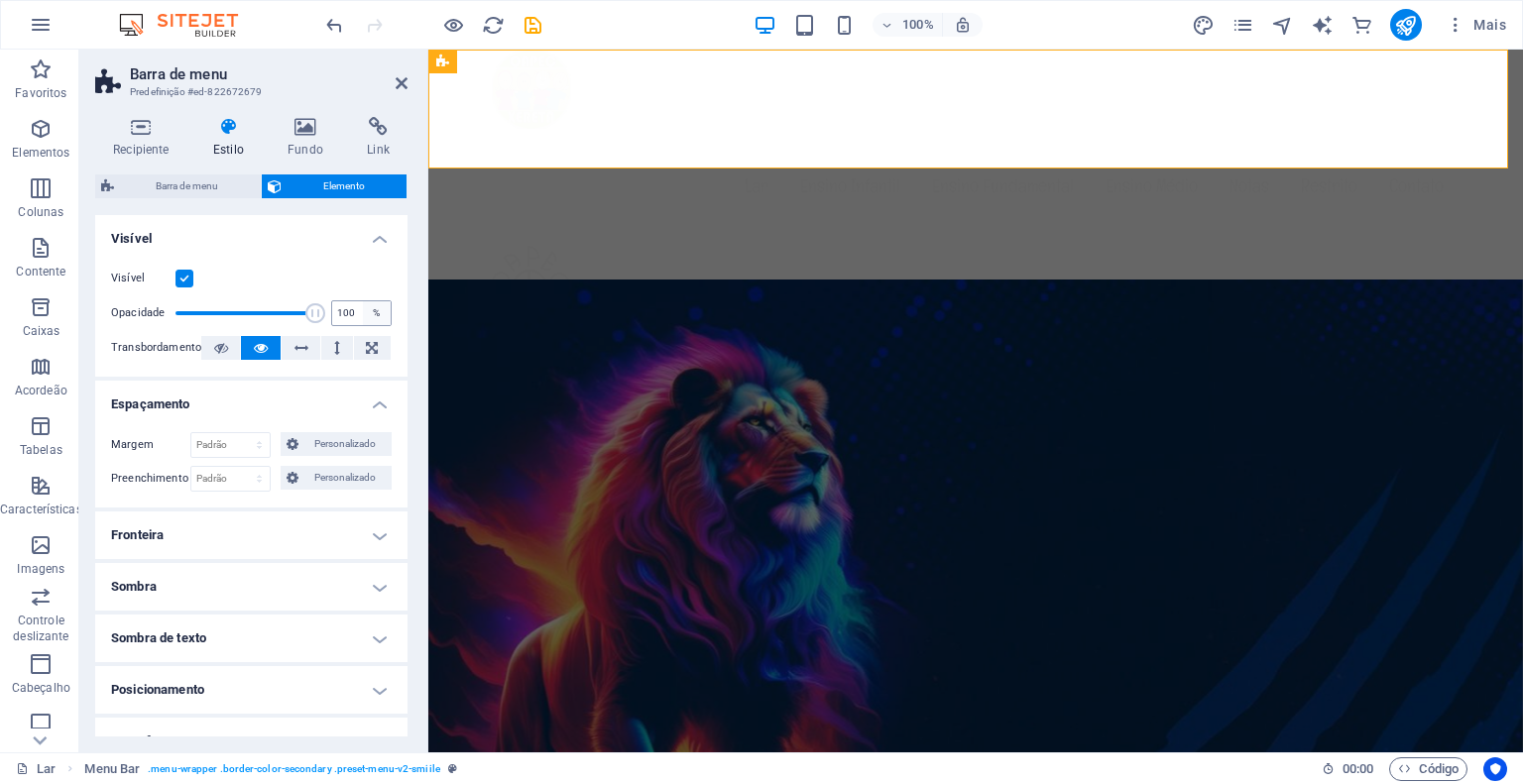 click on "Opacidade 100 %" at bounding box center (251, 313) 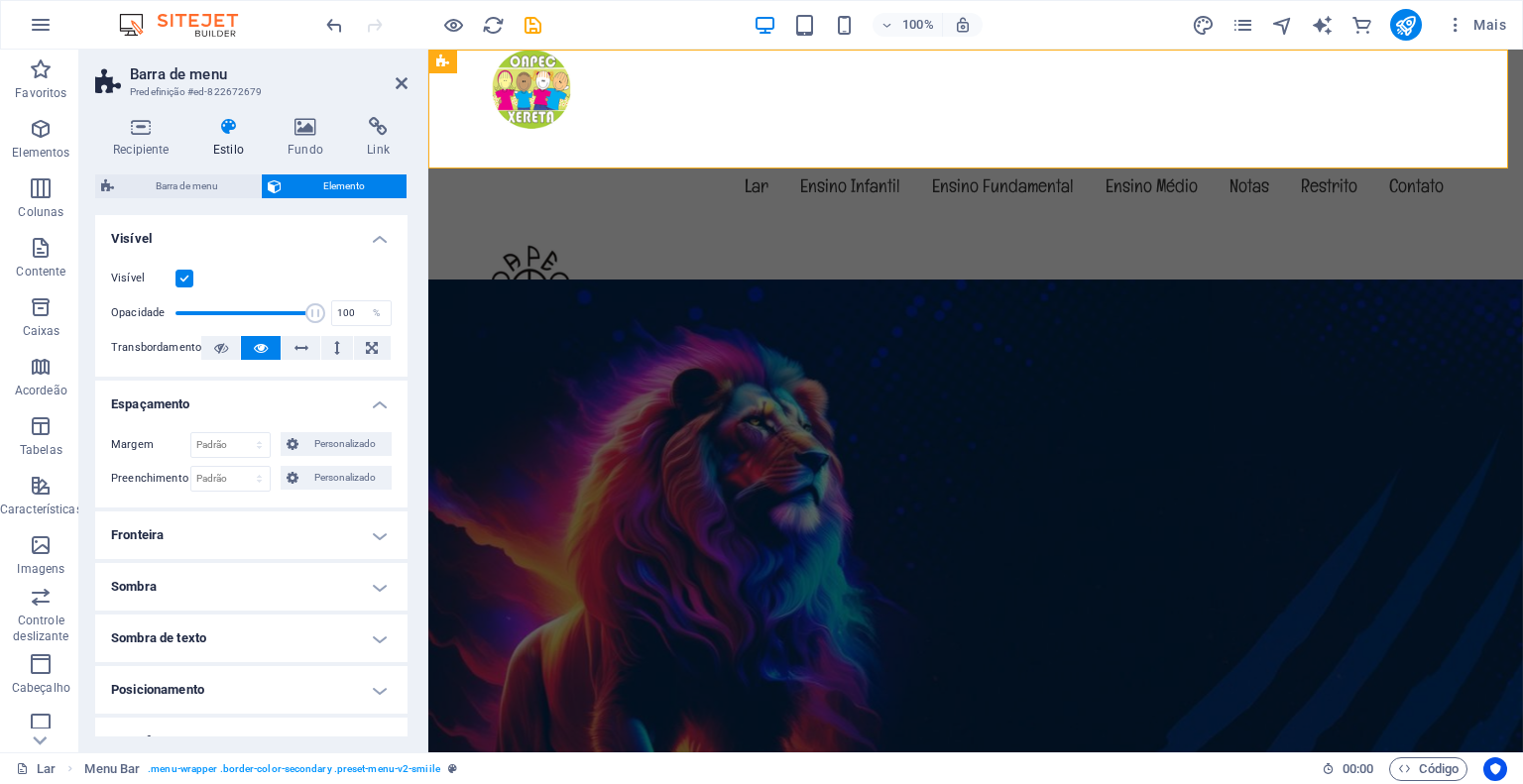 click at bounding box center (184, 279) 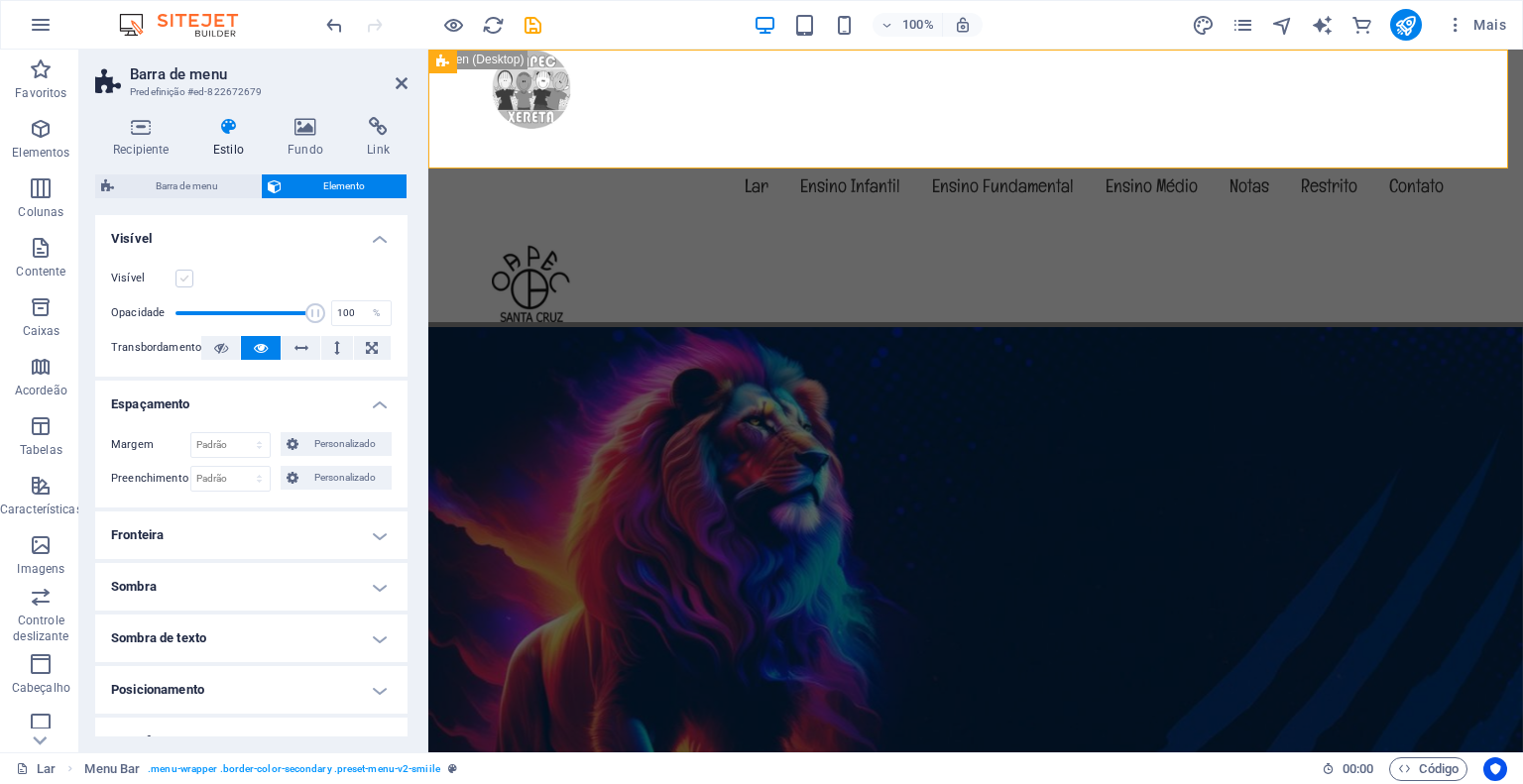 click at bounding box center (184, 279) 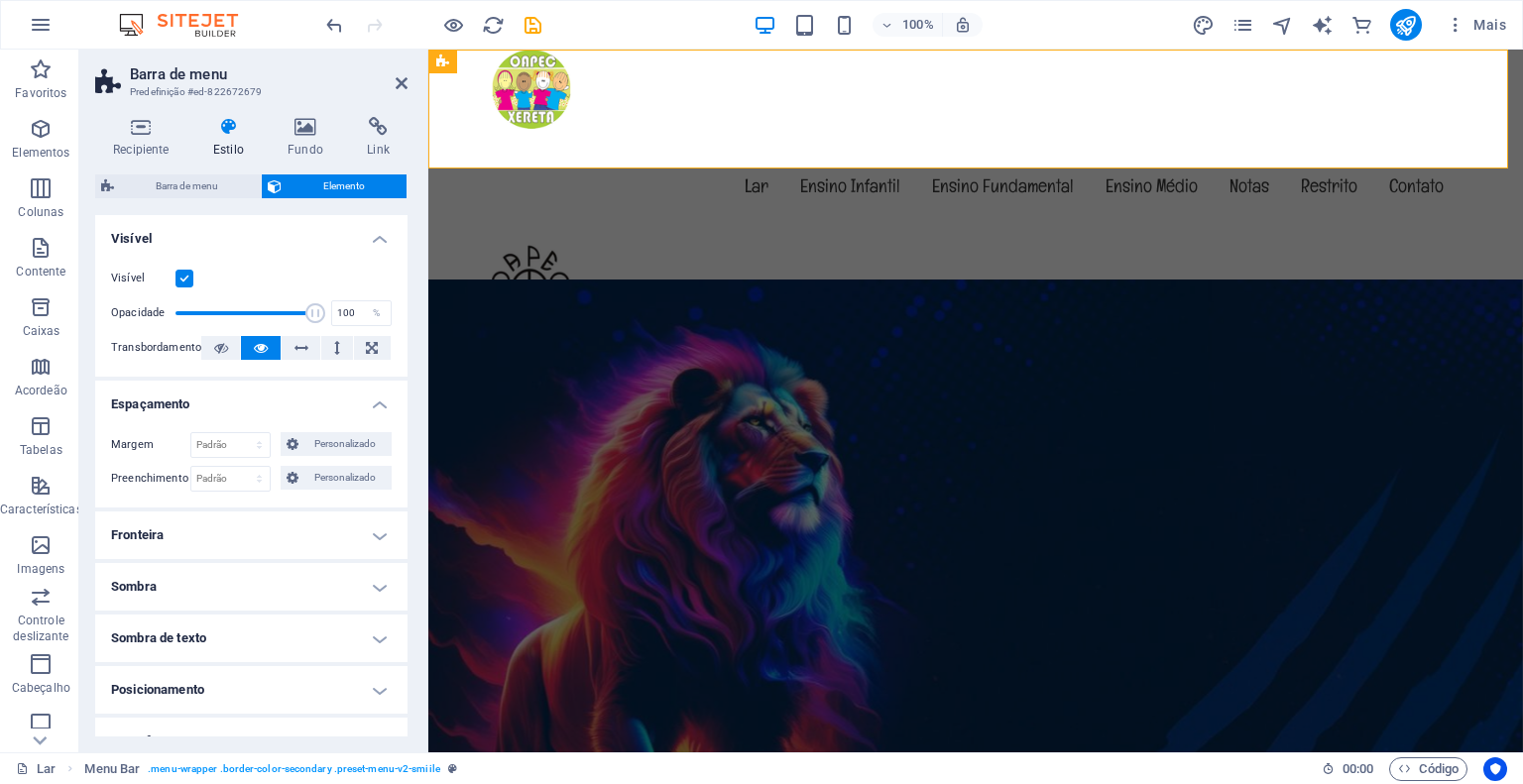 click on "Visível" at bounding box center (251, 233) 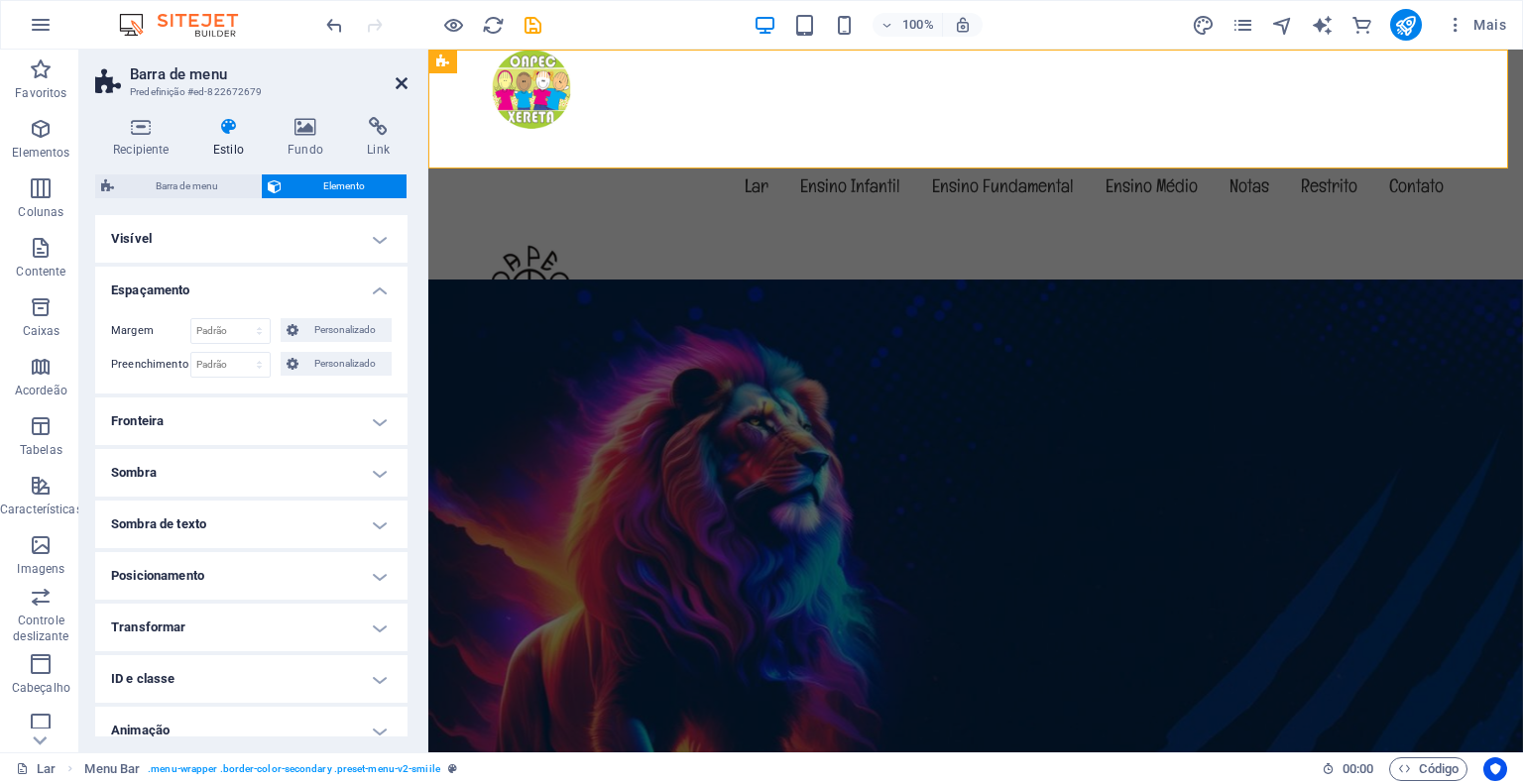 drag, startPoint x: 403, startPoint y: 77, endPoint x: 310, endPoint y: 91, distance: 94.04786 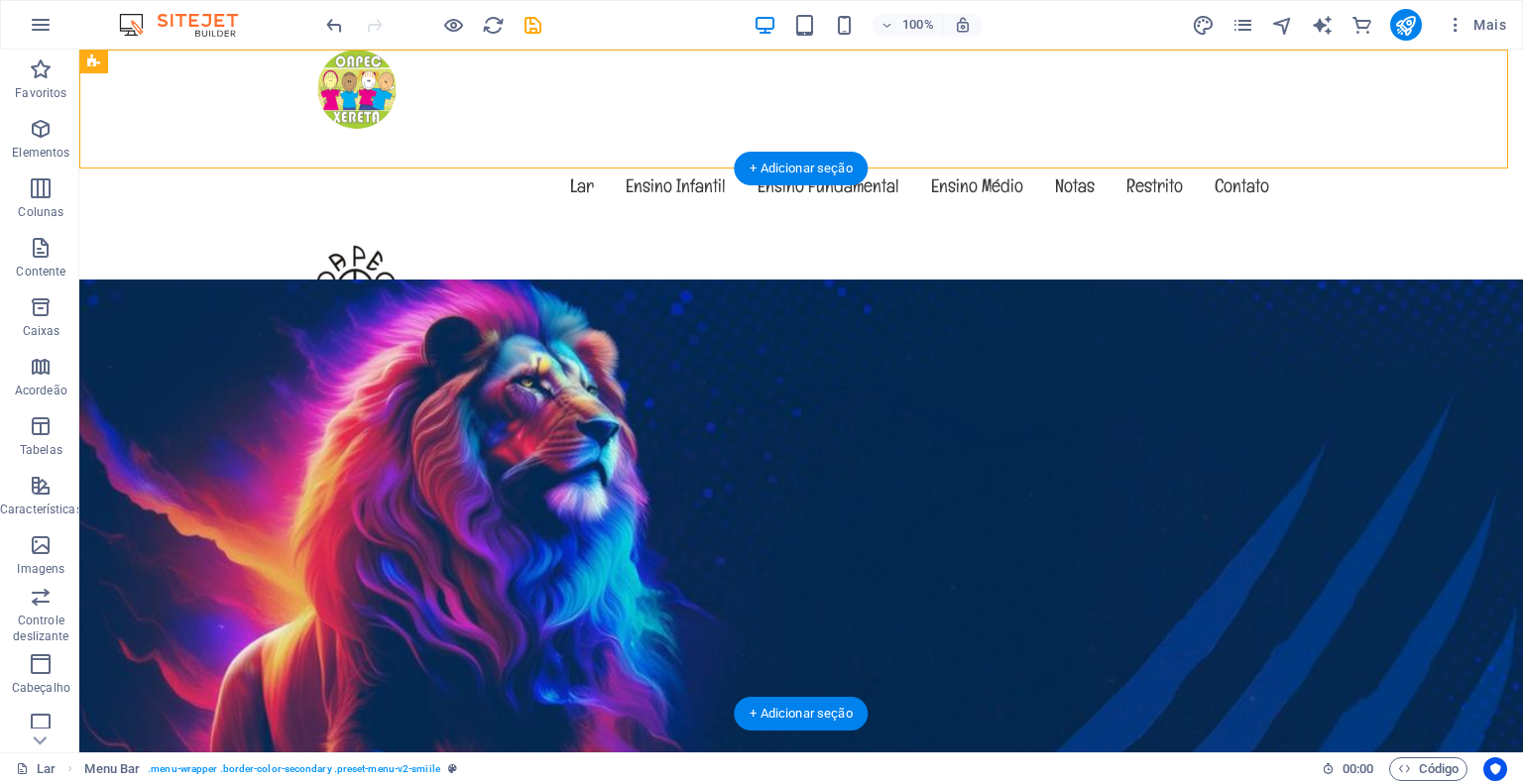 click at bounding box center [801, 1204] 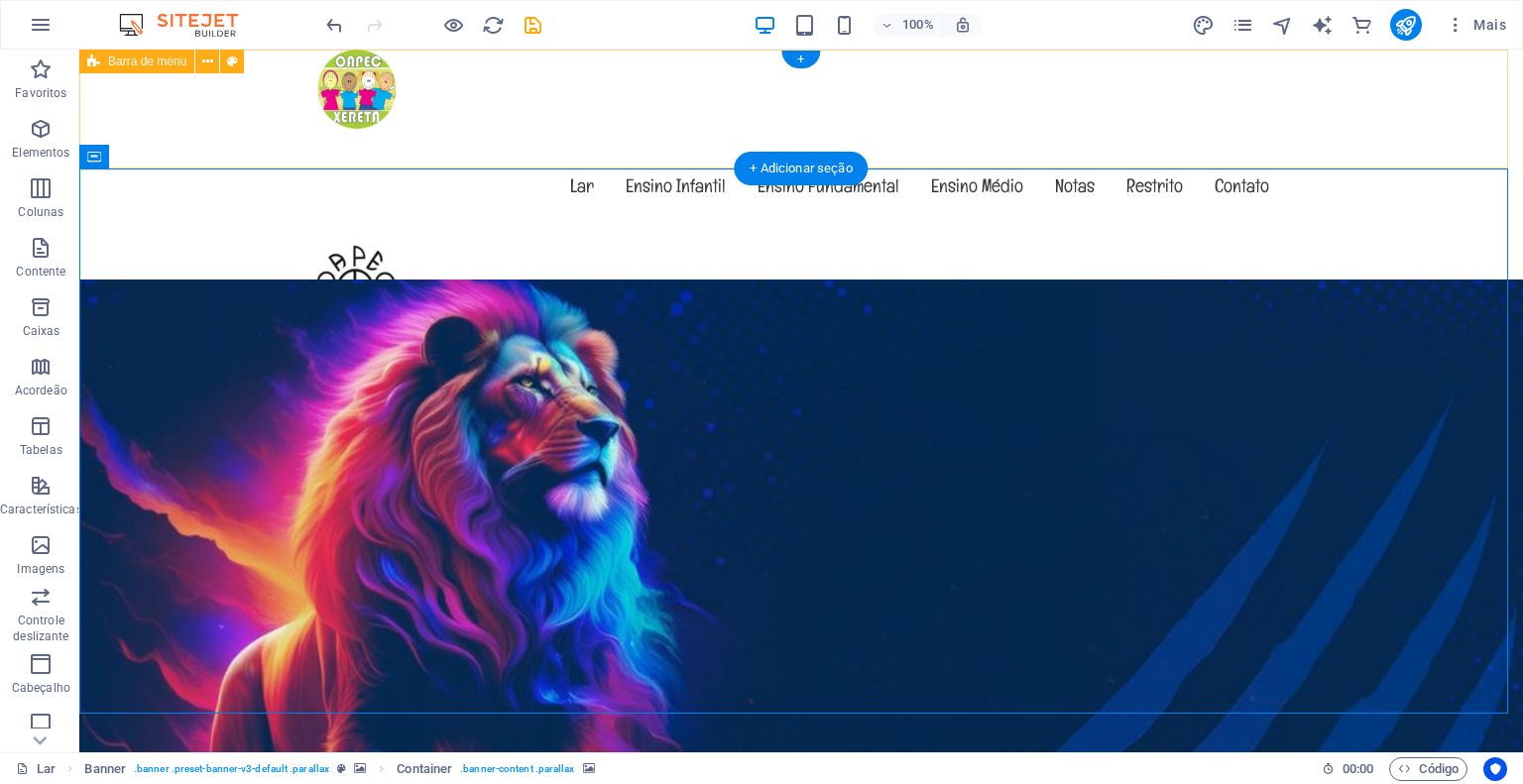 click on "Menu Lar Ensino Infantil Ensino Fundamental Ensino Médio Notas Restrito Contato" at bounding box center (801, 188) 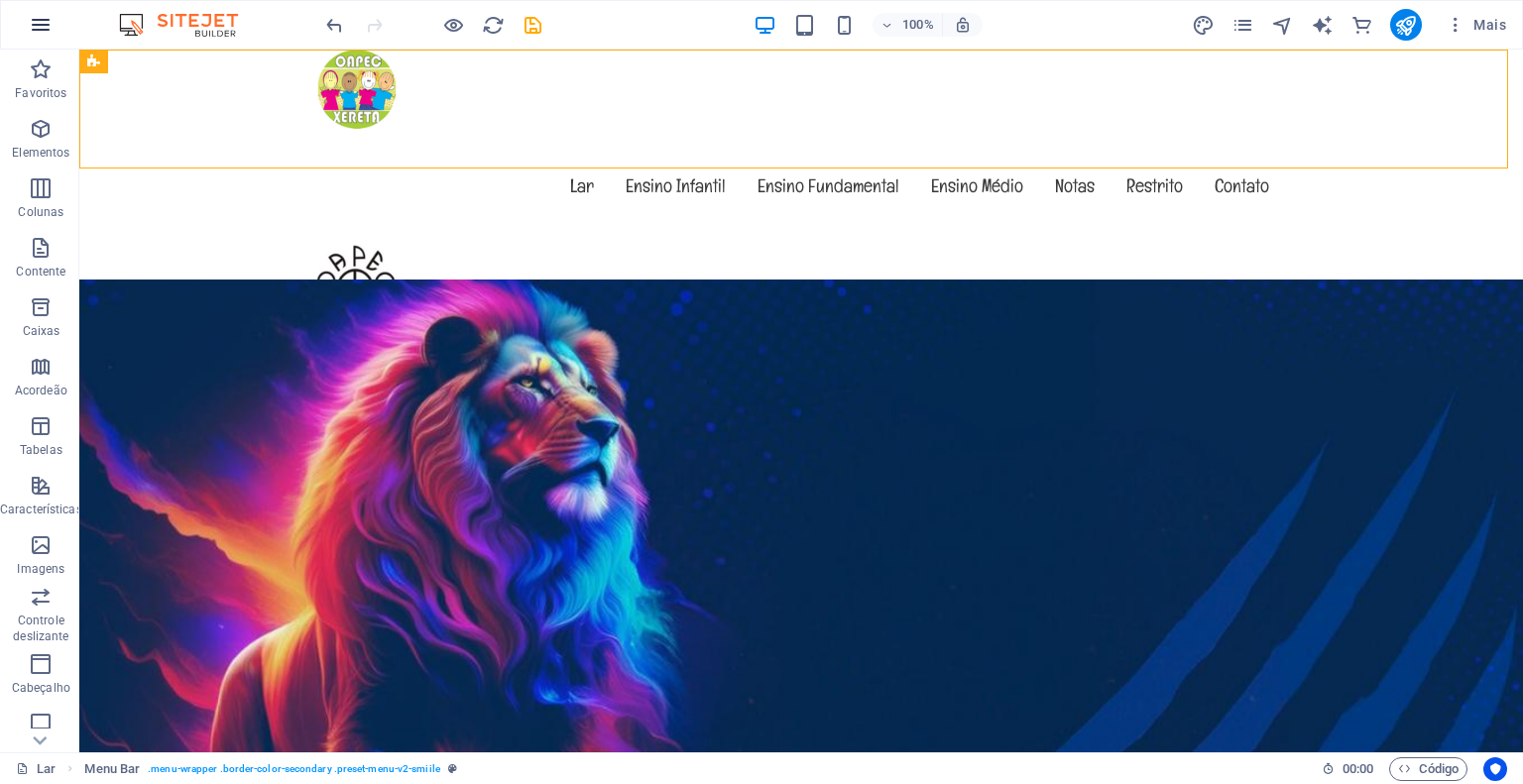 click at bounding box center (41, 25) 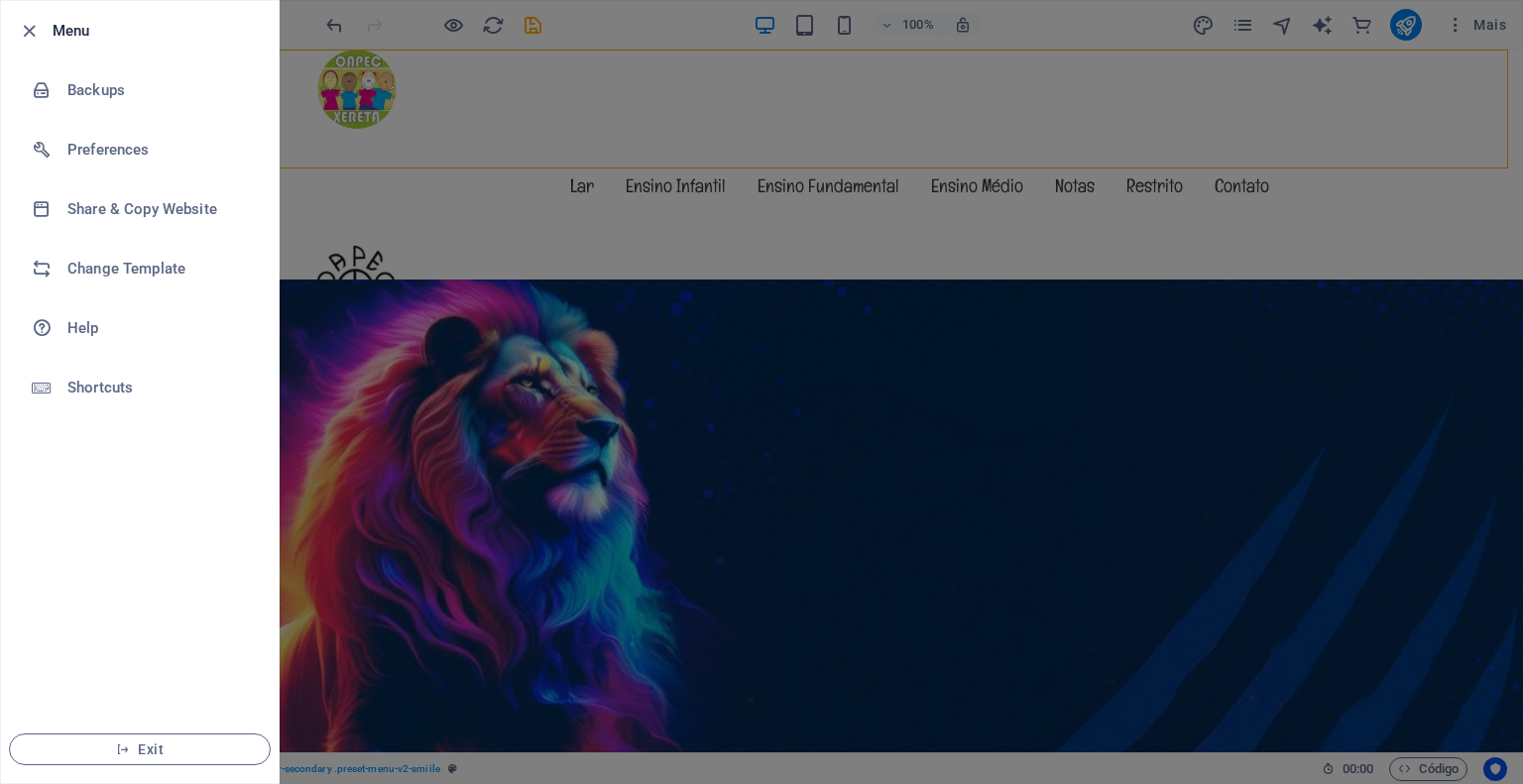 click at bounding box center [29, 31] 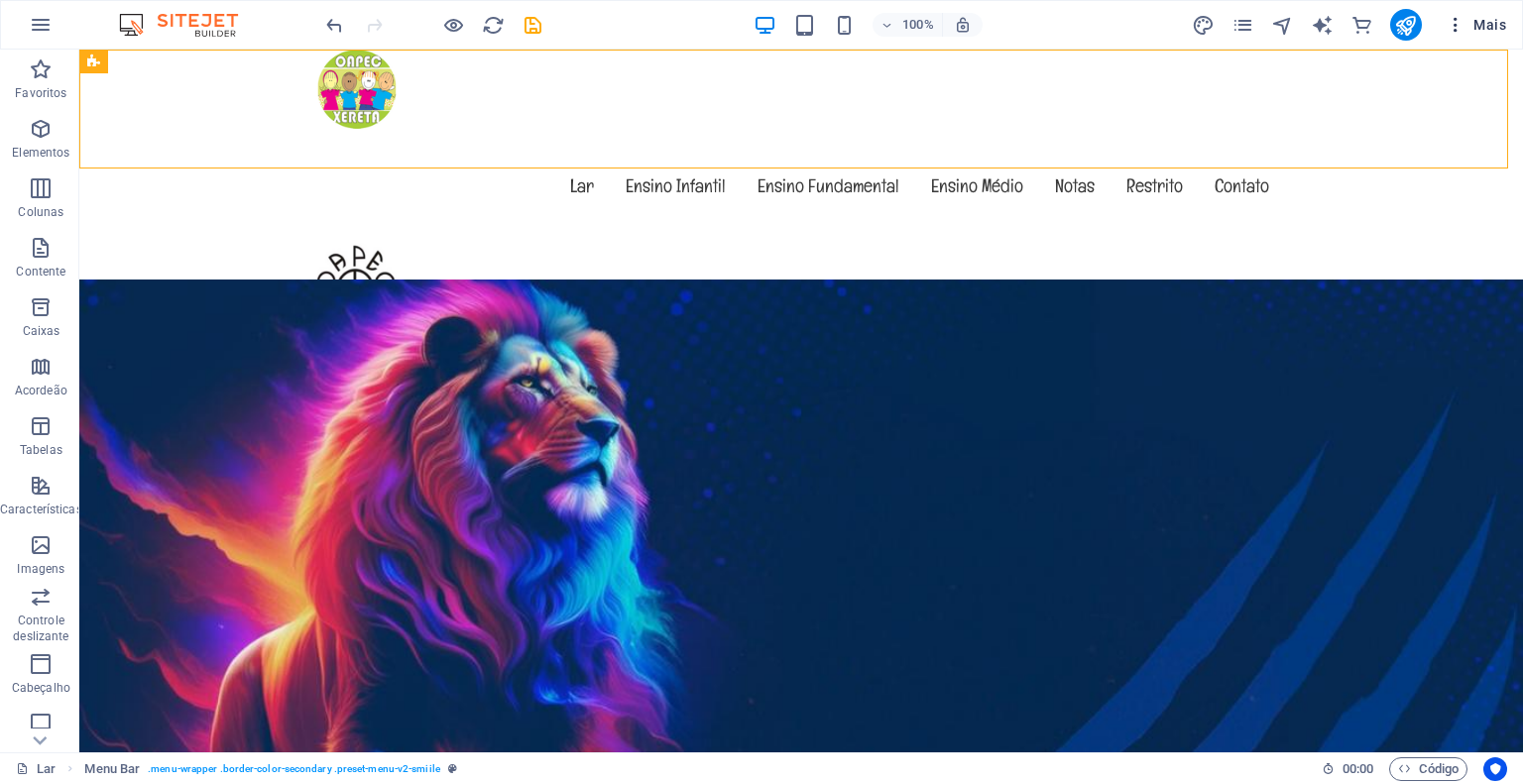 click on "Mais" at bounding box center [1489, 25] 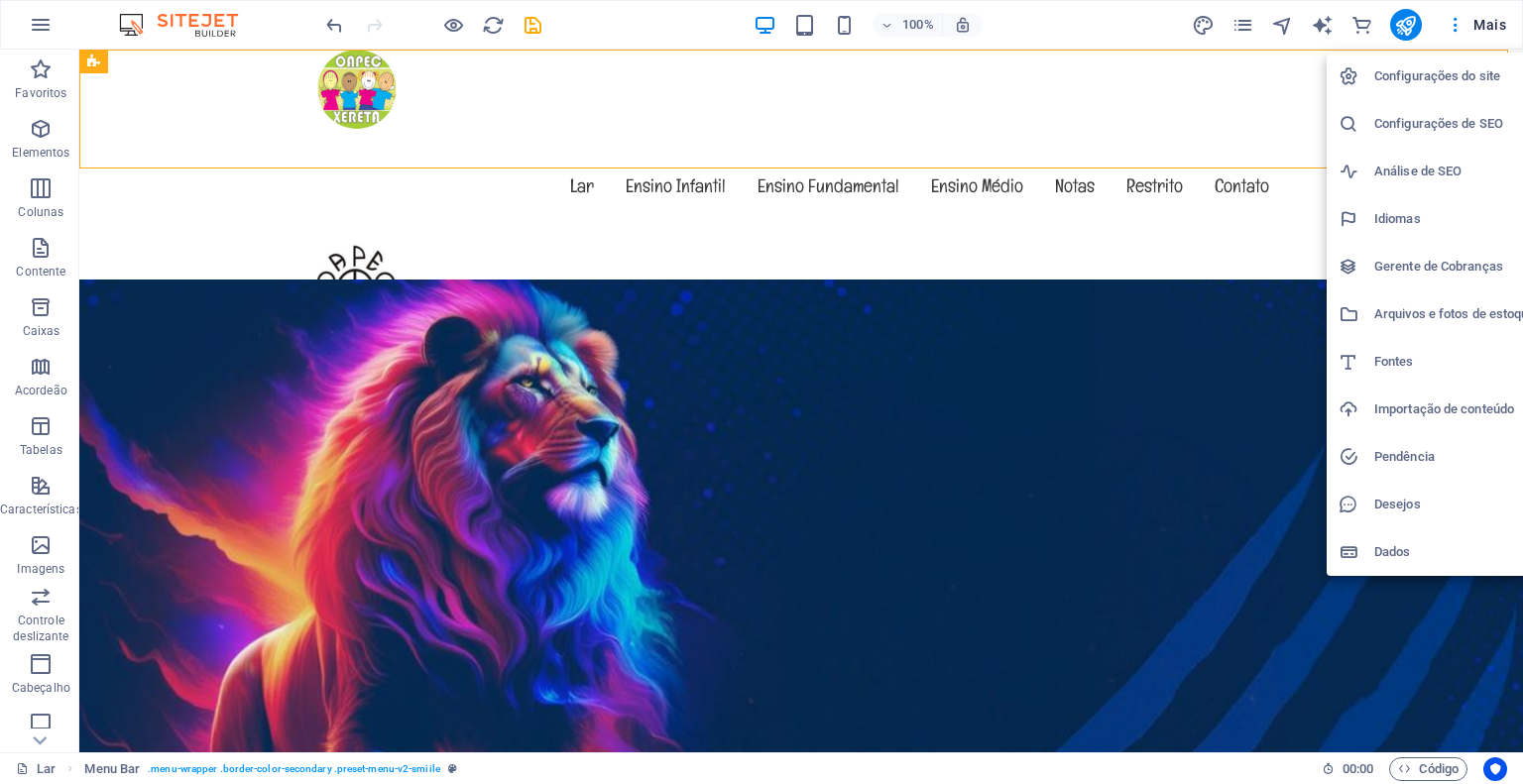 click on "Configurações do site" at bounding box center (1437, 75) 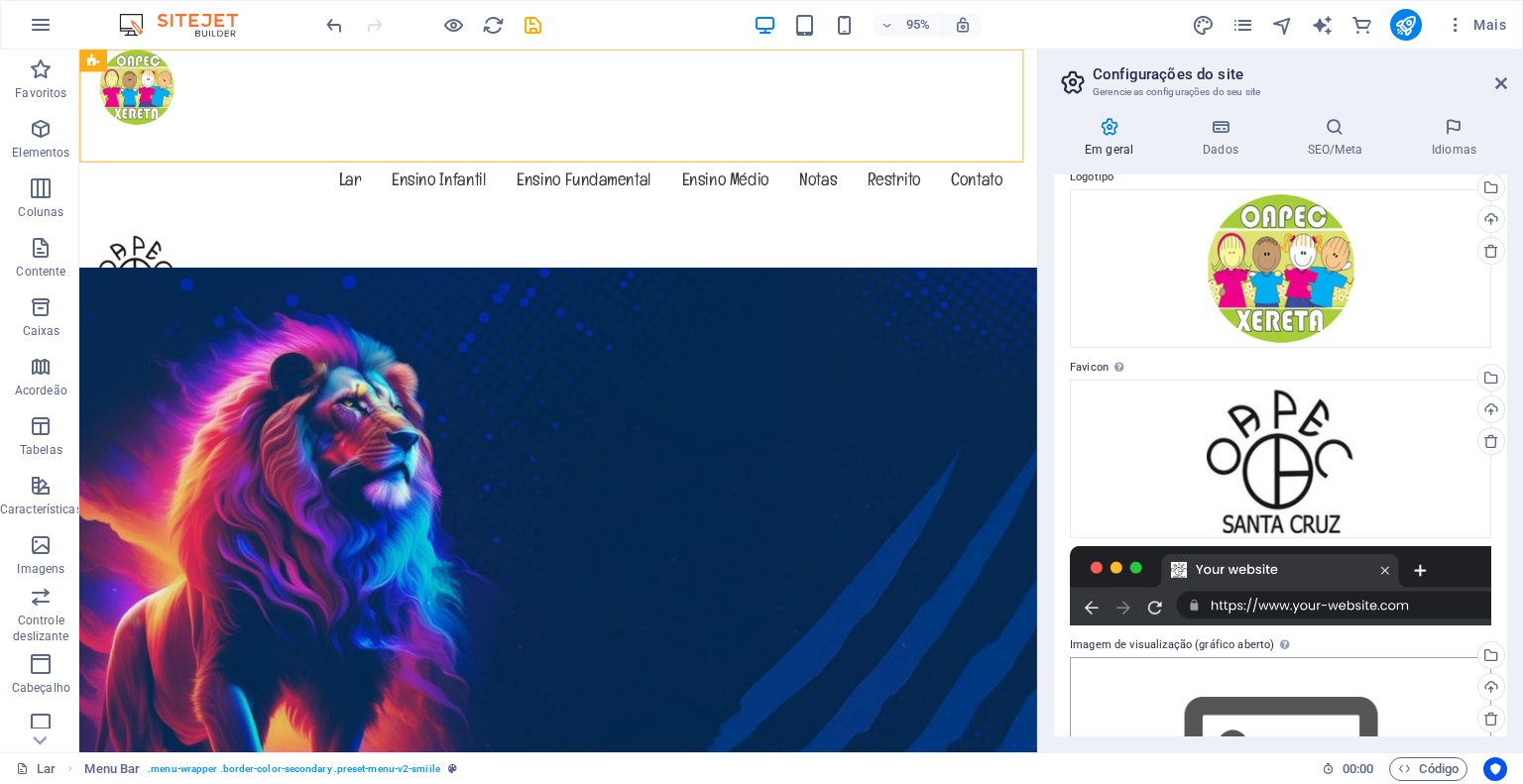 scroll, scrollTop: 0, scrollLeft: 0, axis: both 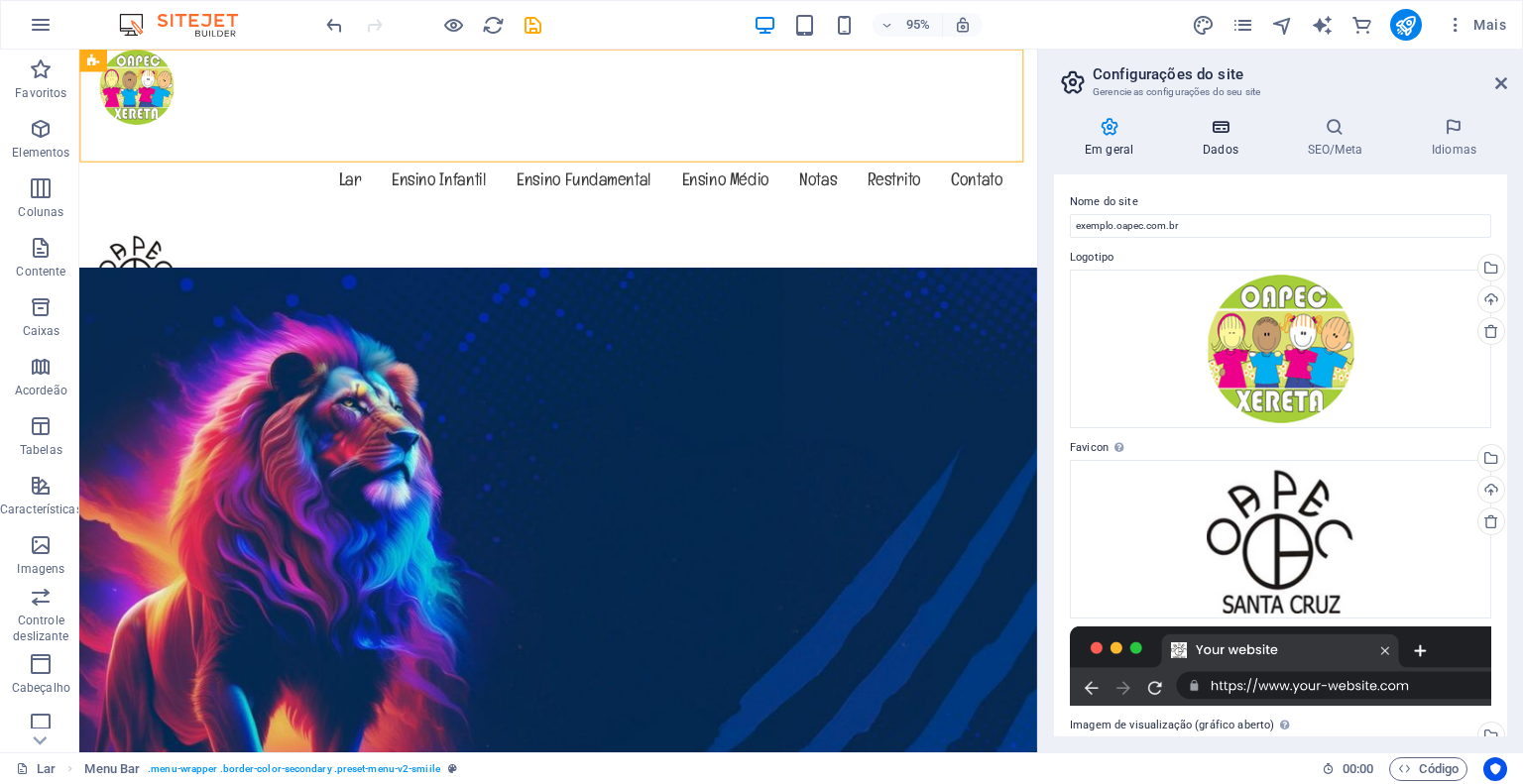 click on "Dados" at bounding box center (1221, 150) 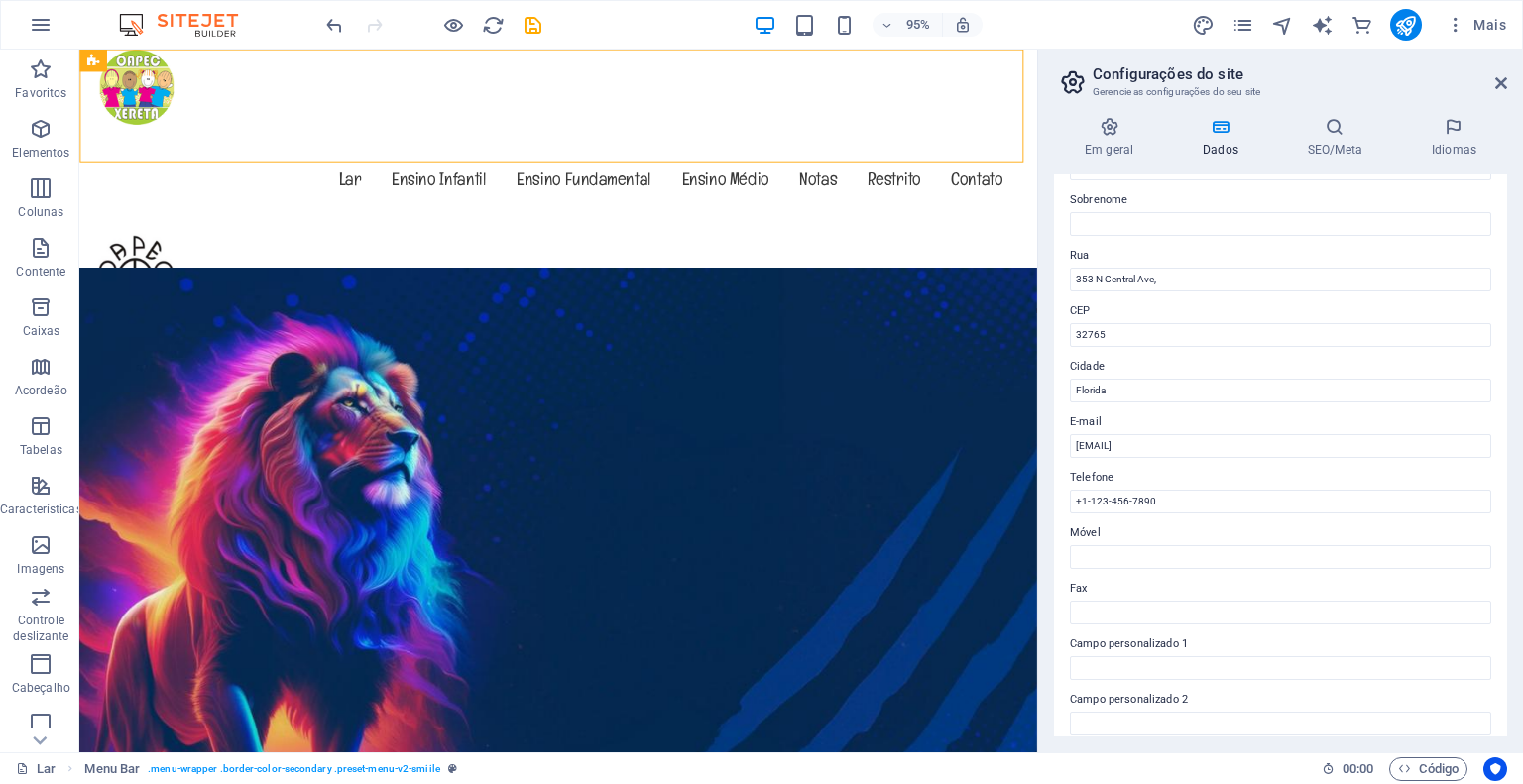 scroll, scrollTop: 0, scrollLeft: 0, axis: both 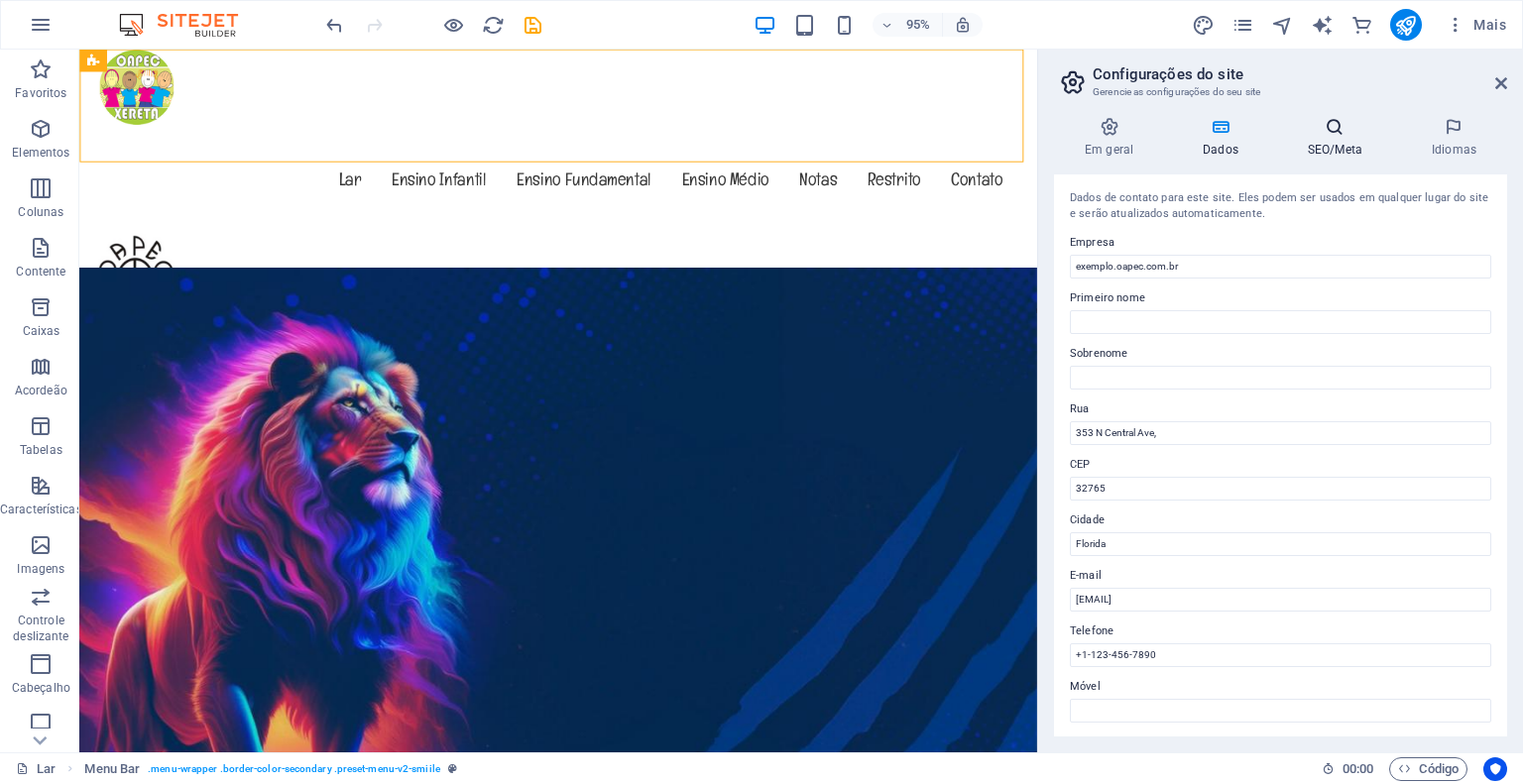 click at bounding box center (1335, 127) 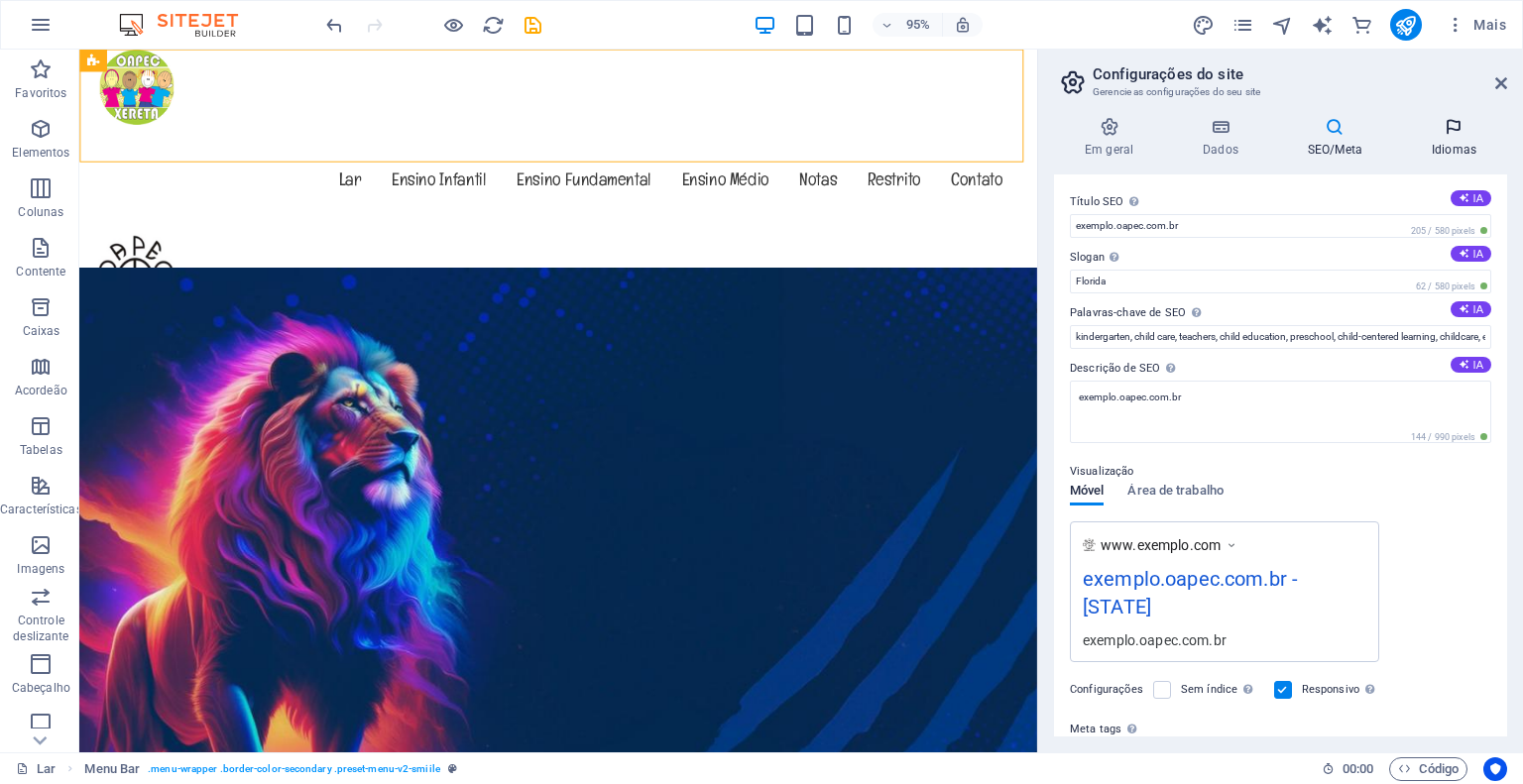 click at bounding box center (1454, 127) 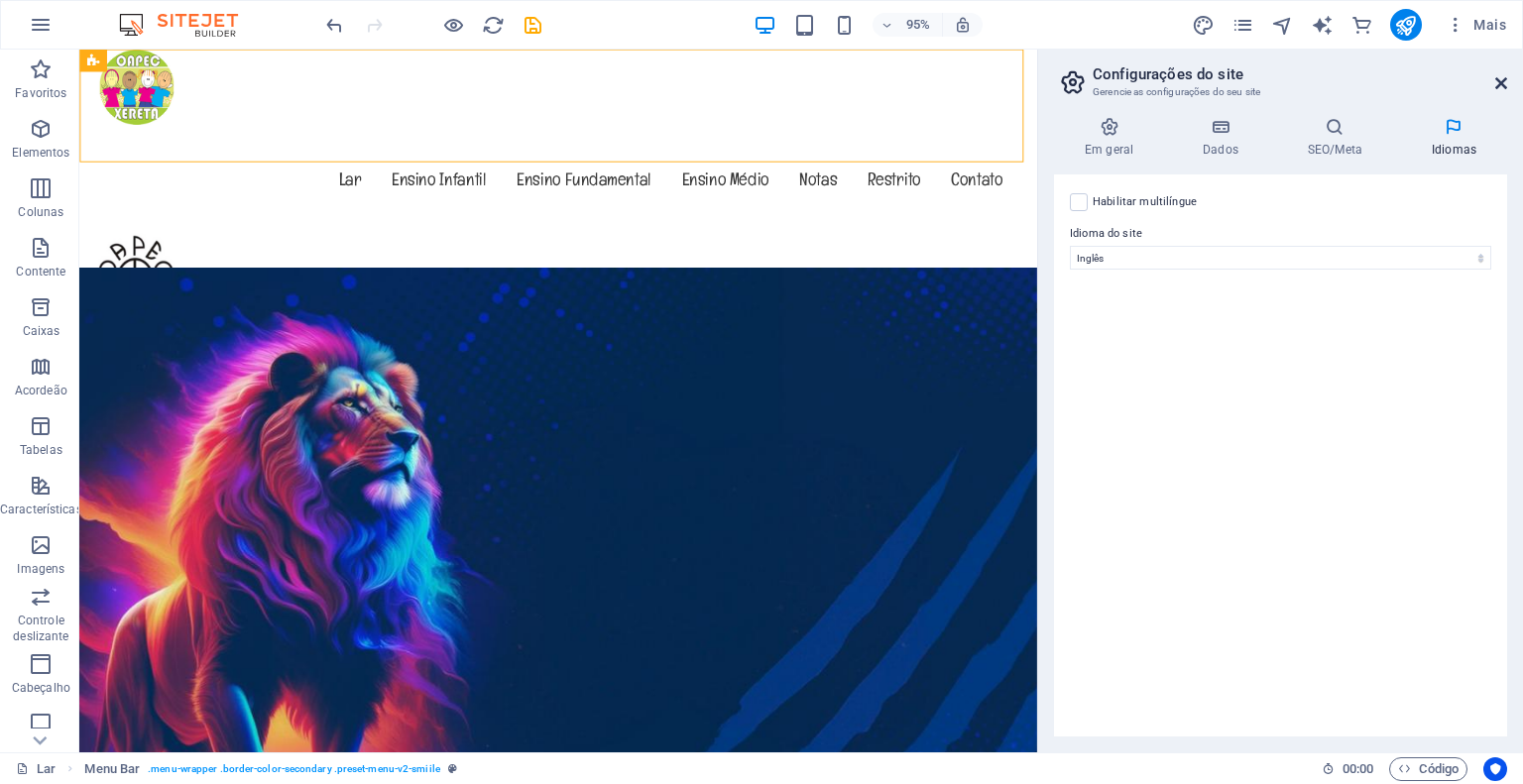click at bounding box center (1501, 83) 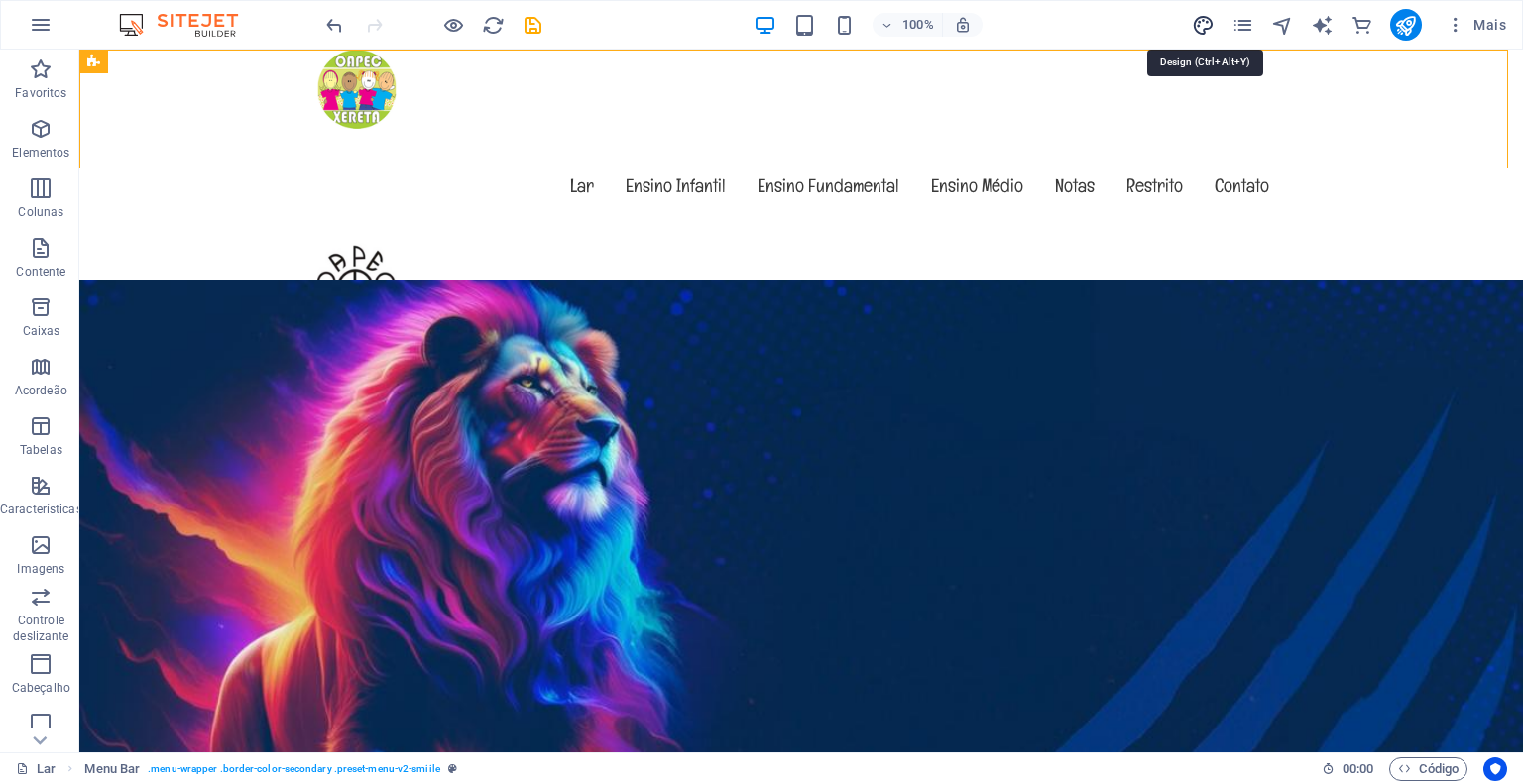 click at bounding box center [1203, 25] 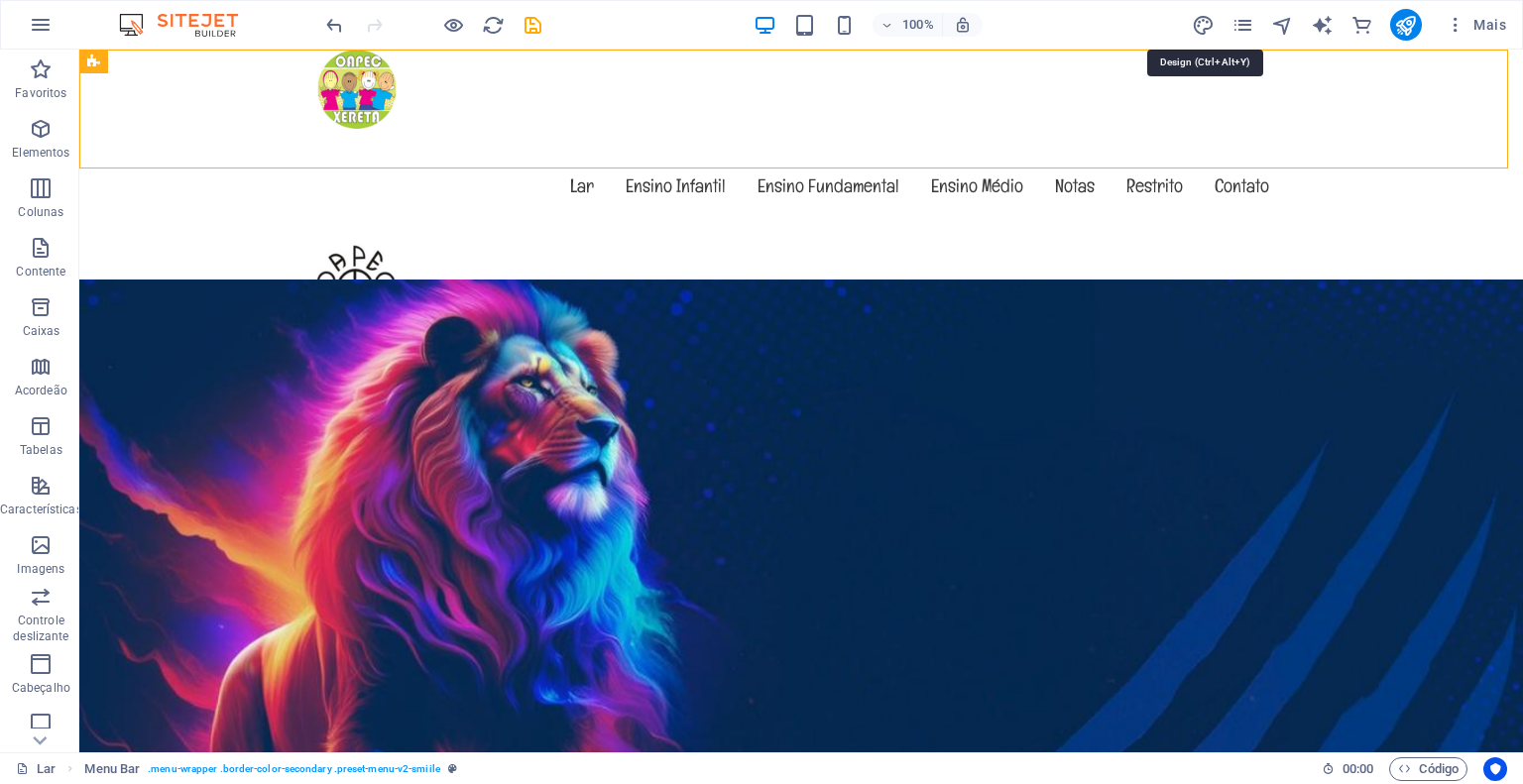 select on "px" 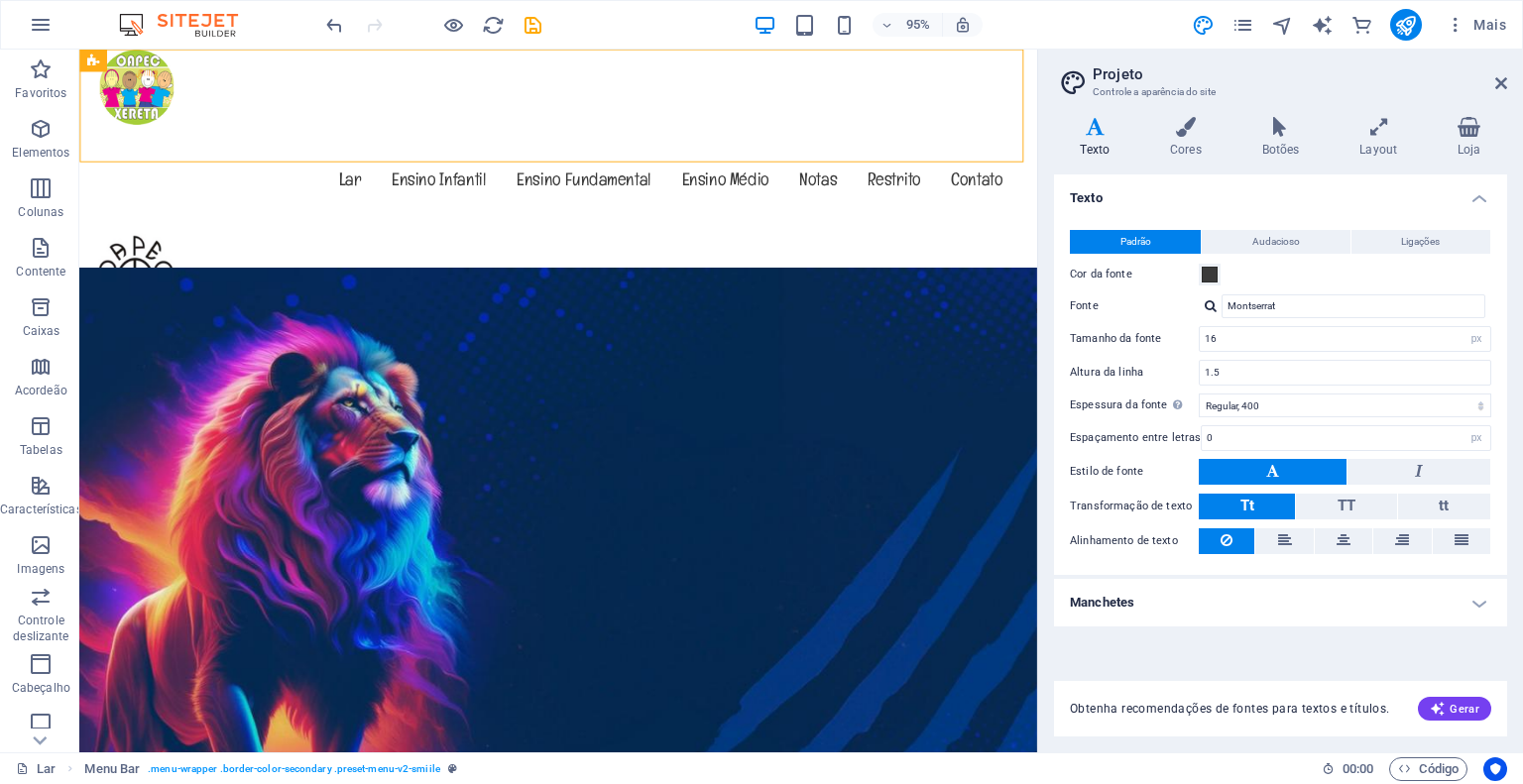 click on "Manchetes" at bounding box center (1280, 603) 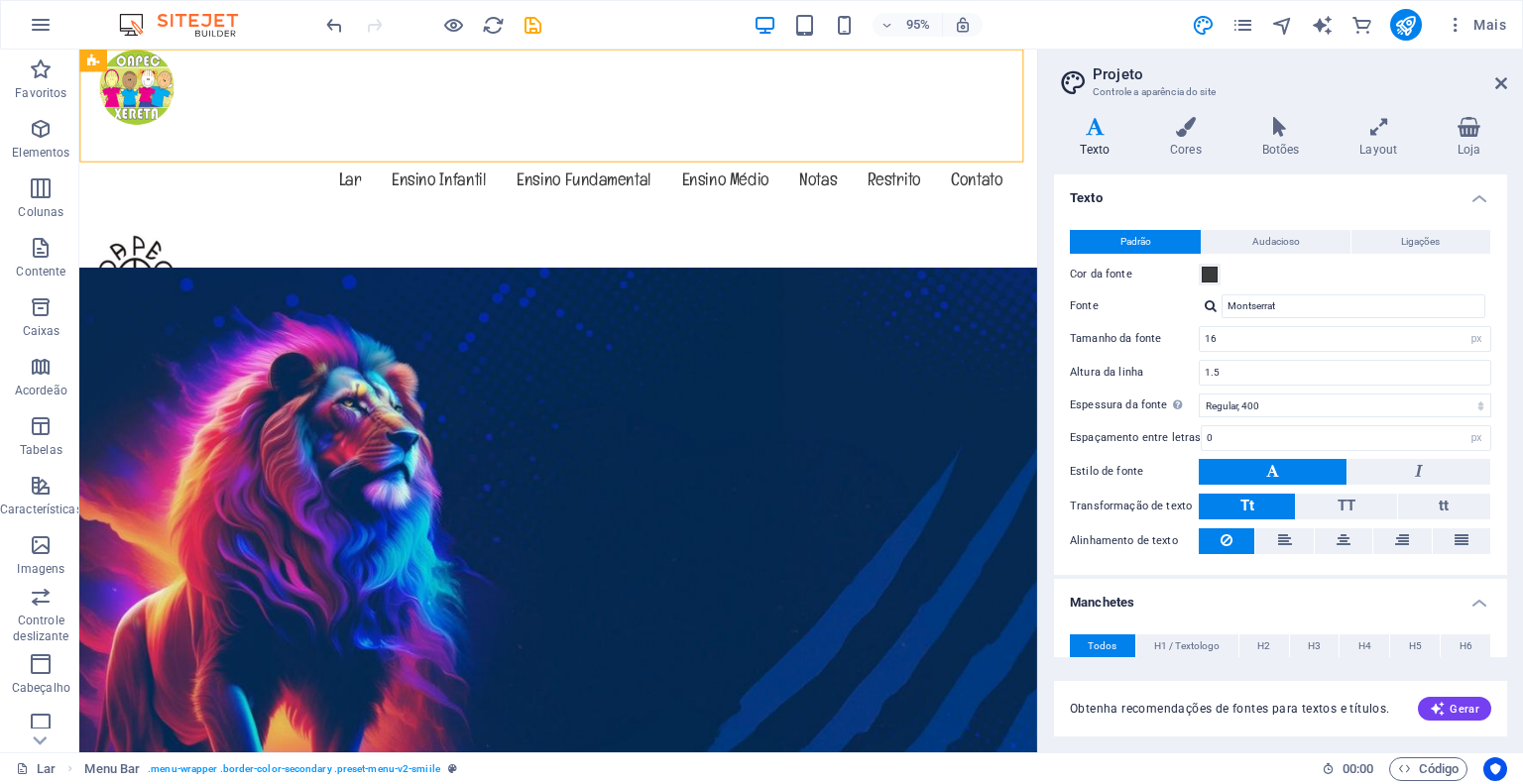 click on "Manchetes" at bounding box center [1280, 597] 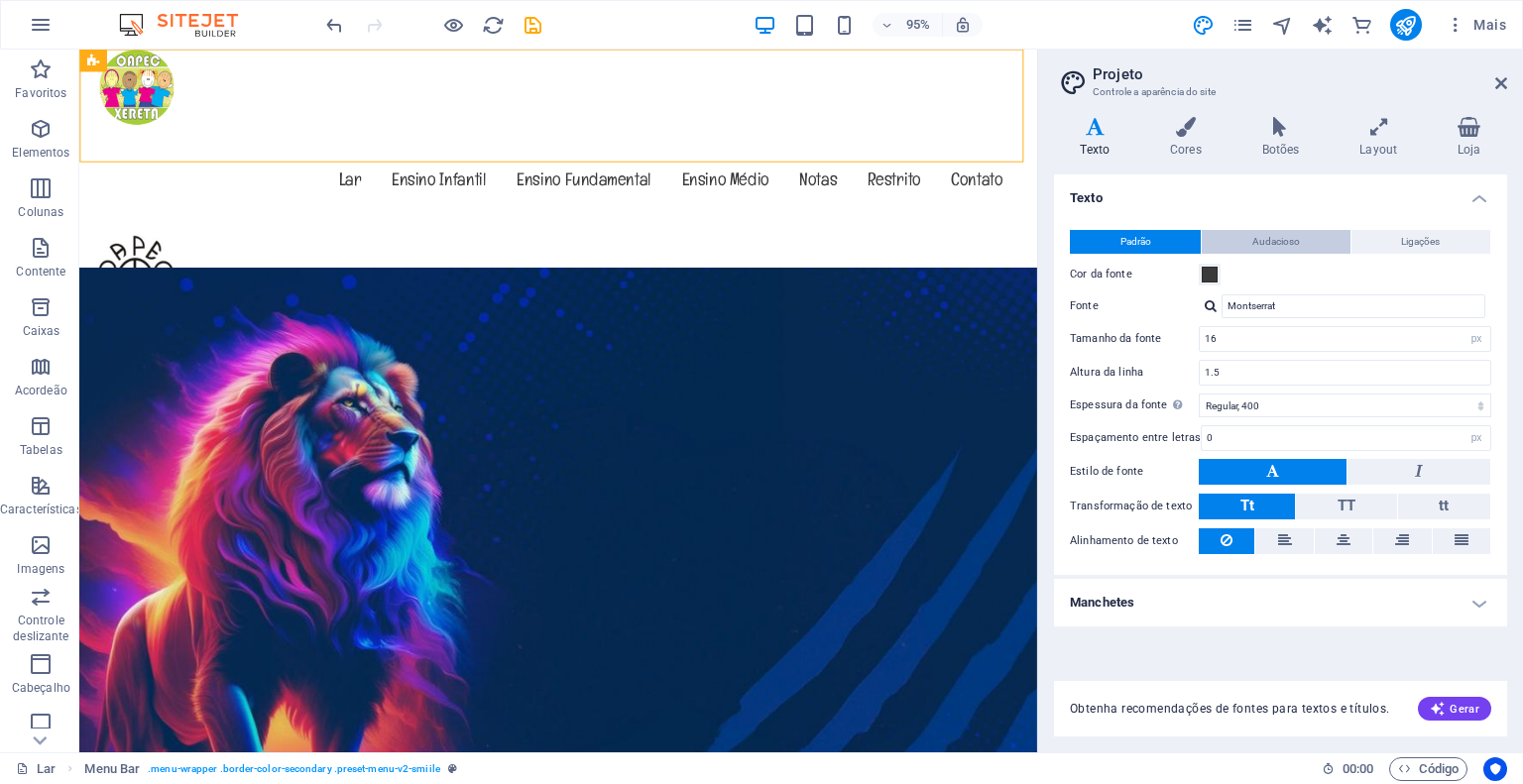click on "Audacioso" at bounding box center [1276, 241] 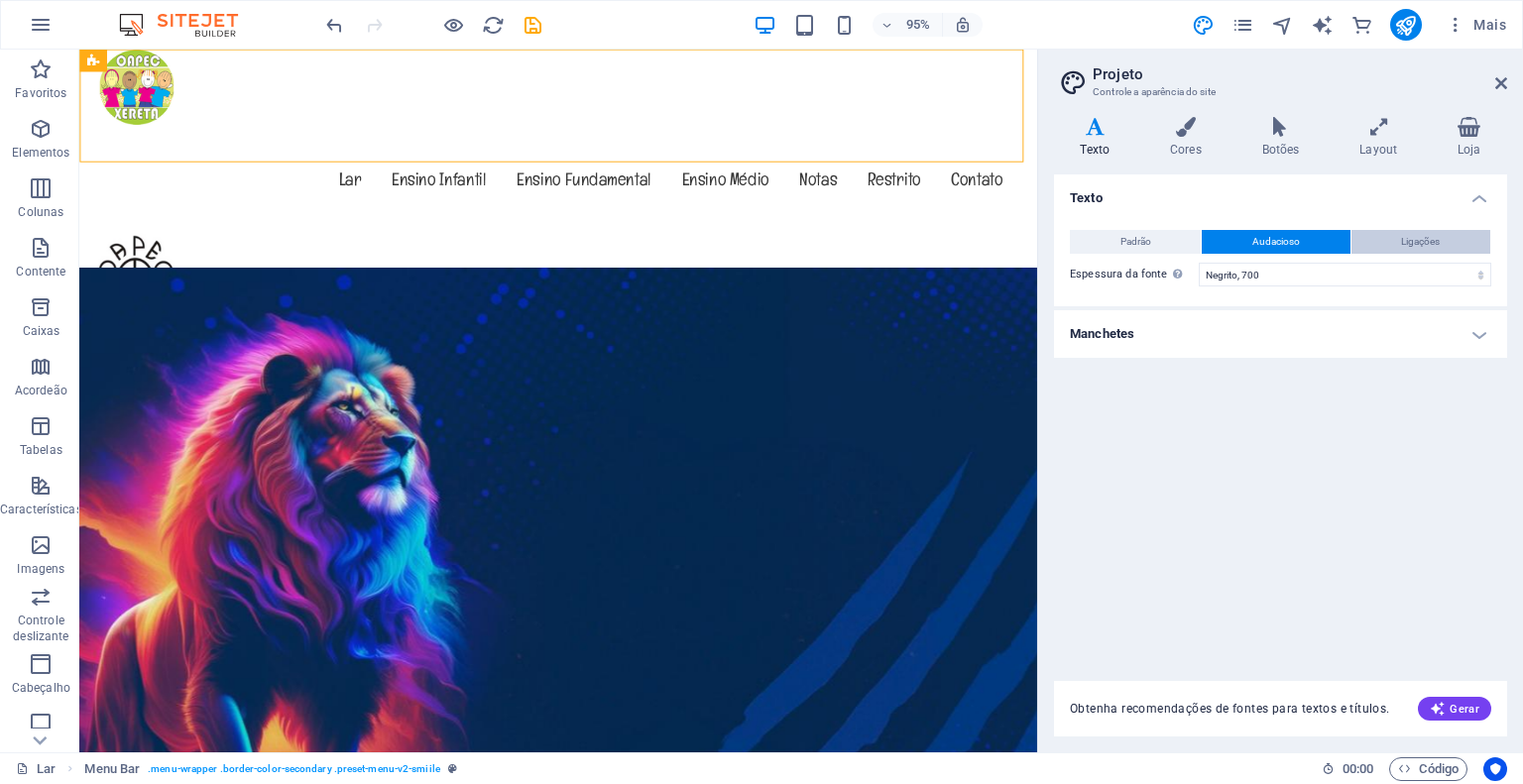 click on "Ligações" at bounding box center [1420, 242] 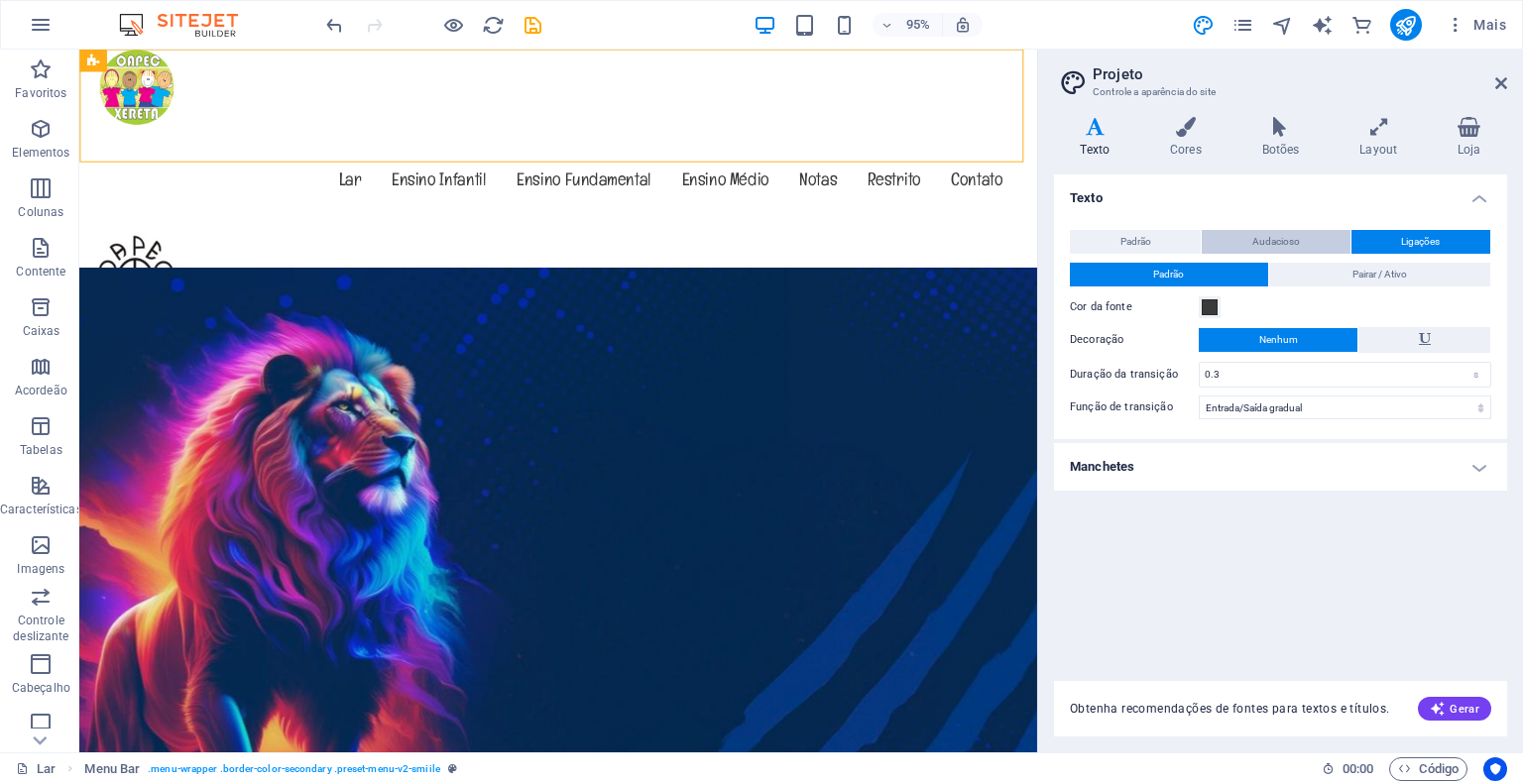 click on "Audacioso" at bounding box center [1276, 241] 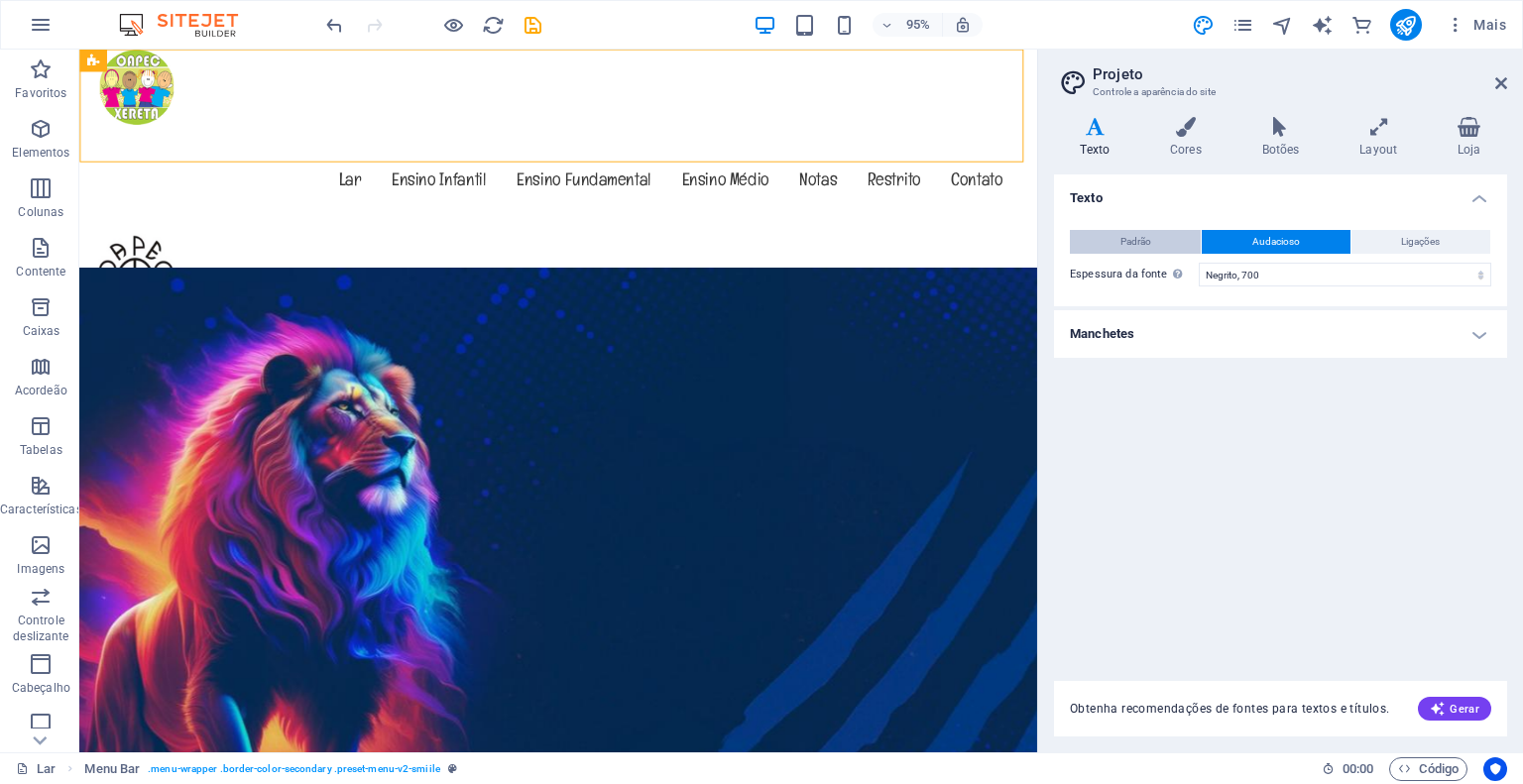 click on "Padrão" at bounding box center (1135, 242) 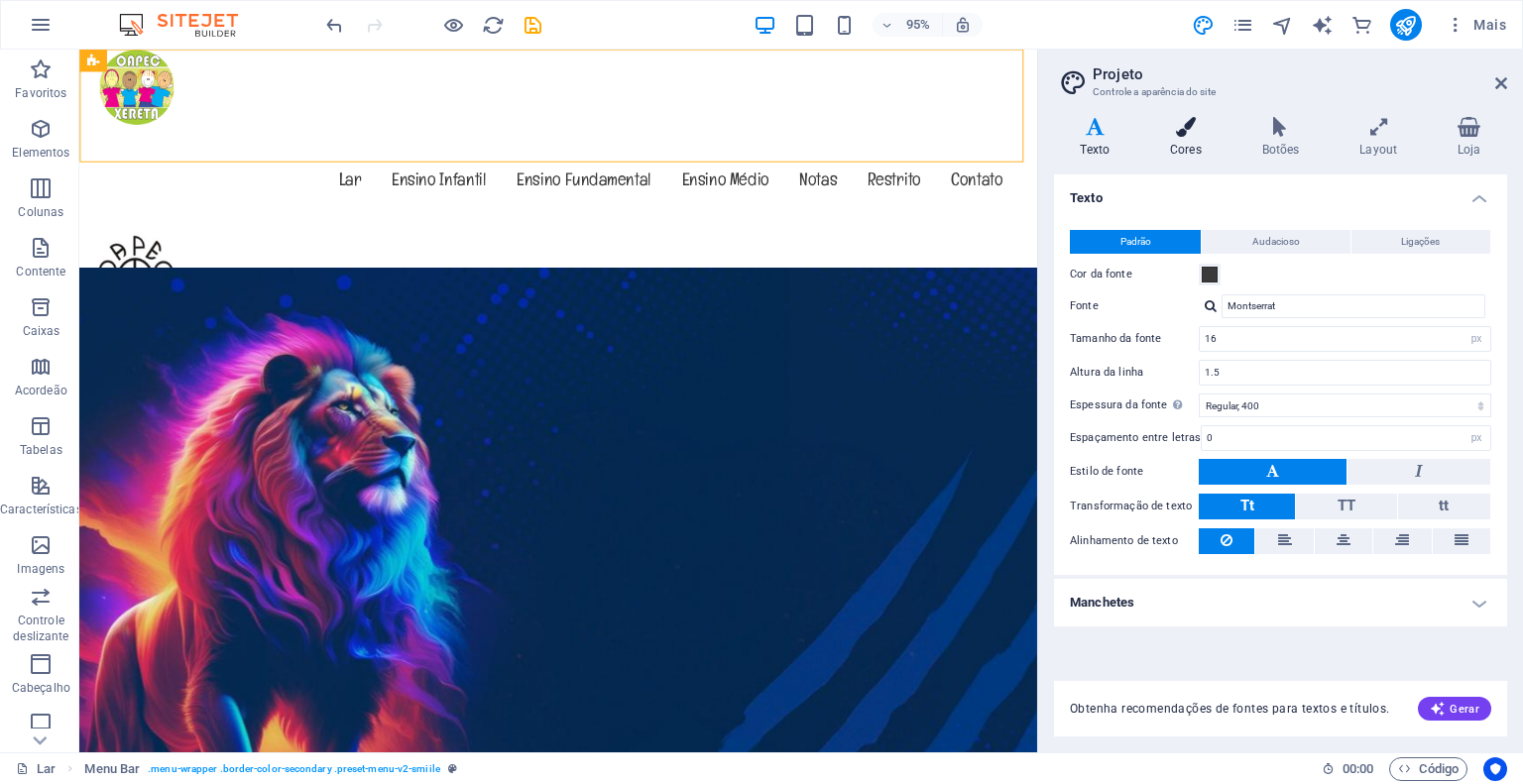 click at bounding box center [1186, 127] 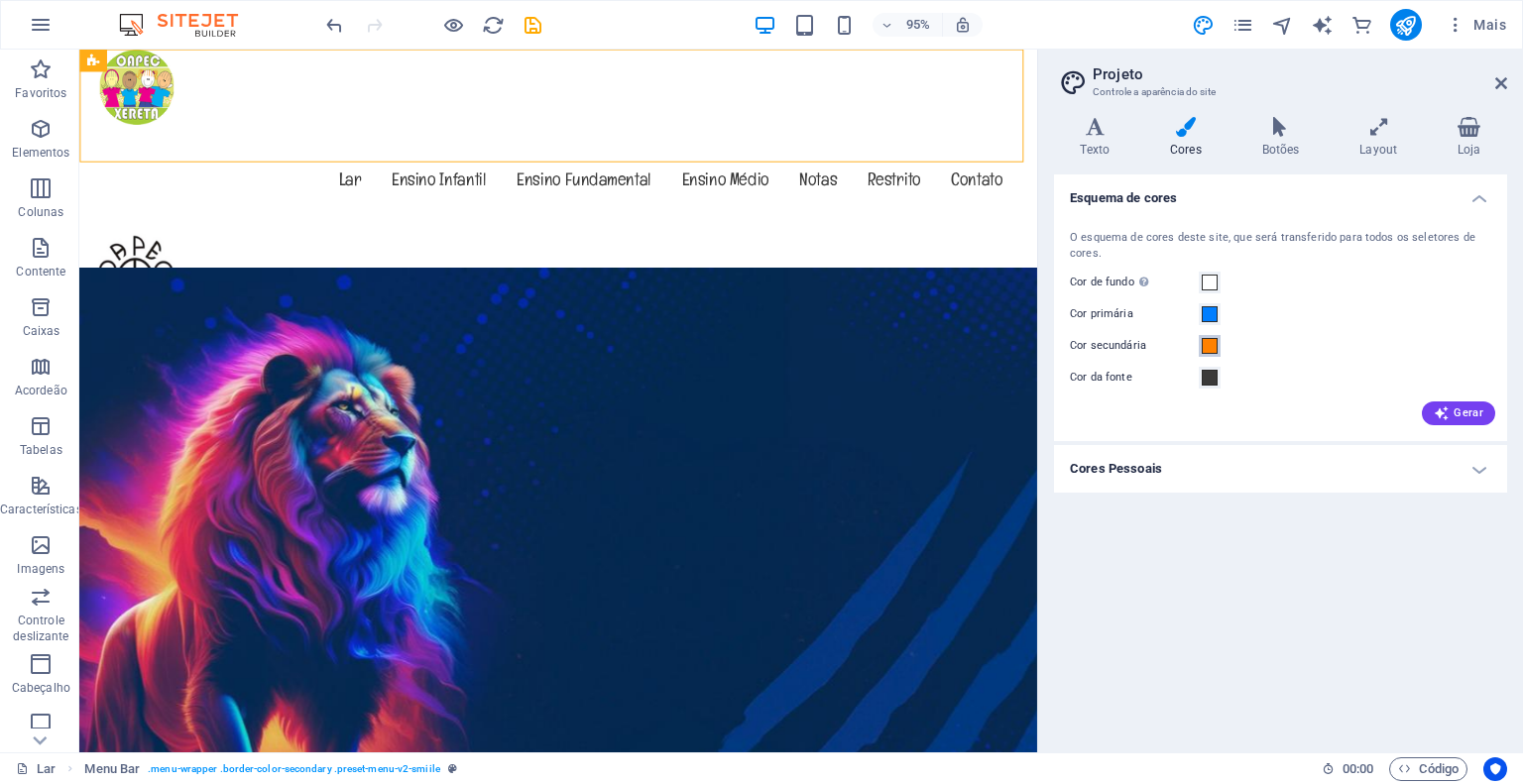 click at bounding box center [1210, 346] 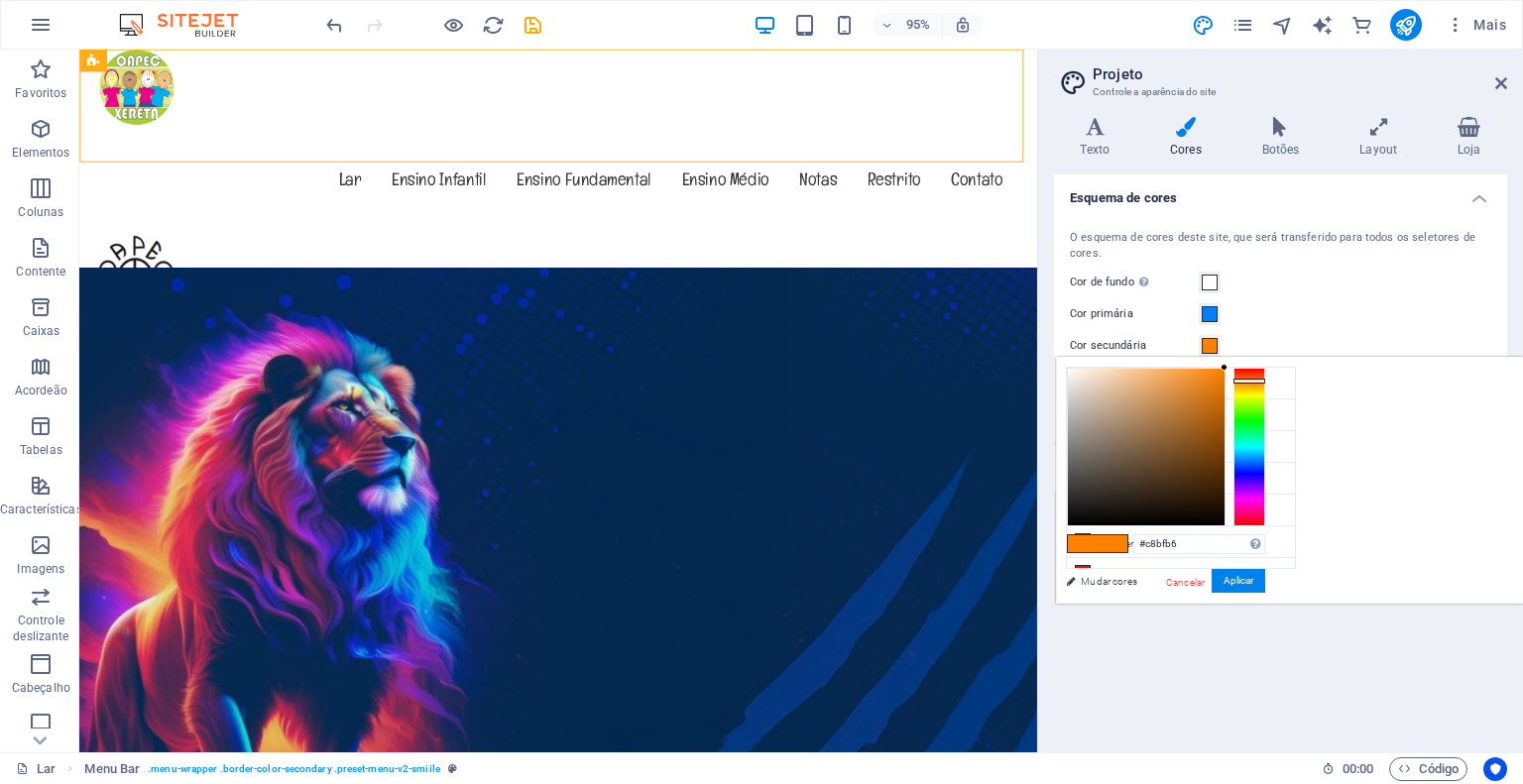 click at bounding box center [1146, 447] 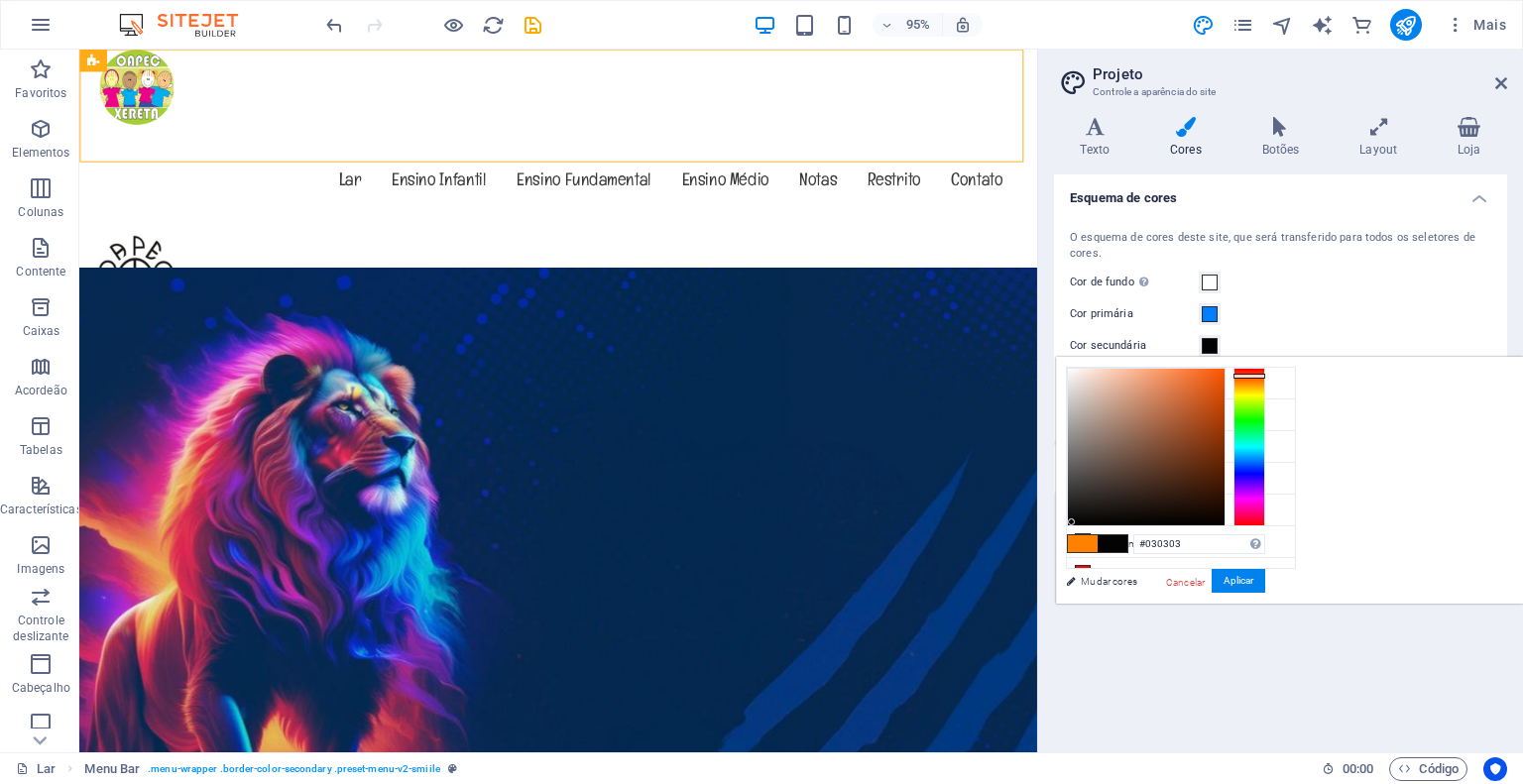 drag, startPoint x: 1329, startPoint y: 399, endPoint x: 1318, endPoint y: 521, distance: 122.4949 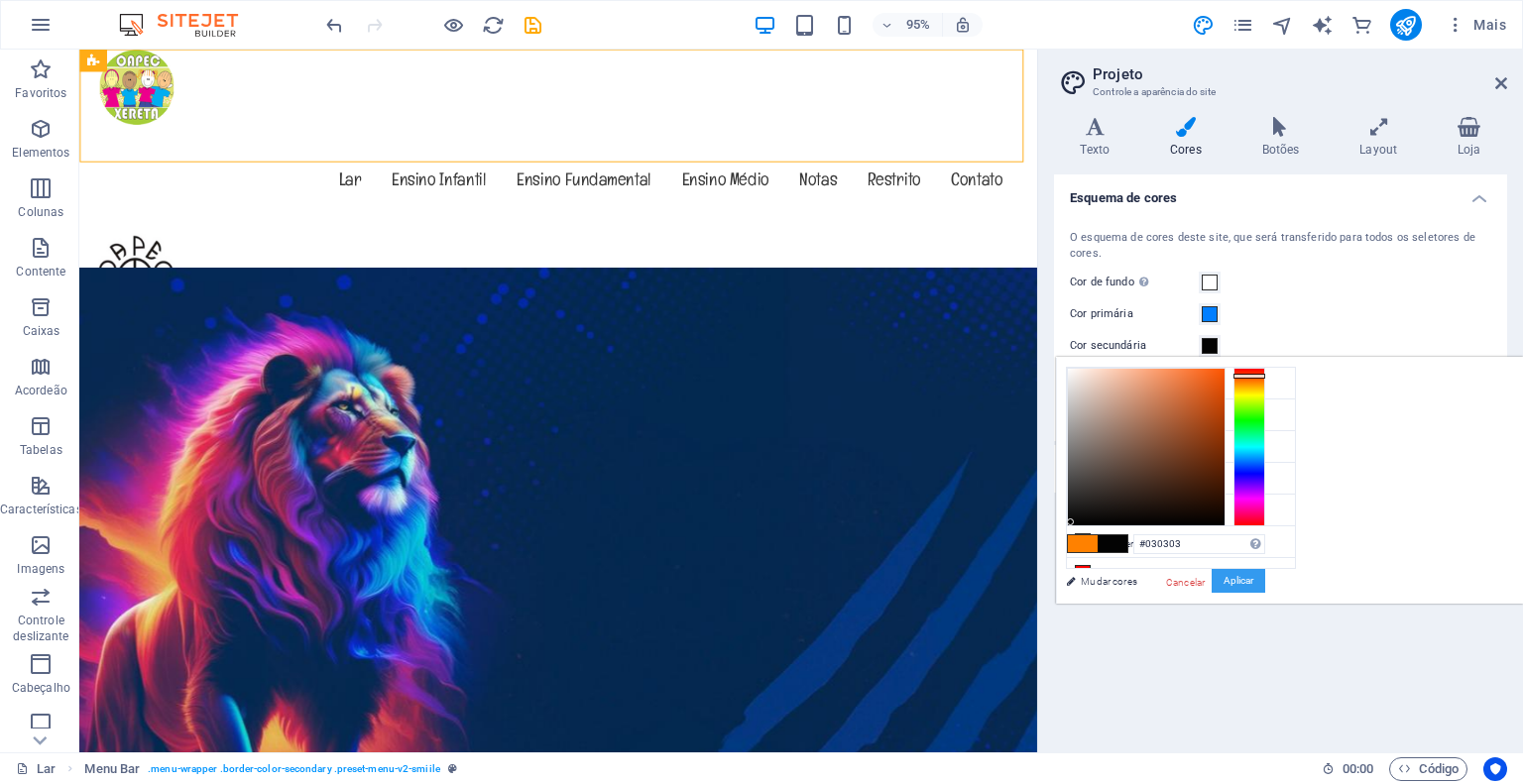 click on "Aplicar" at bounding box center (1238, 580) 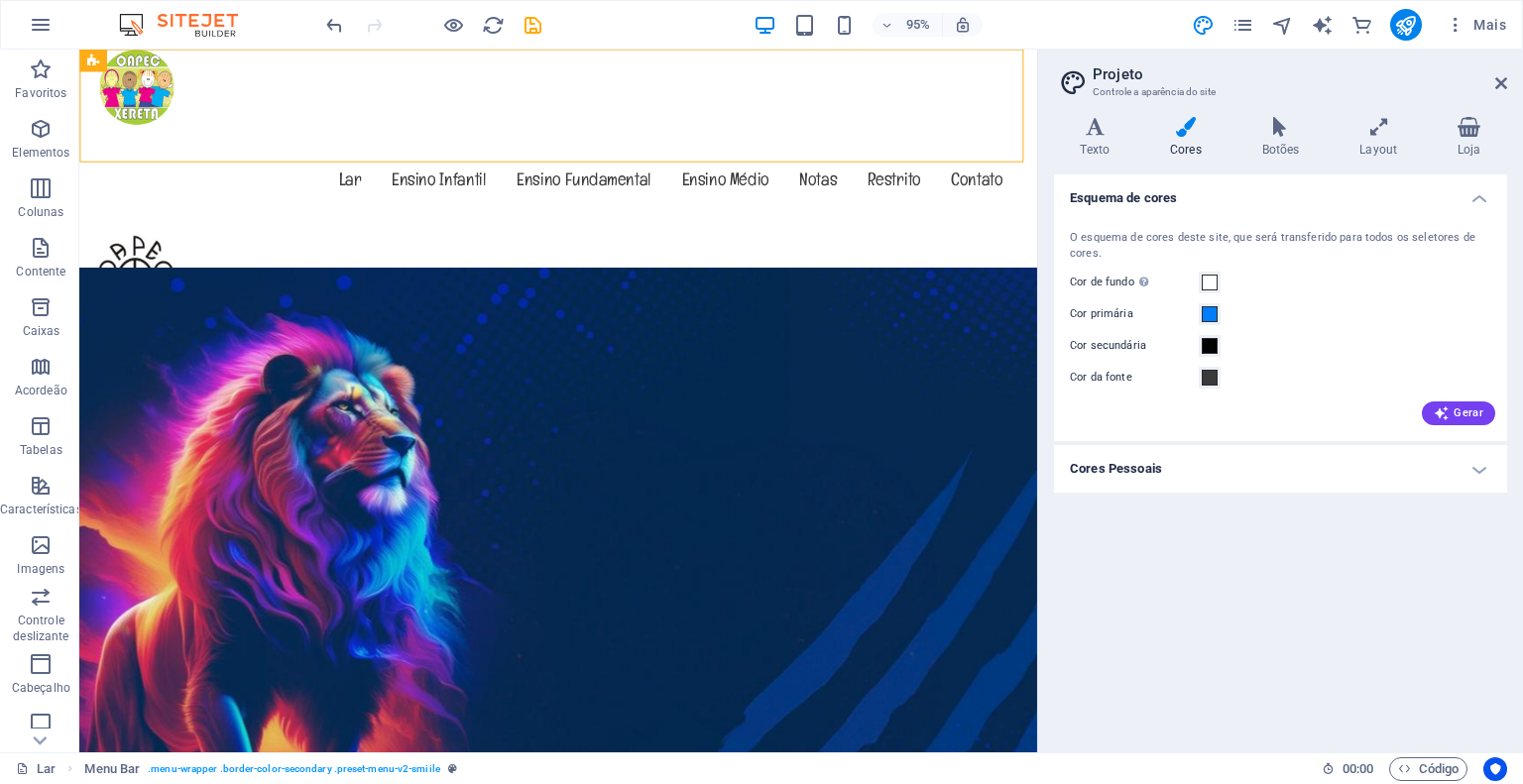 click on "Esquema de cores O esquema de cores deste site, que será transferido para todos os seletores de cores. Cor de fundo Visível somente se não estiver coberto por outros fundos. Cor primária Cor secundária Cor da fonte Gerar Cores Pessoais Cor personalizada 1 Cor personalizada 2 Cor personalizada 3 Cor personalizada 4 Cor personalizada 5" at bounding box center (1280, 455) 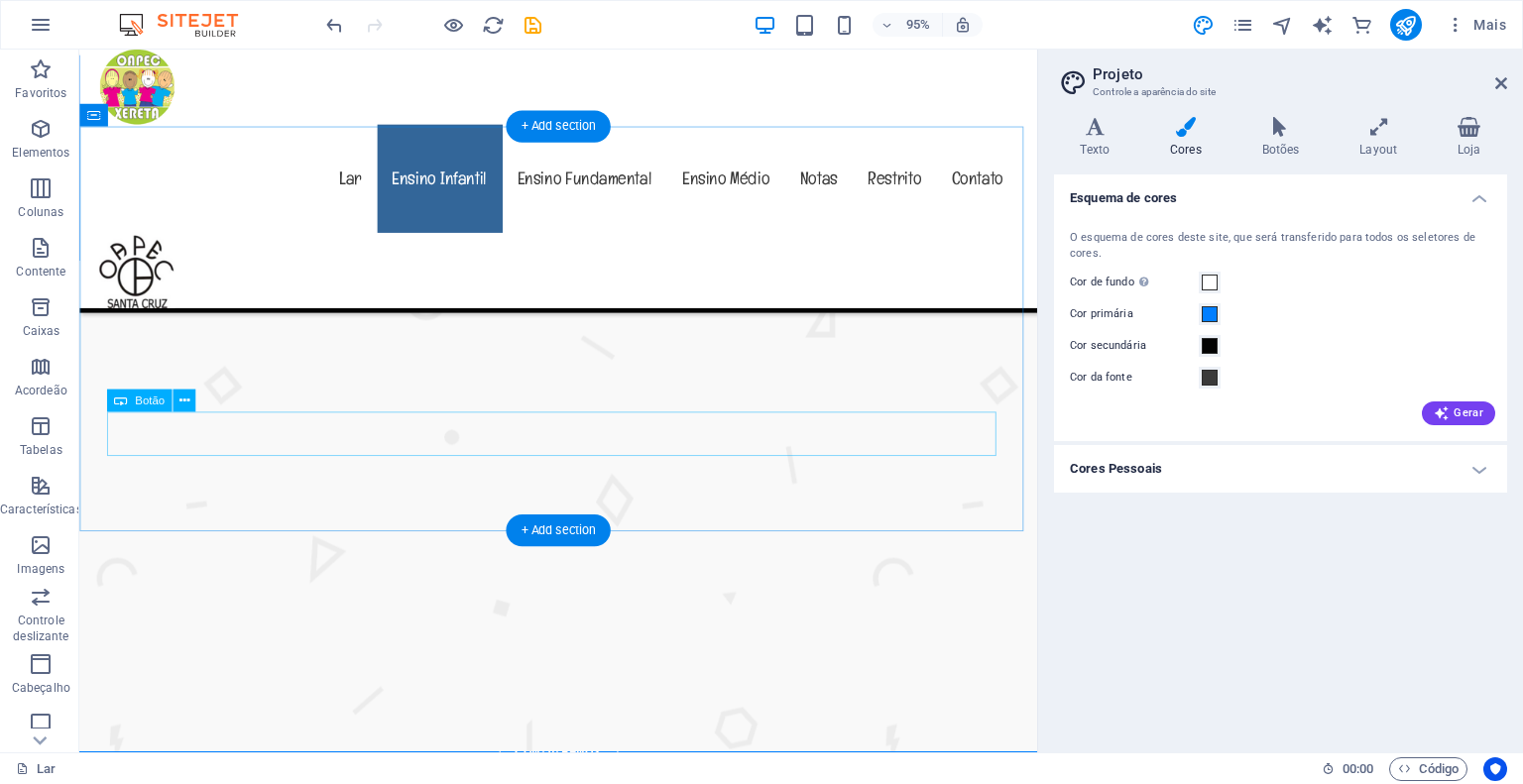 scroll, scrollTop: 1388, scrollLeft: 0, axis: vertical 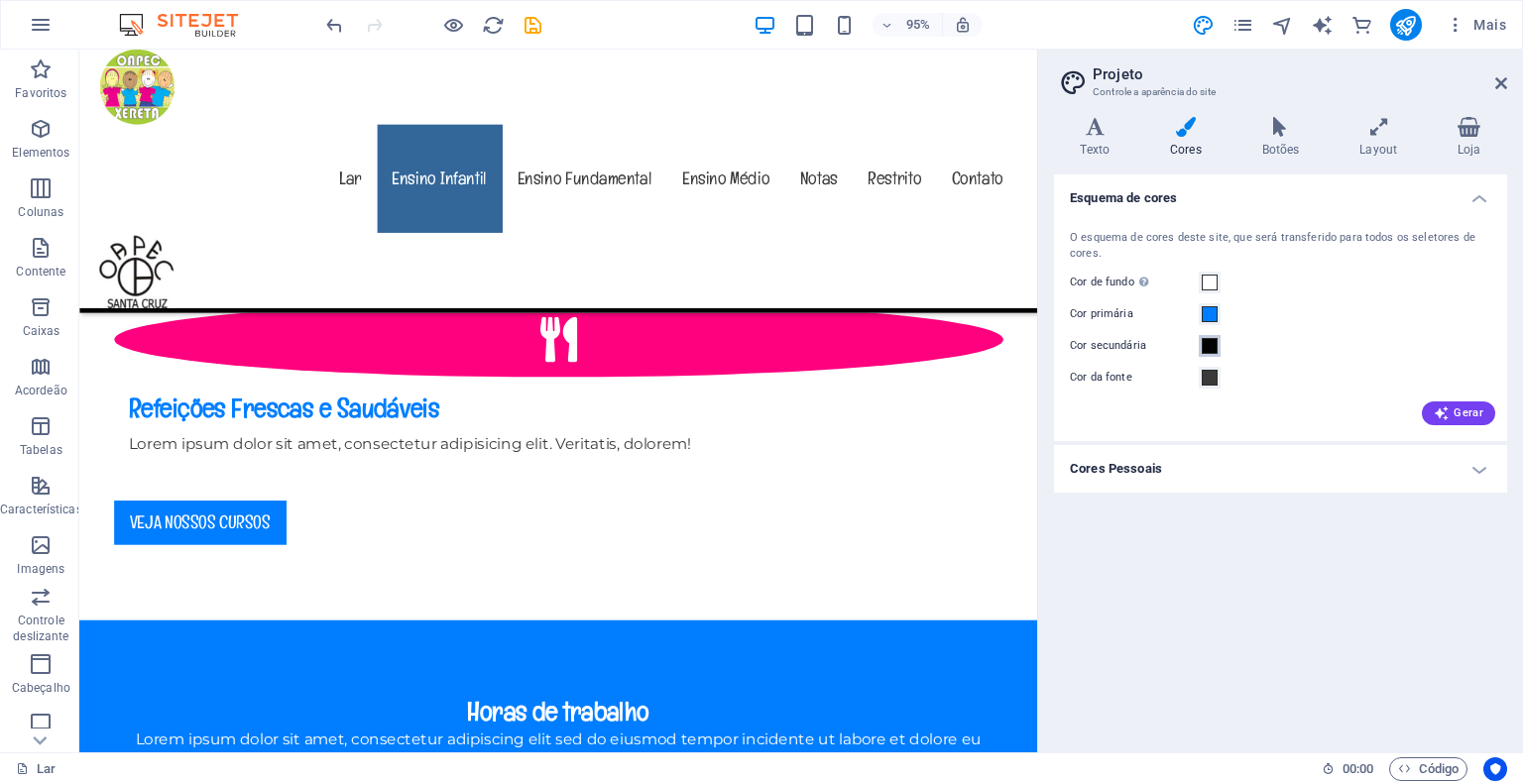 click at bounding box center [1210, 346] 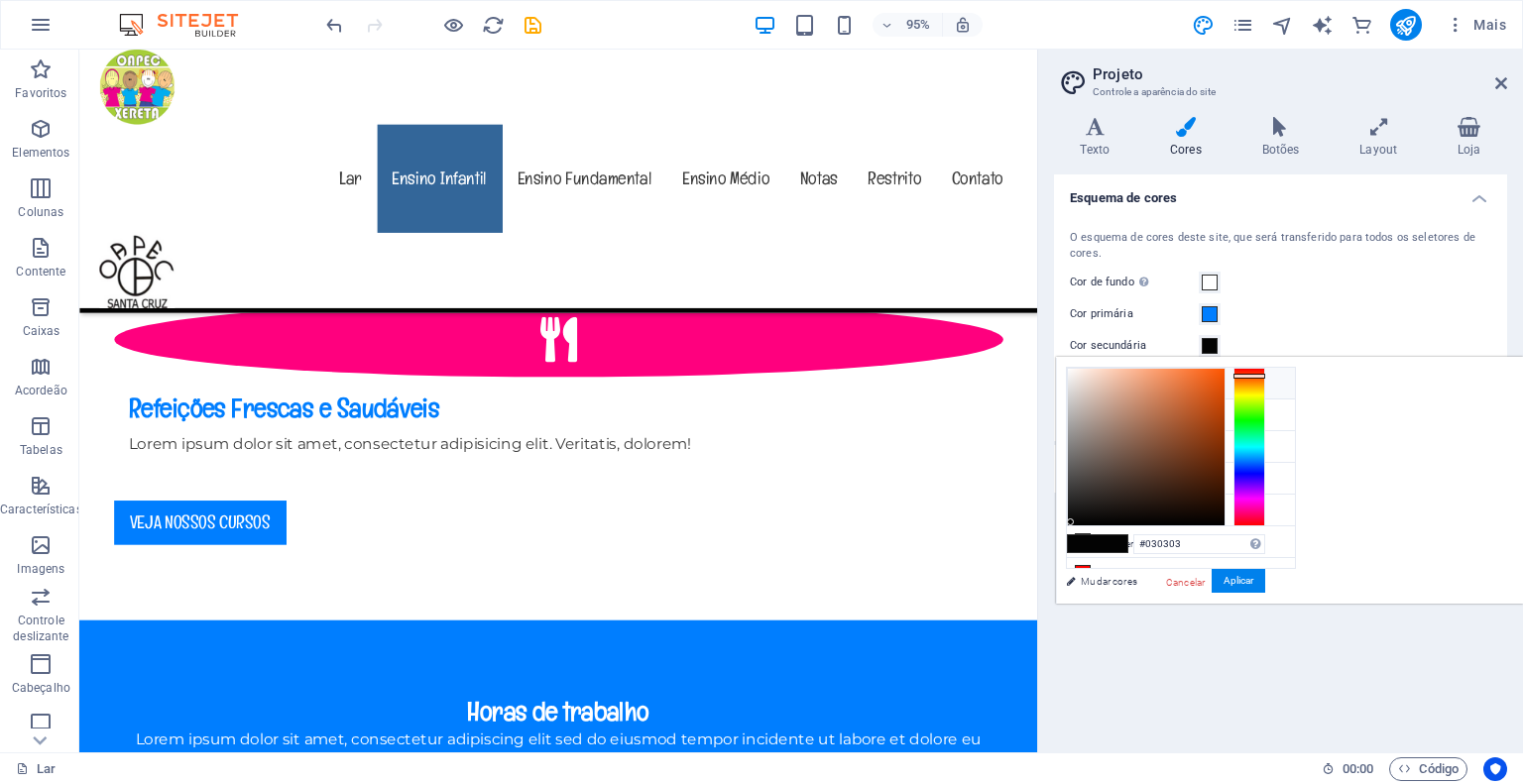 scroll, scrollTop: 13, scrollLeft: 0, axis: vertical 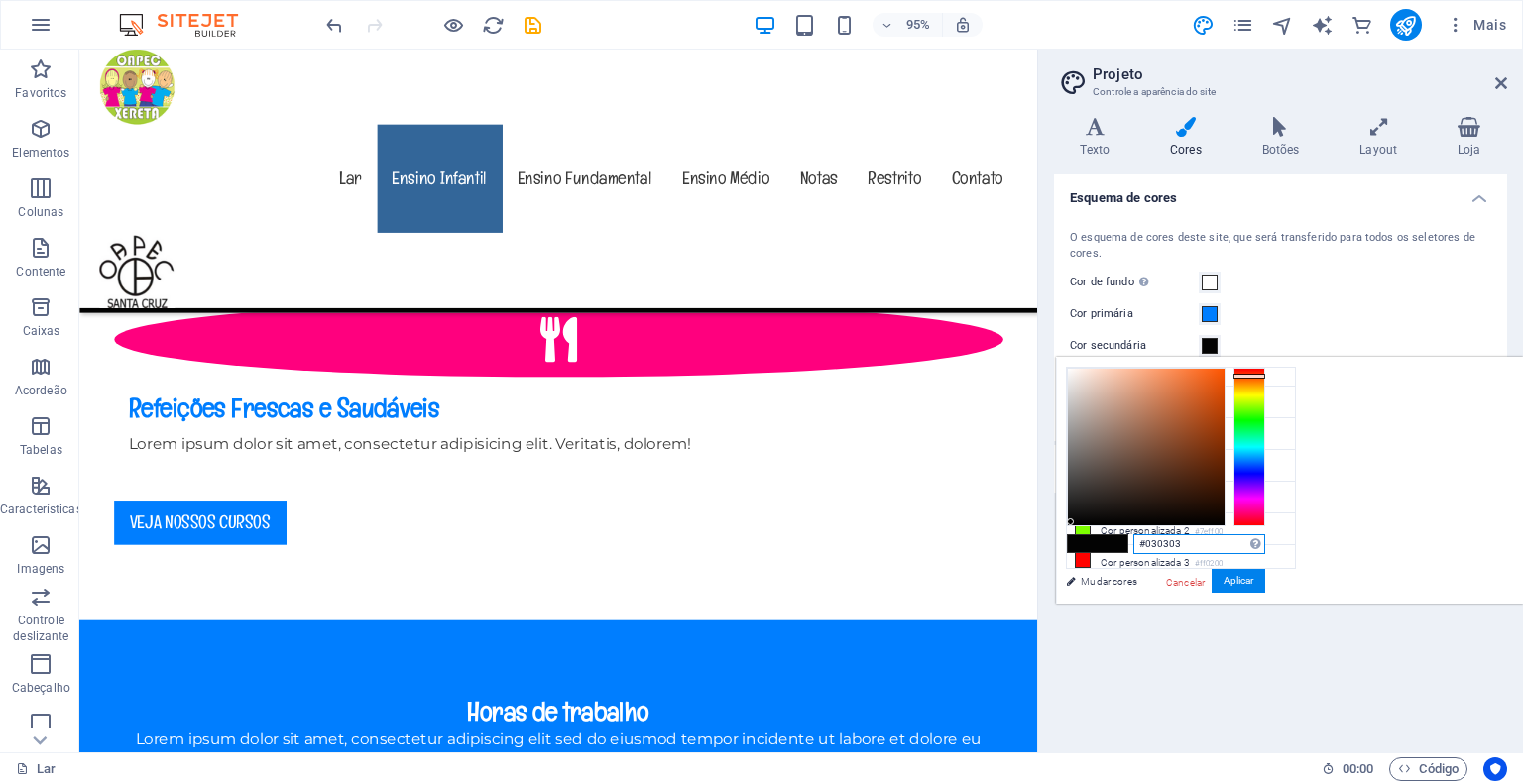 drag, startPoint x: 1436, startPoint y: 543, endPoint x: 1375, endPoint y: 536, distance: 61.400326 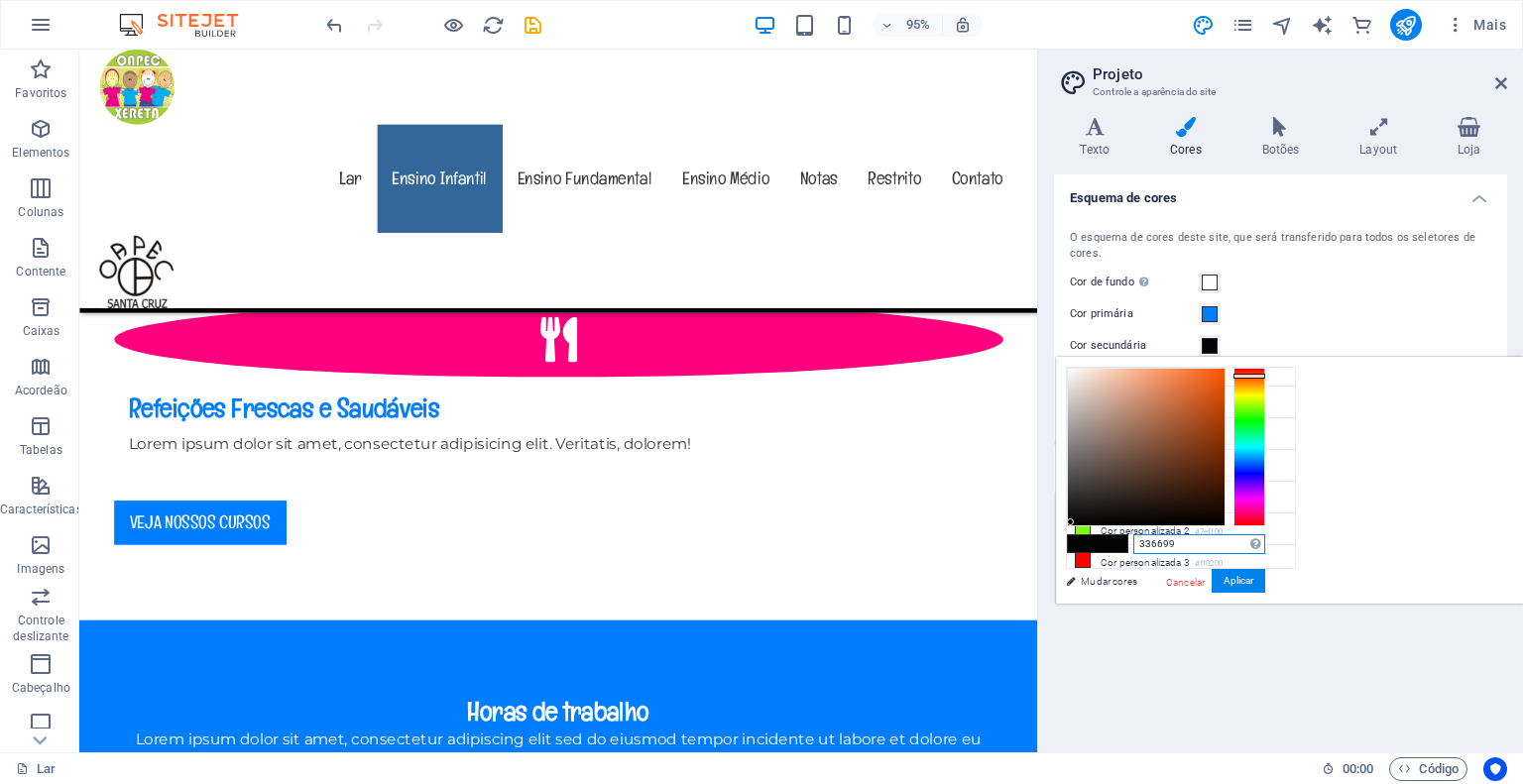 click on "336699" at bounding box center [1199, 544] 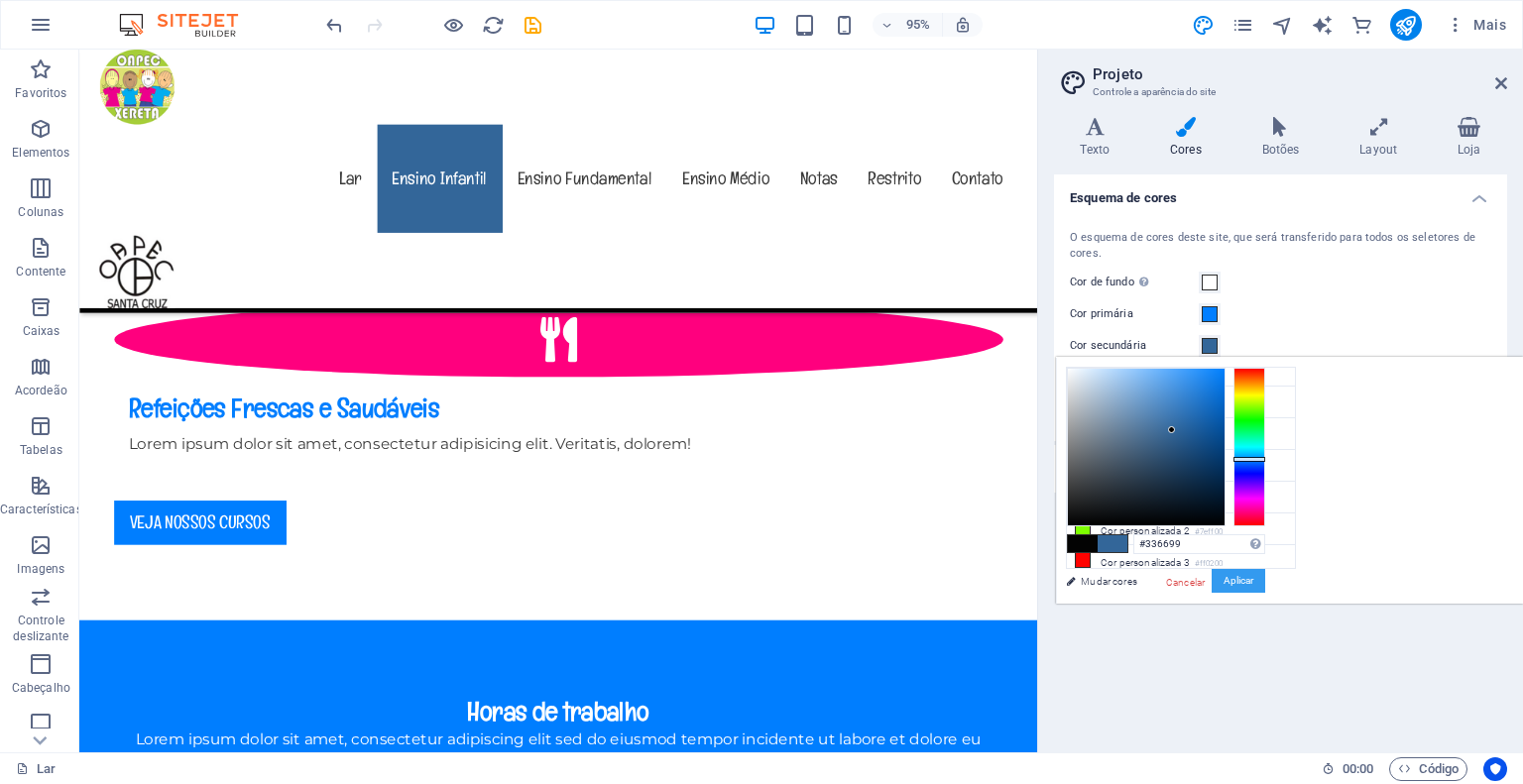click on "Aplicar" at bounding box center (1238, 580) 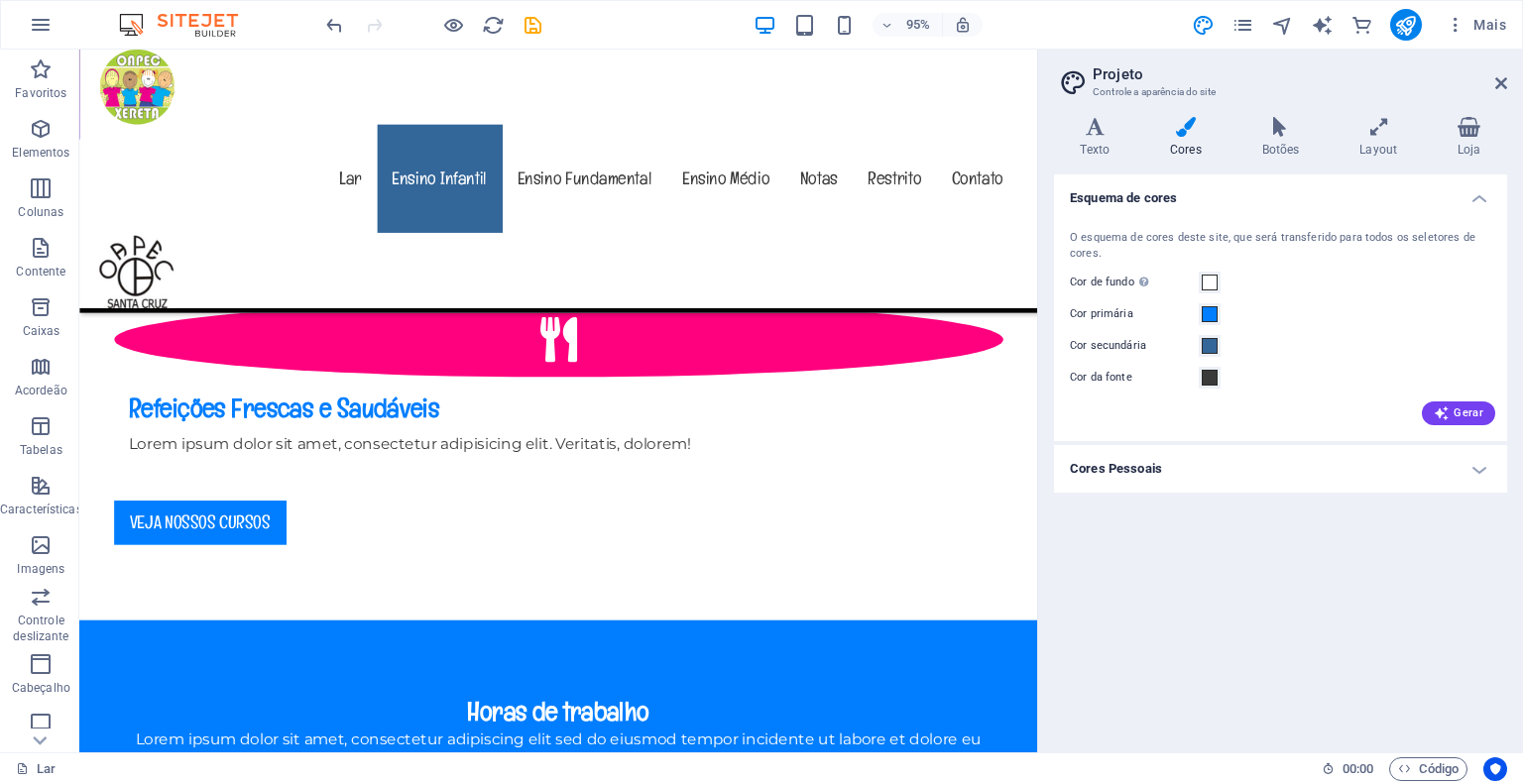 click on "Esquema de cores O esquema de cores deste site, que será transferido para todos os seletores de cores. Cor de fundo Visível somente se não estiver coberto por outros fundos. Cor primária Cor secundária Cor da fonte Gerar Cores Pessoais Cor personalizada 1 Cor personalizada 2 Cor personalizada 3 Cor personalizada 4 Cor personalizada 5" at bounding box center [1280, 455] 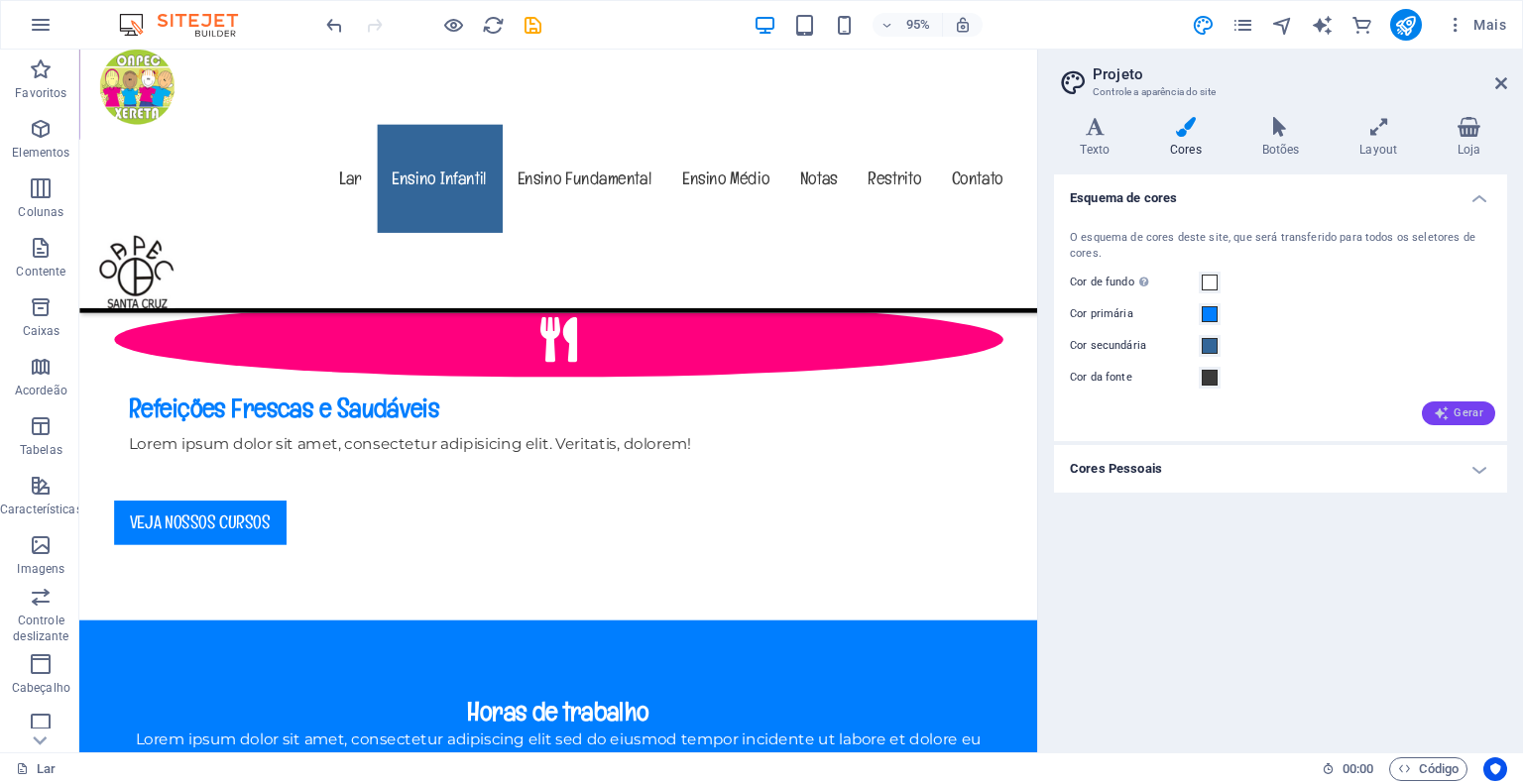 click on "Gerar" at bounding box center [1468, 412] 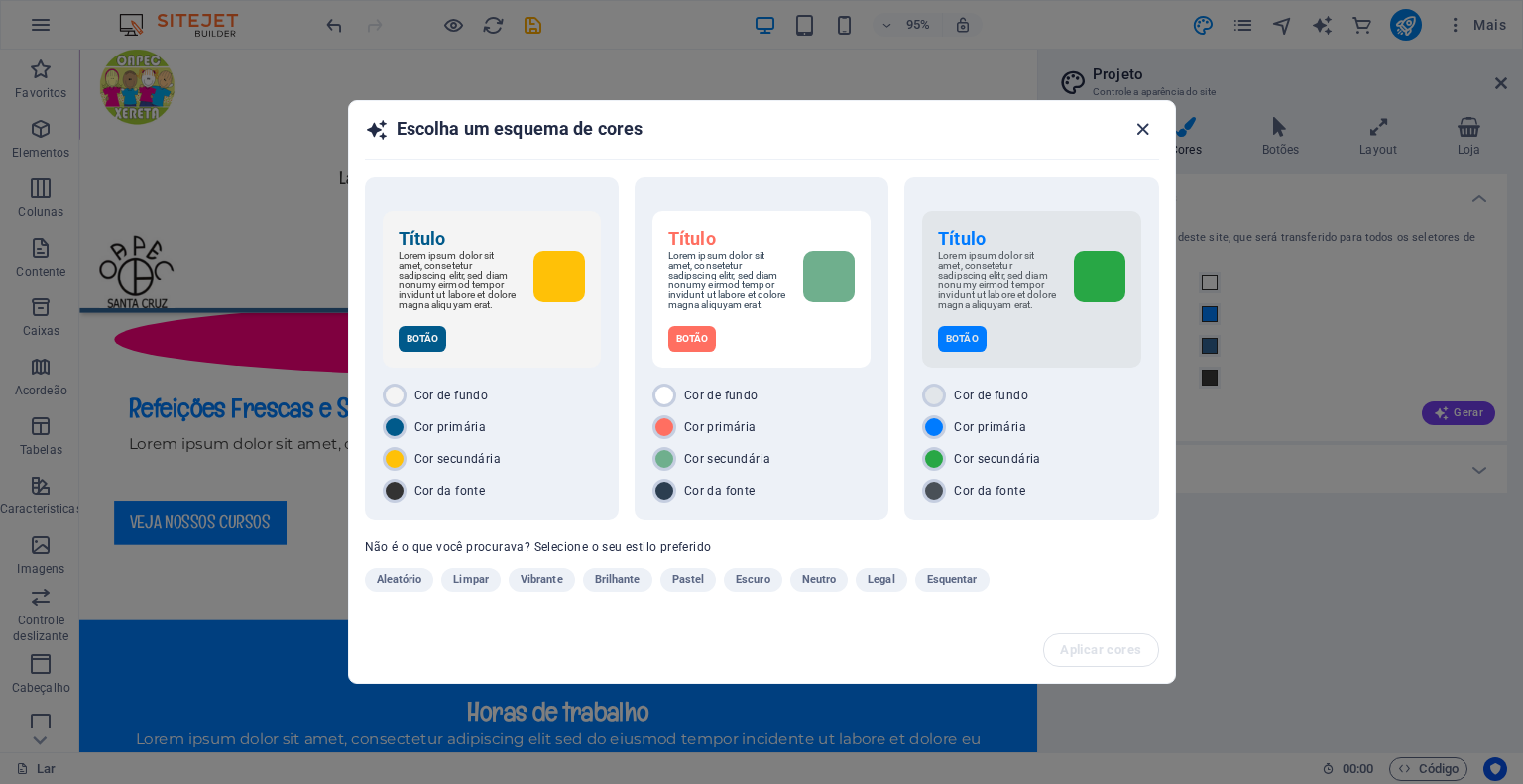 click at bounding box center (1142, 129) 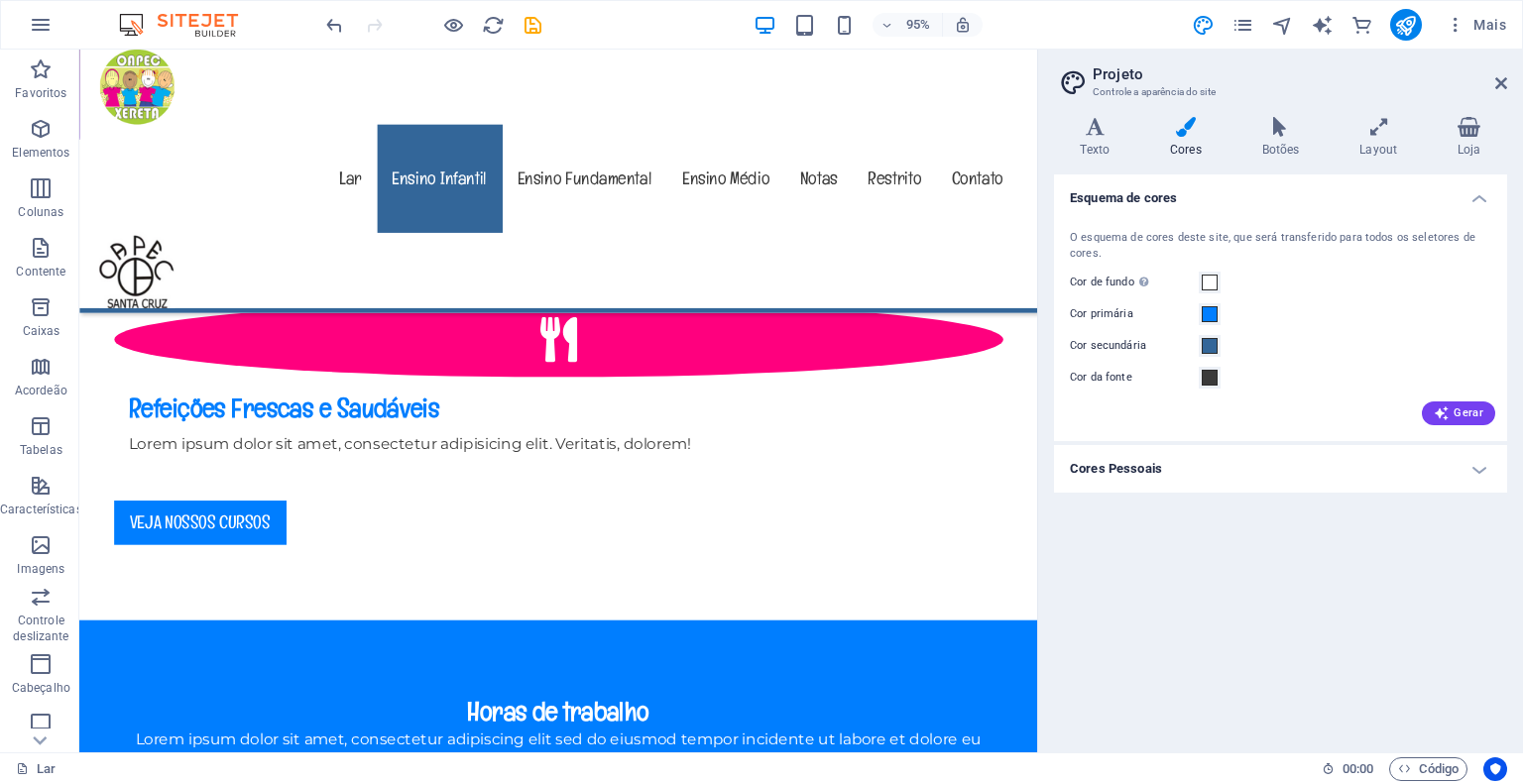 click on "Esquema de cores O esquema de cores deste site, que será transferido para todos os seletores de cores. Cor de fundo Visível somente se não estiver coberto por outros fundos. Cor primária Cor secundária Cor da fonte Gerar Cores Pessoais Cor personalizada 1 Cor personalizada 2 Cor personalizada 3 Cor personalizada 4 Cor personalizada 5" at bounding box center (1280, 455) 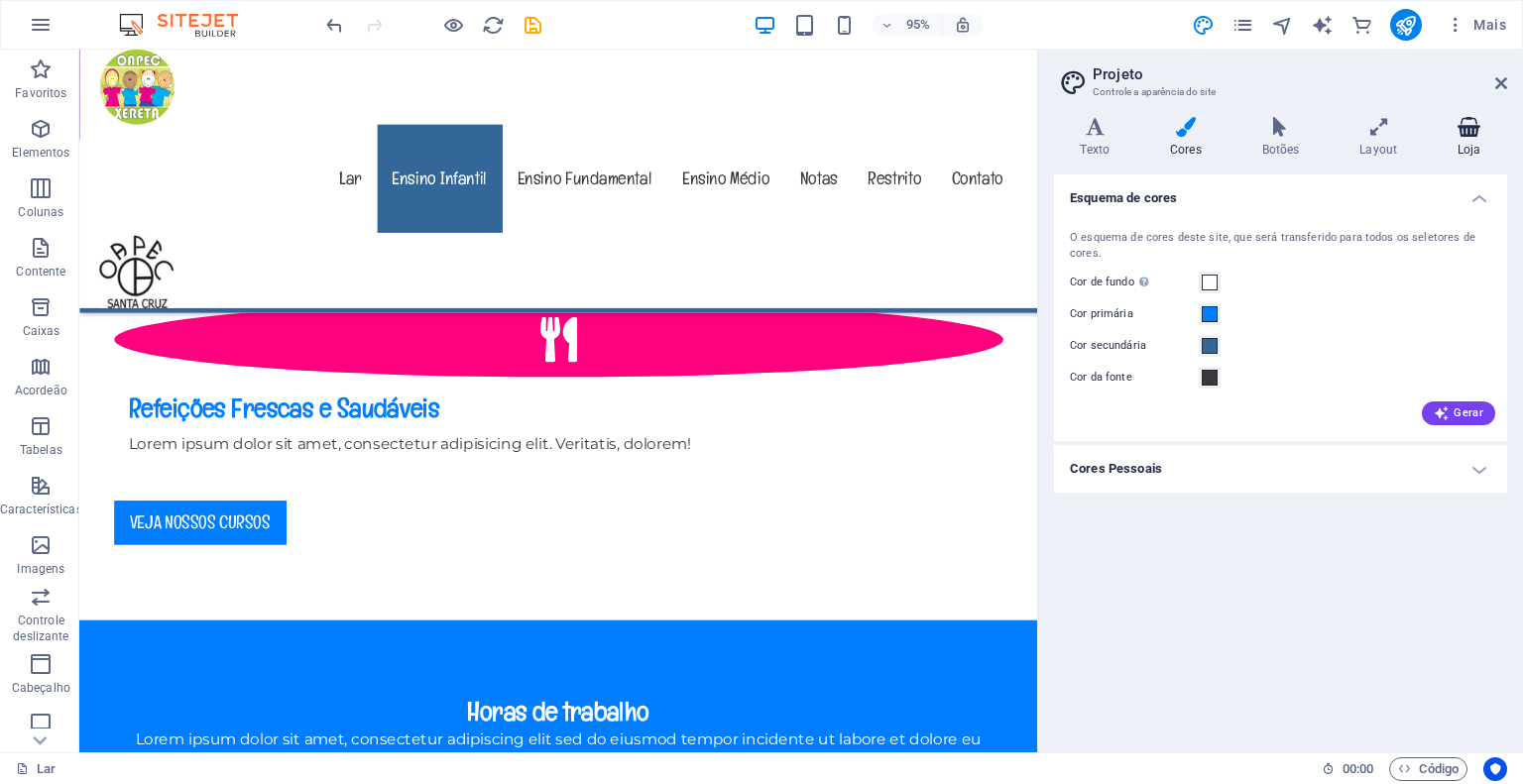 click at bounding box center [1469, 127] 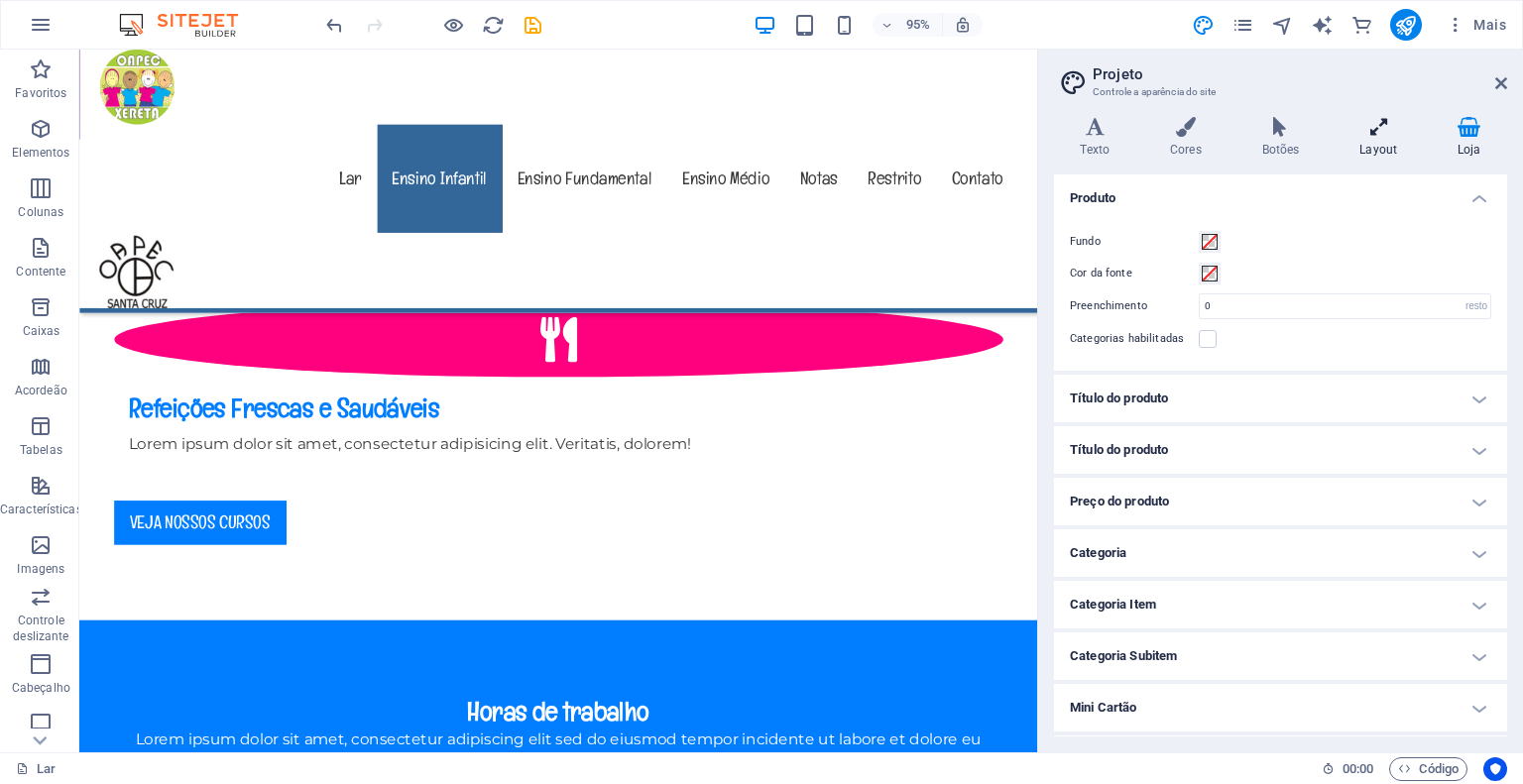 click on "Layout" at bounding box center (1382, 138) 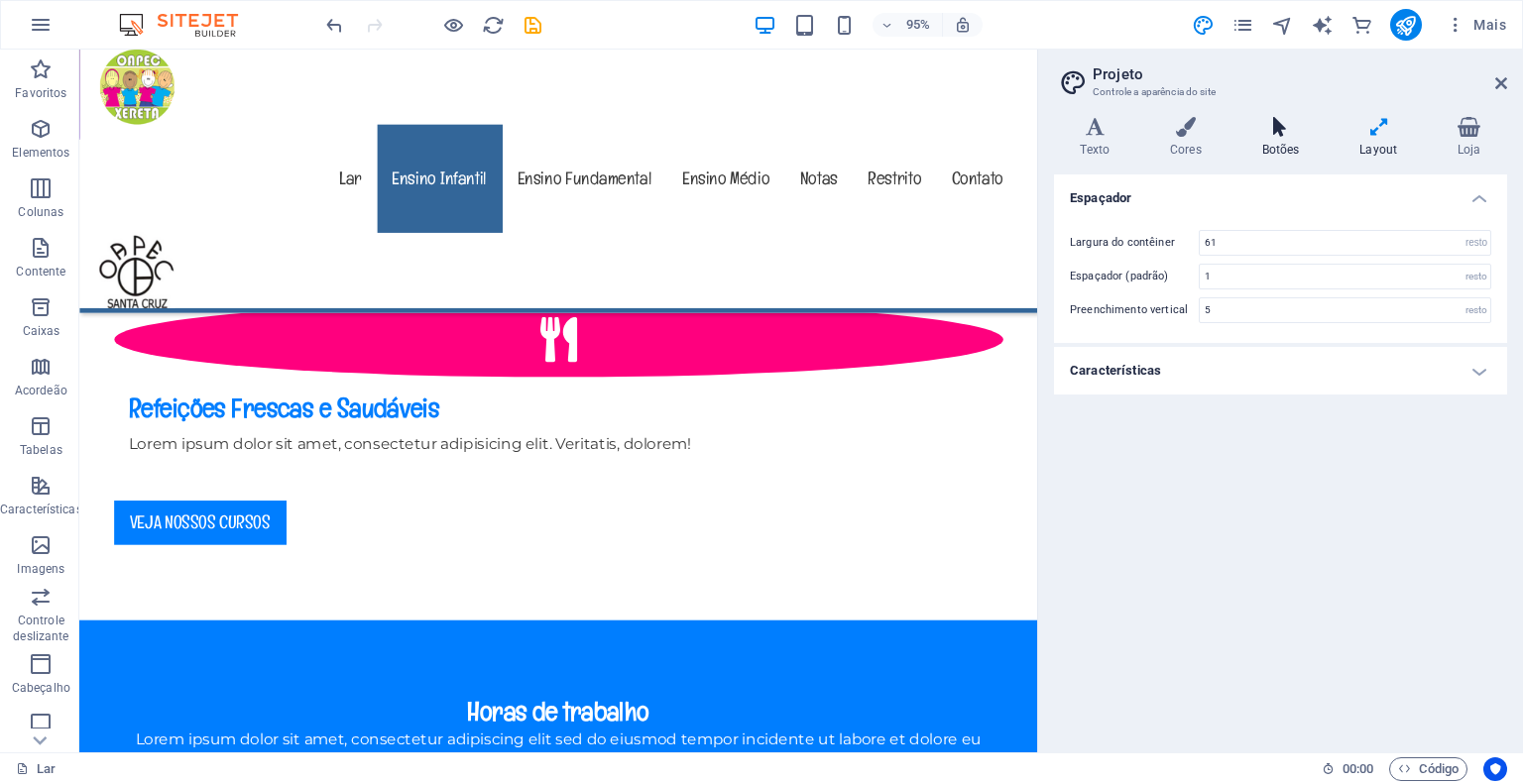 click on "Botões" at bounding box center (1284, 138) 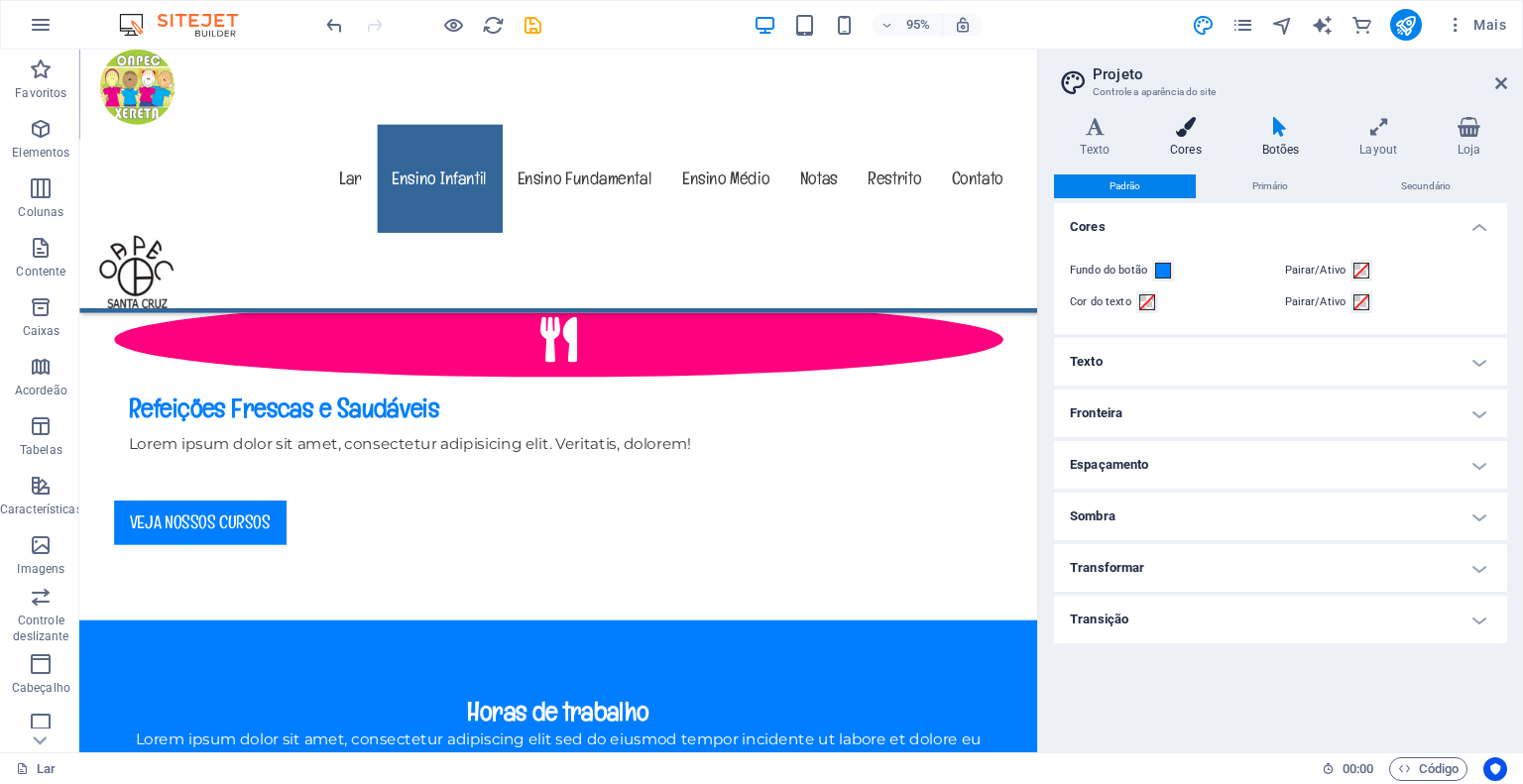 click at bounding box center [1186, 127] 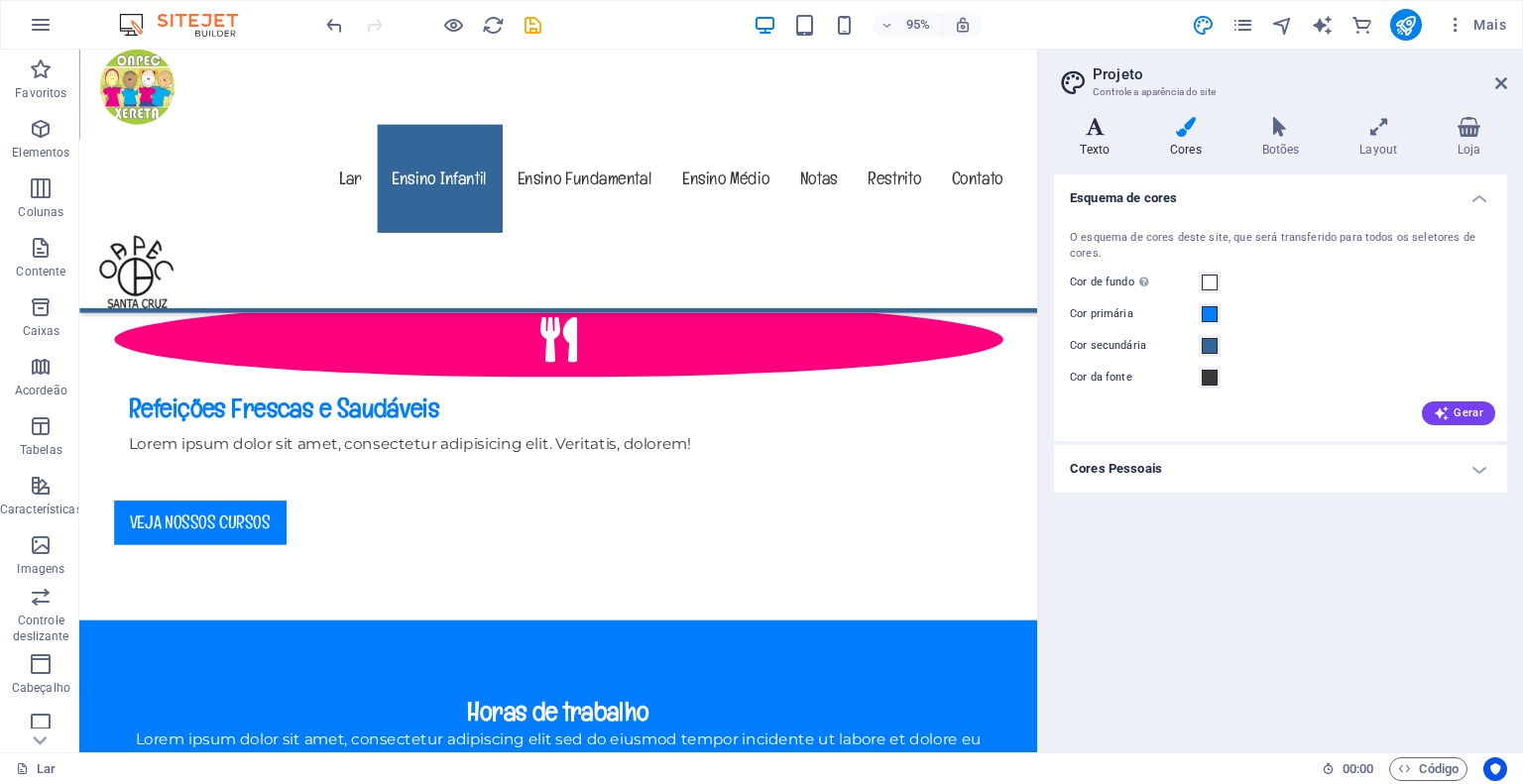 click at bounding box center (1095, 127) 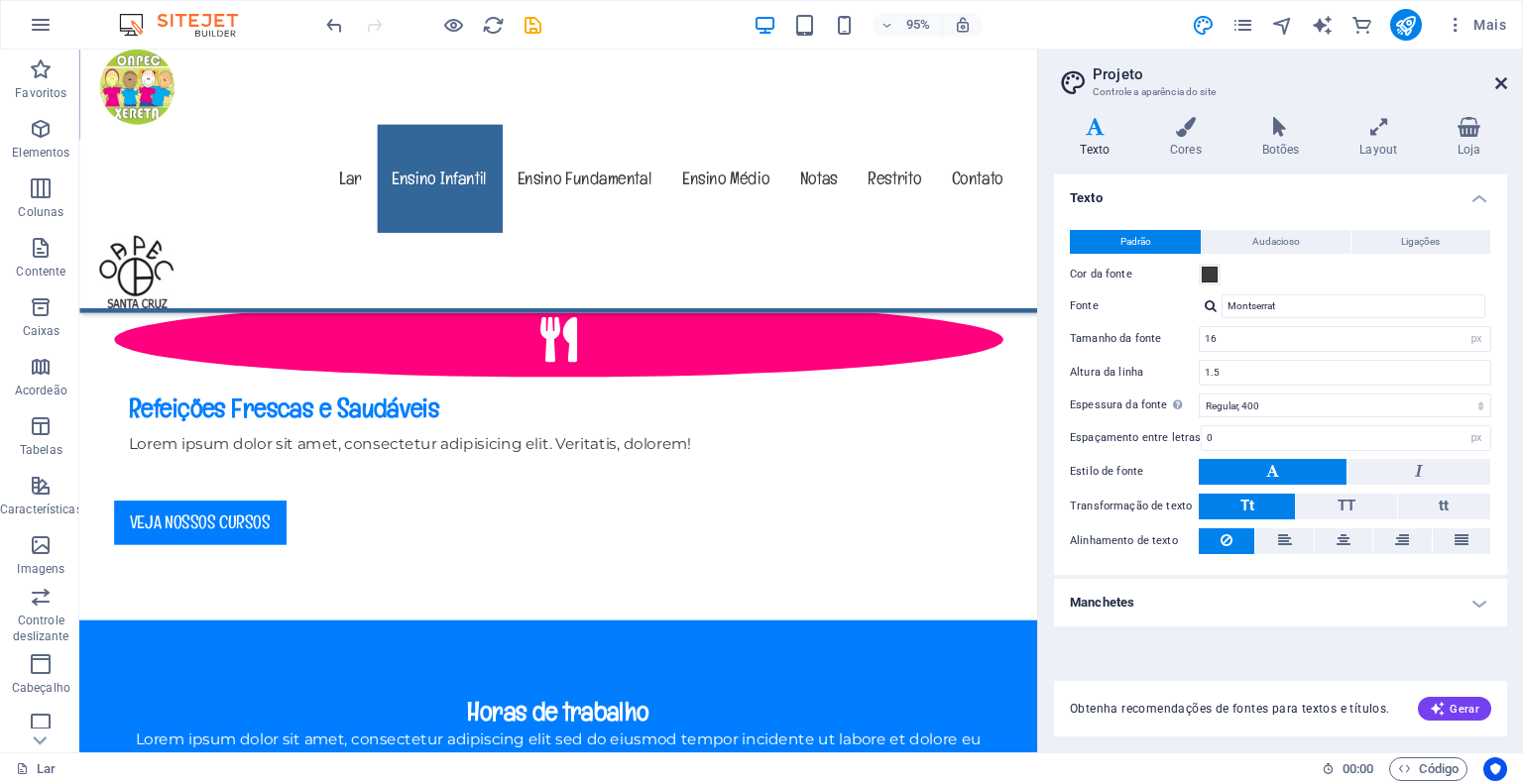 drag, startPoint x: 1503, startPoint y: 79, endPoint x: 1352, endPoint y: 102, distance: 152.74161 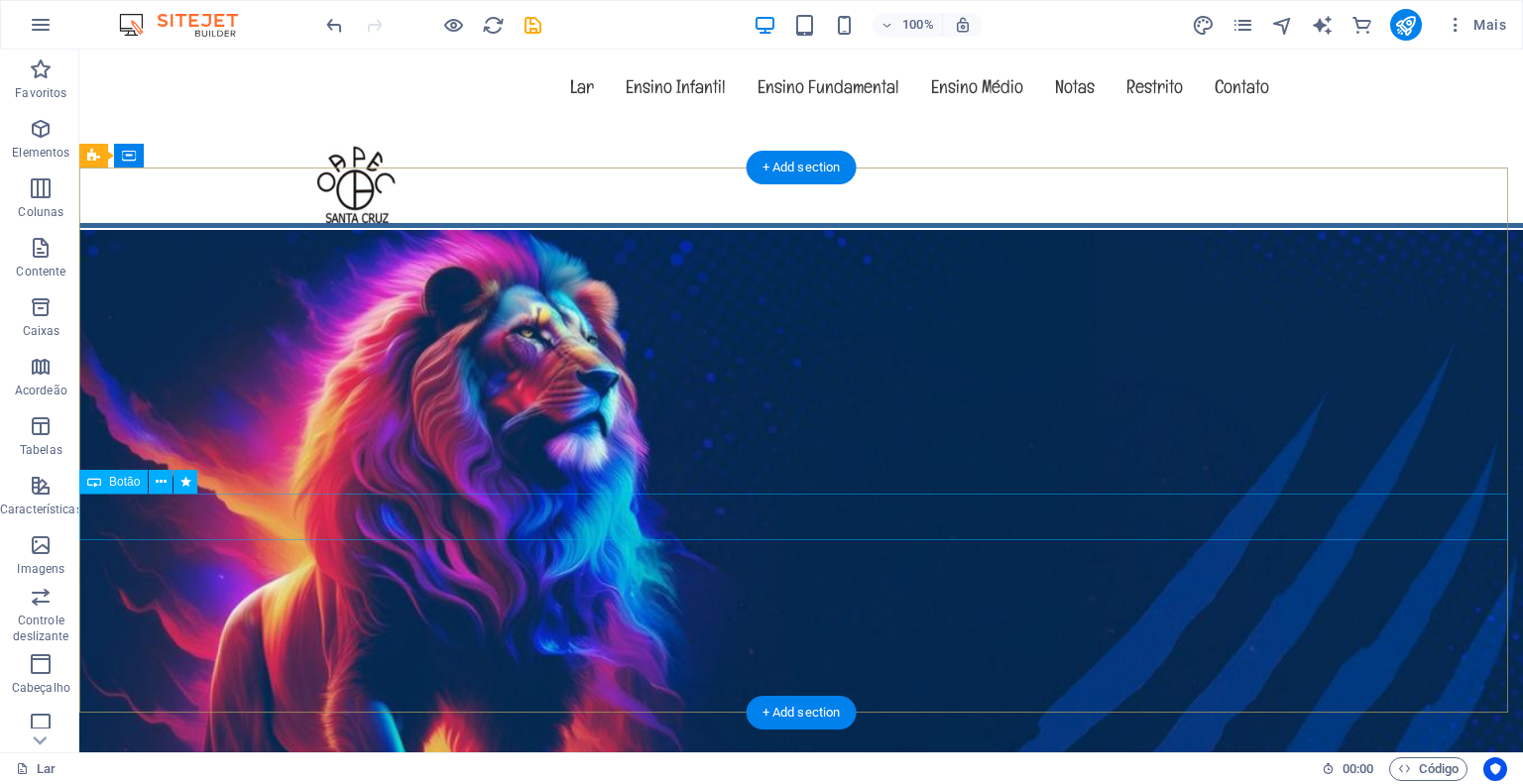 scroll, scrollTop: 0, scrollLeft: 0, axis: both 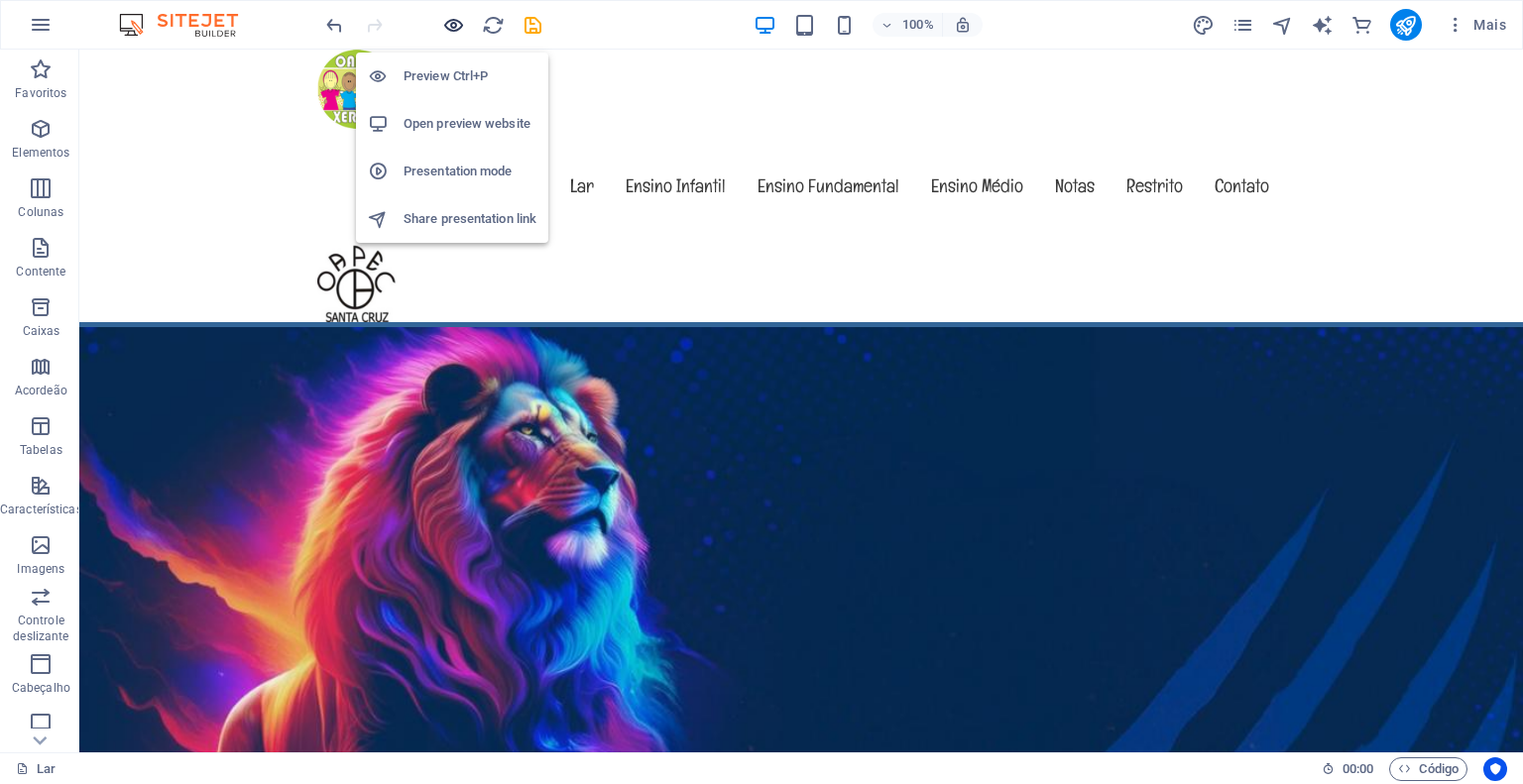 click at bounding box center (453, 25) 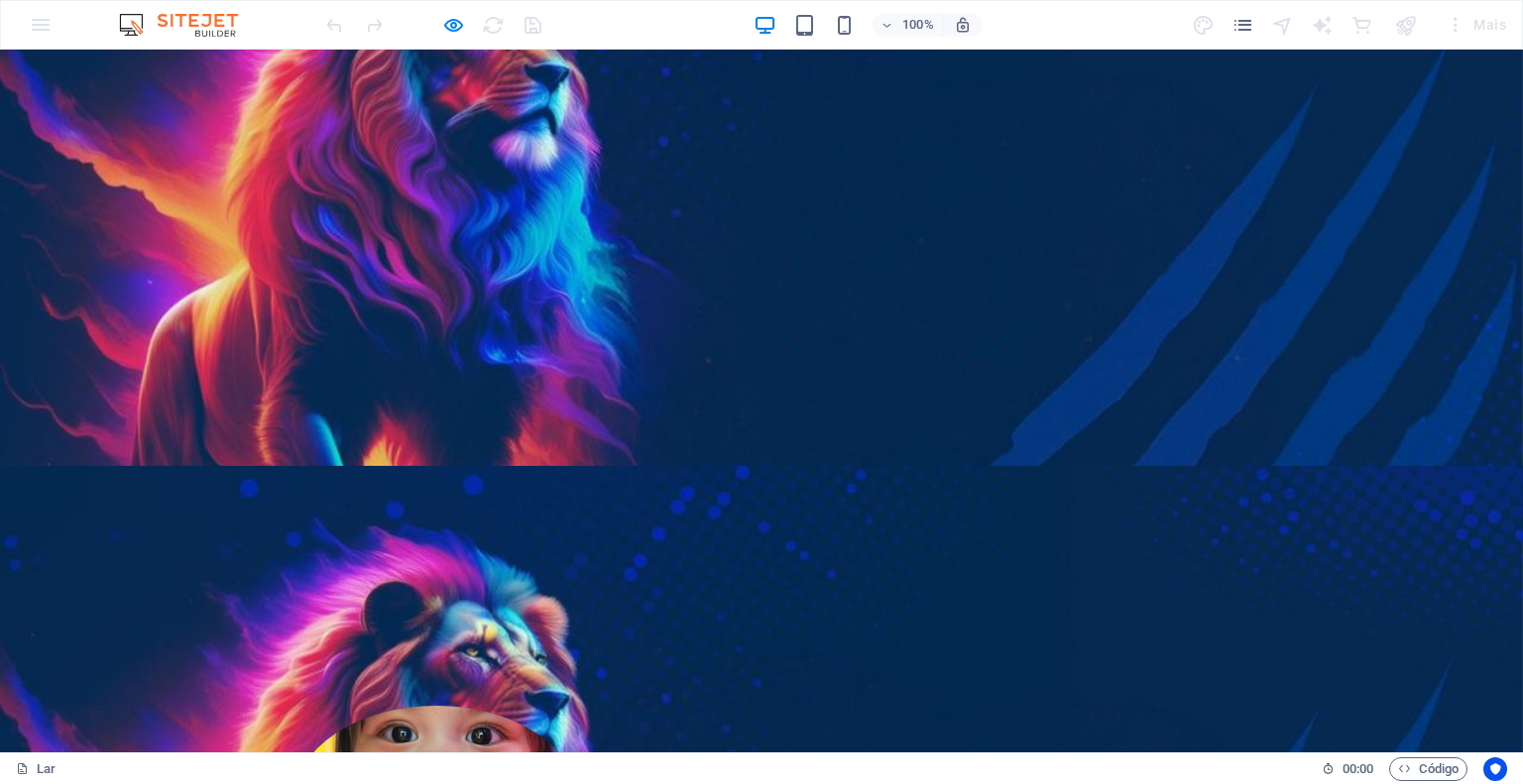 scroll, scrollTop: 0, scrollLeft: 0, axis: both 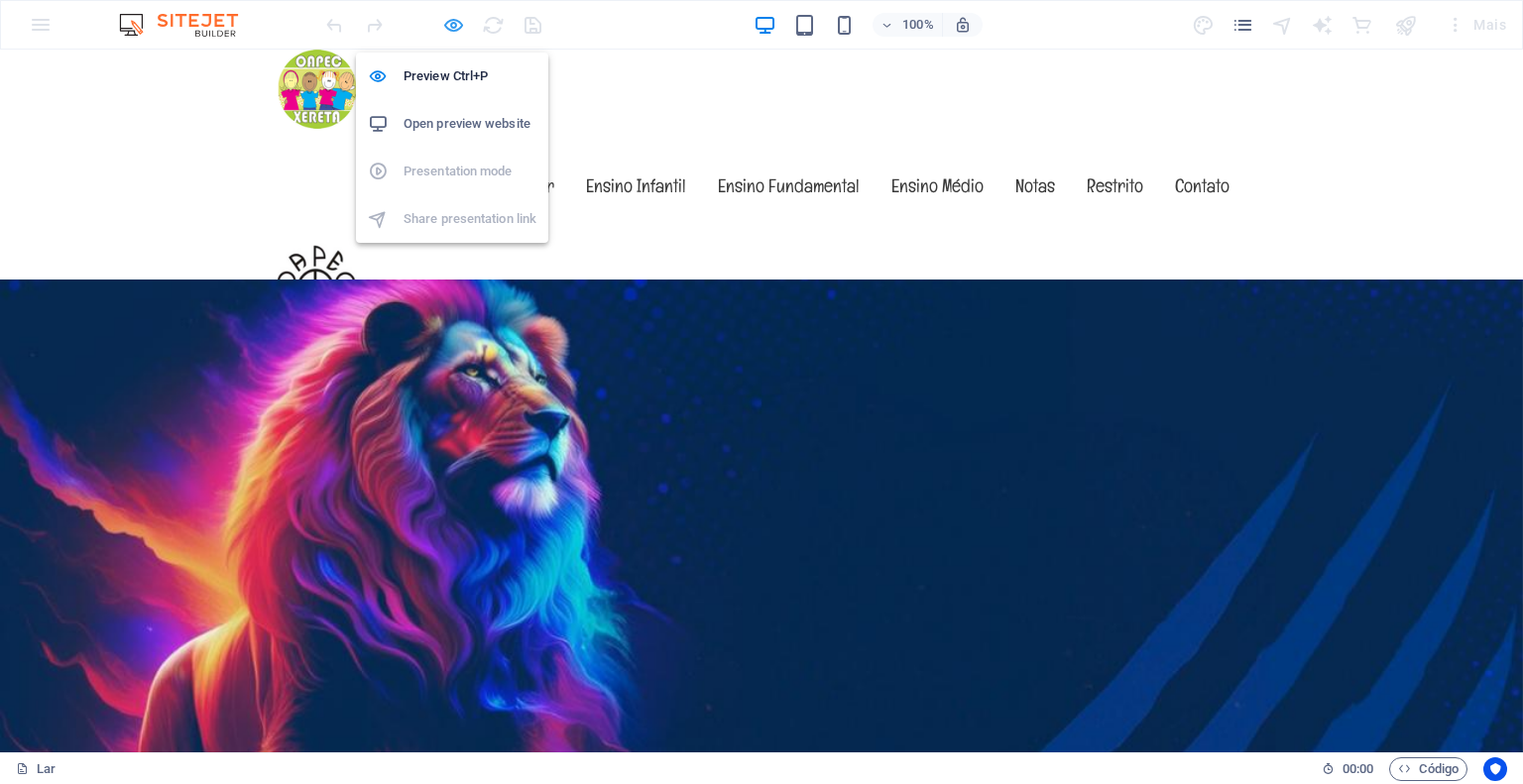click at bounding box center (453, 25) 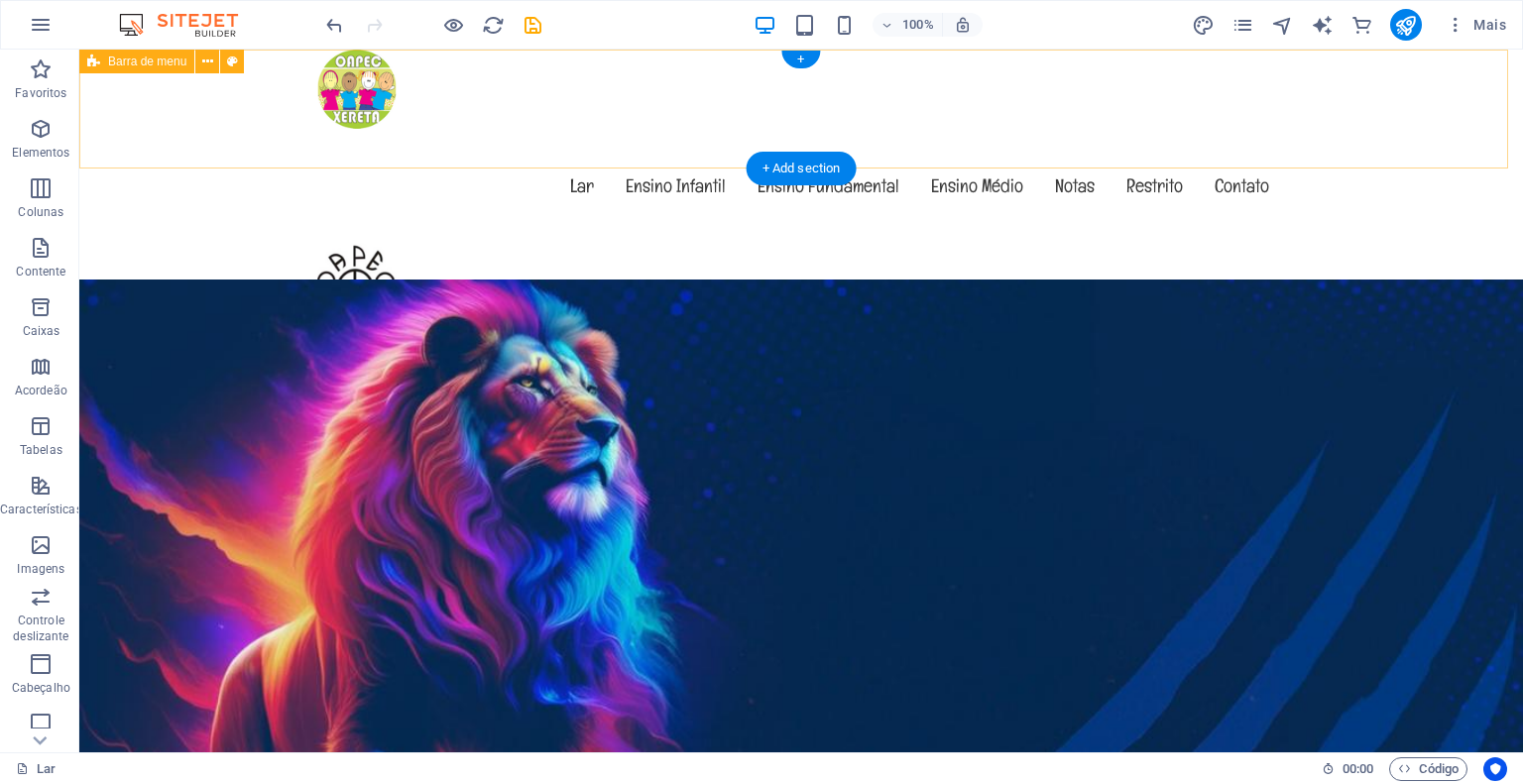 click on "Menu Lar Ensino Infantil Ensino Fundamental Ensino Médio Notas Restrito Contato" at bounding box center (801, 188) 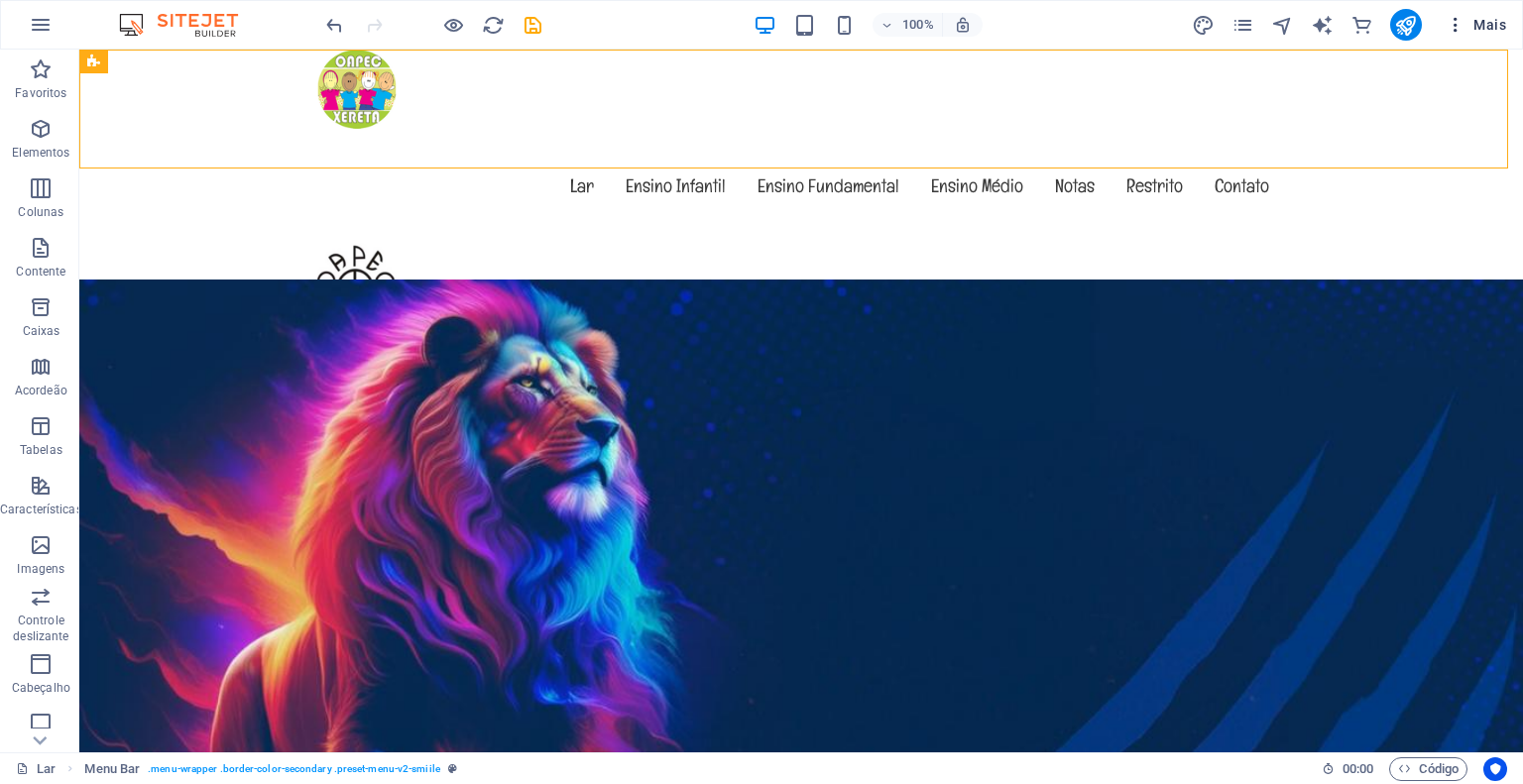 click on "Mais" at bounding box center (1489, 25) 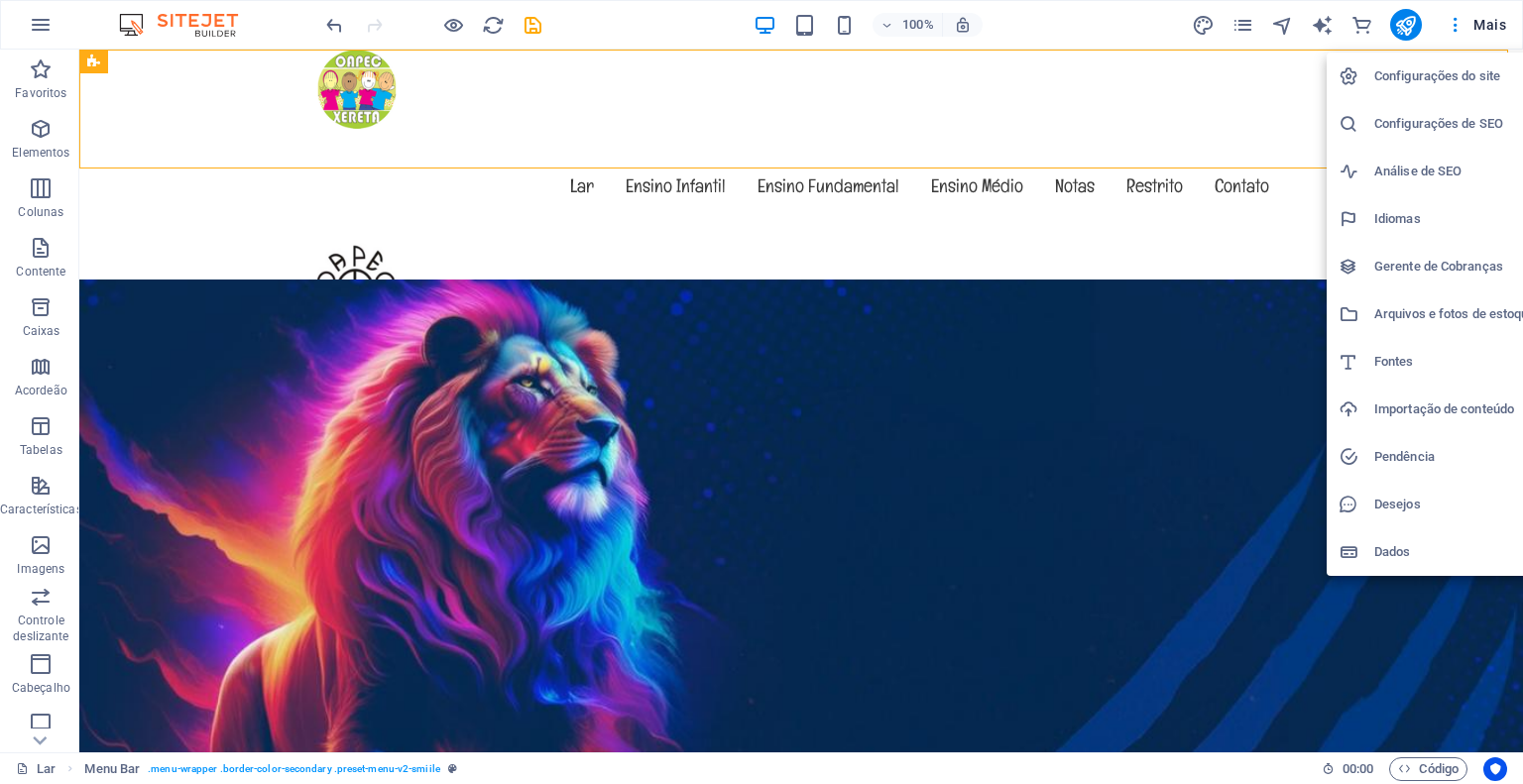 click on "Configurações do site" at bounding box center [1437, 75] 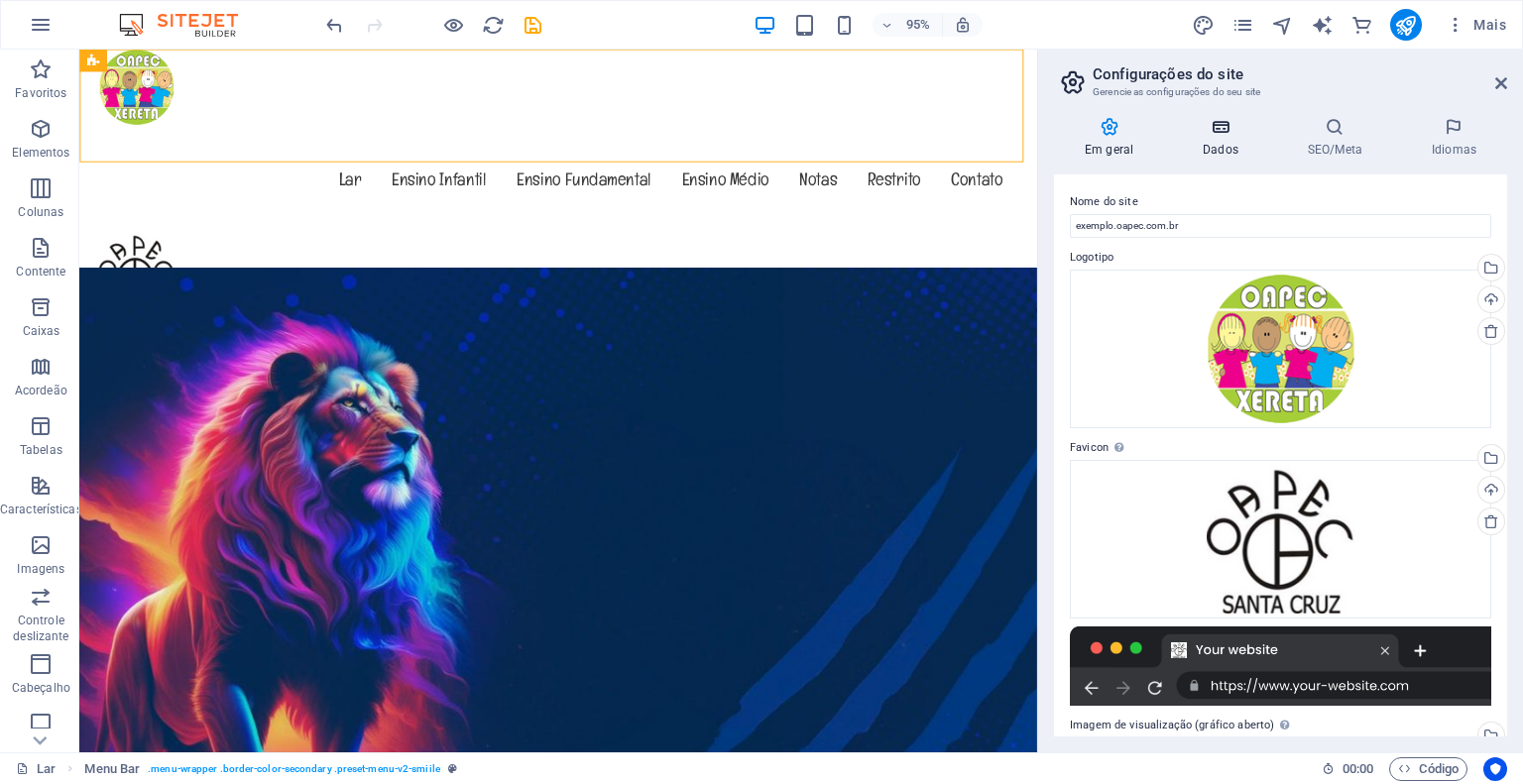 click at bounding box center [1221, 127] 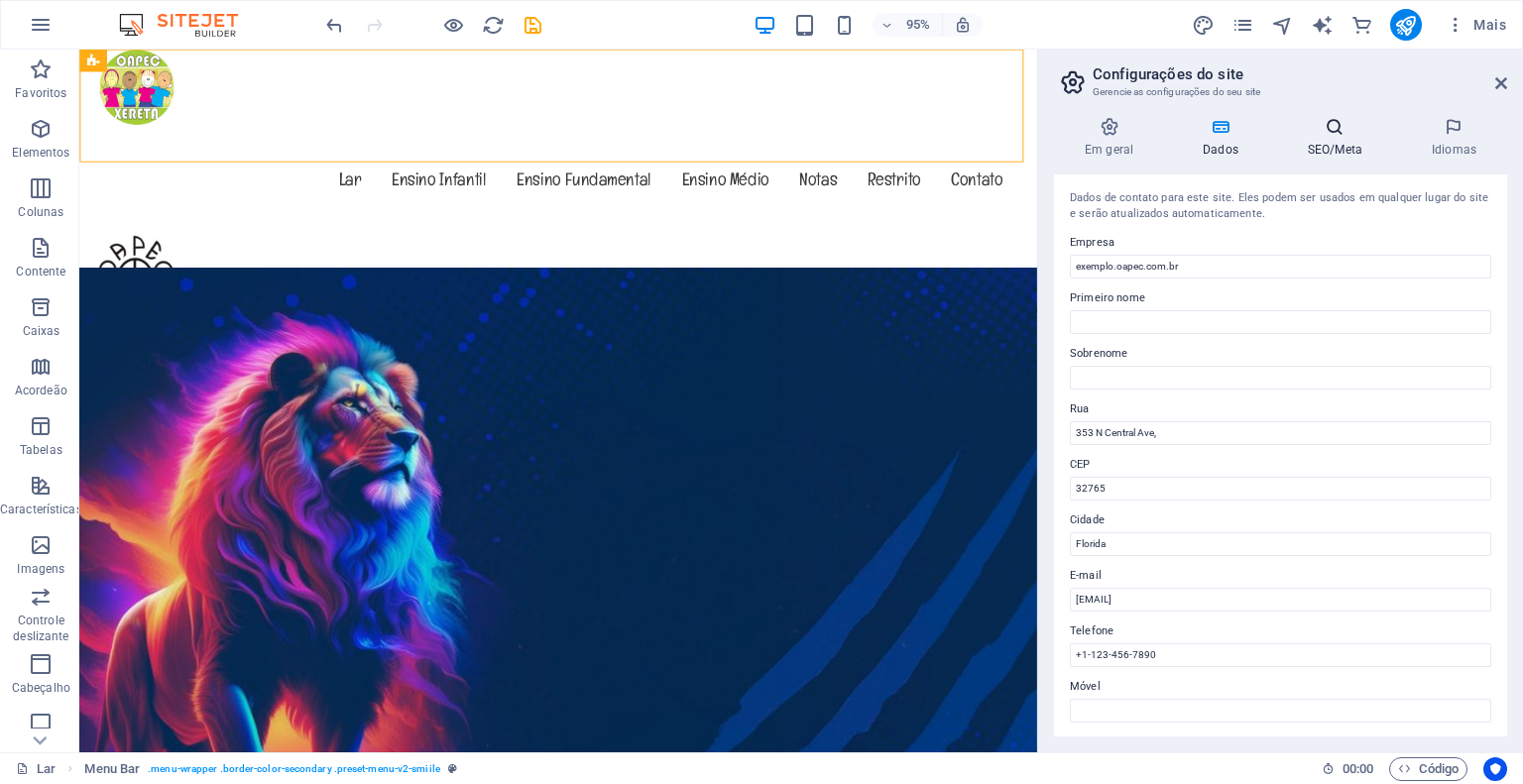 click at bounding box center [1335, 127] 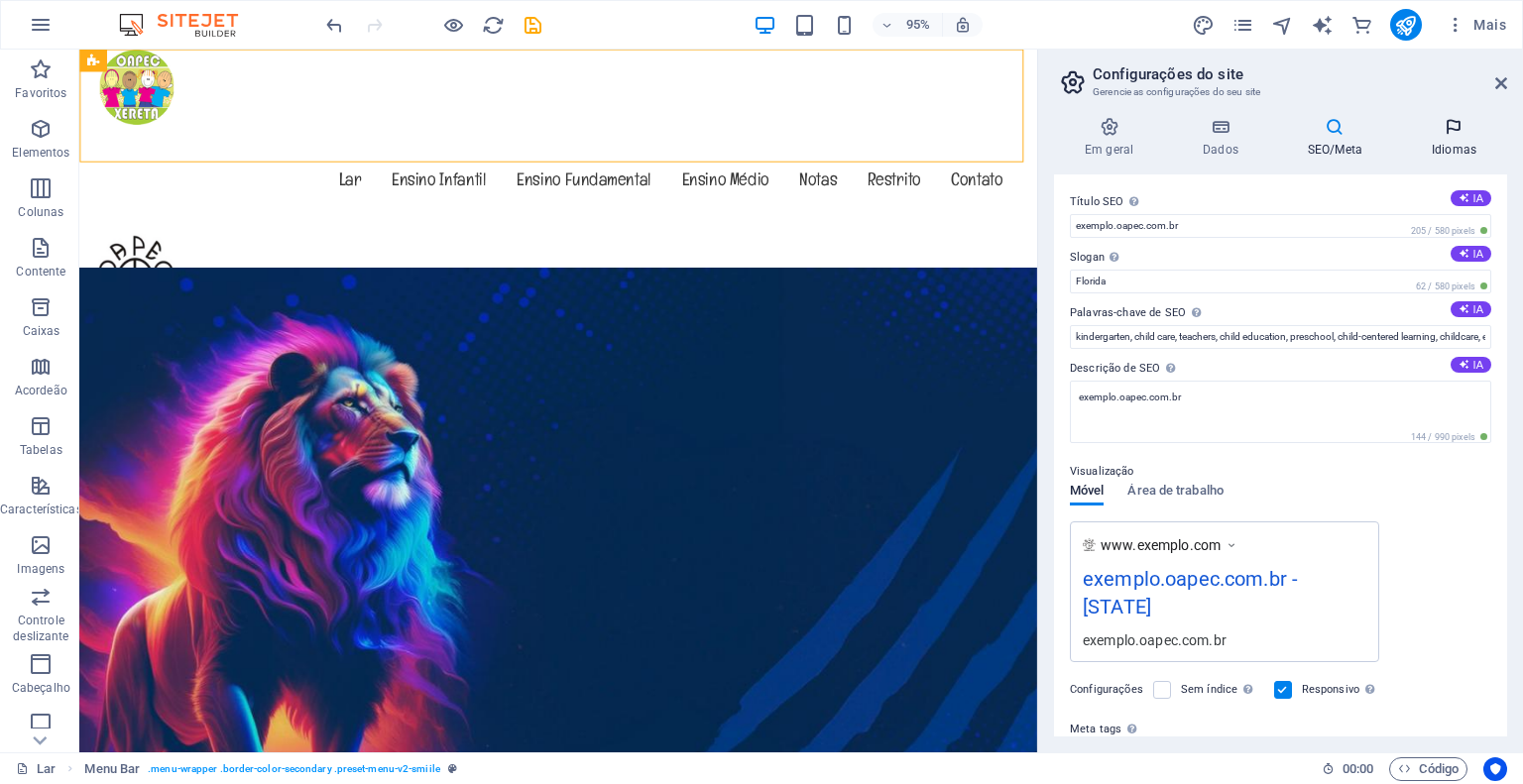 click at bounding box center [1454, 127] 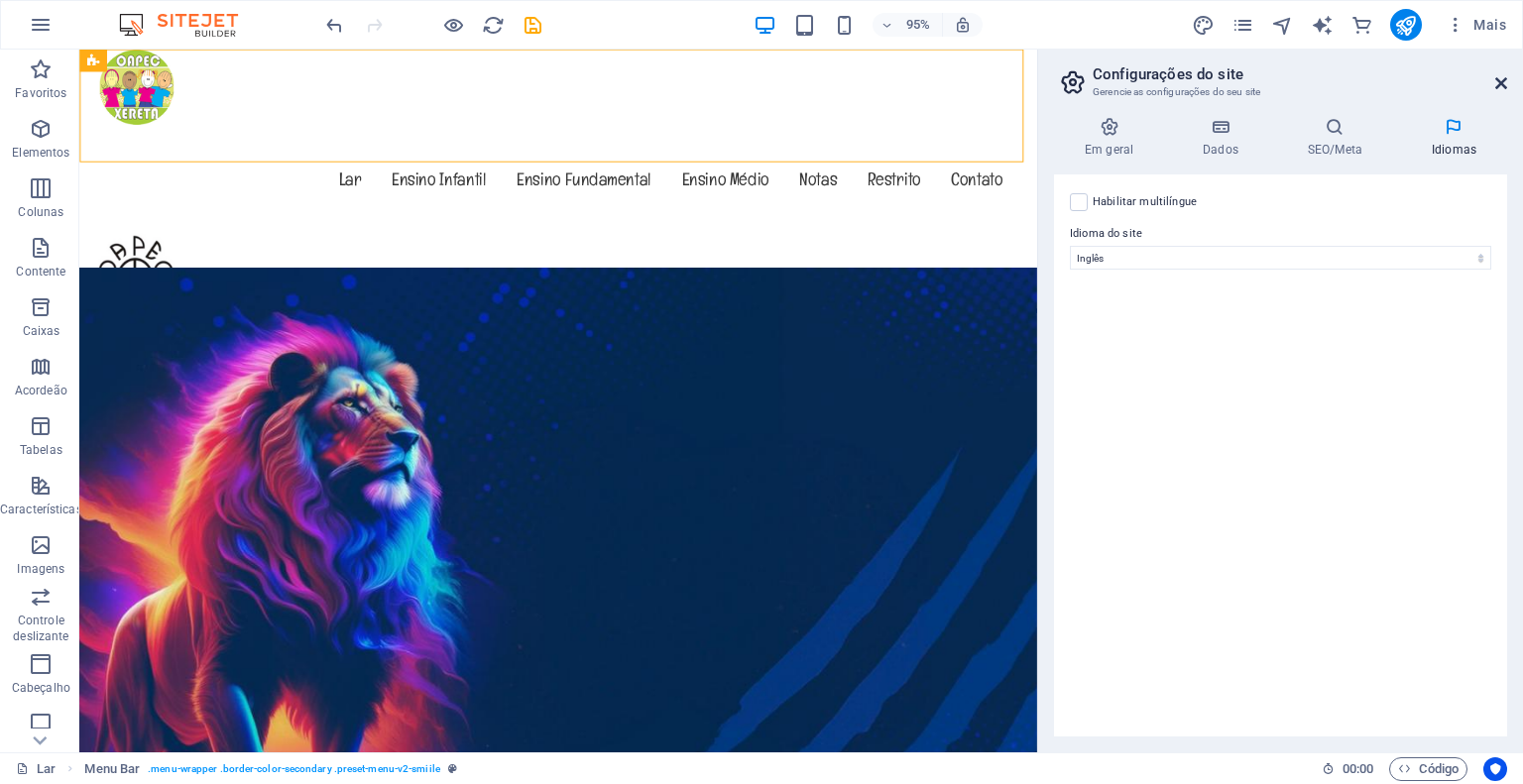click at bounding box center (1501, 83) 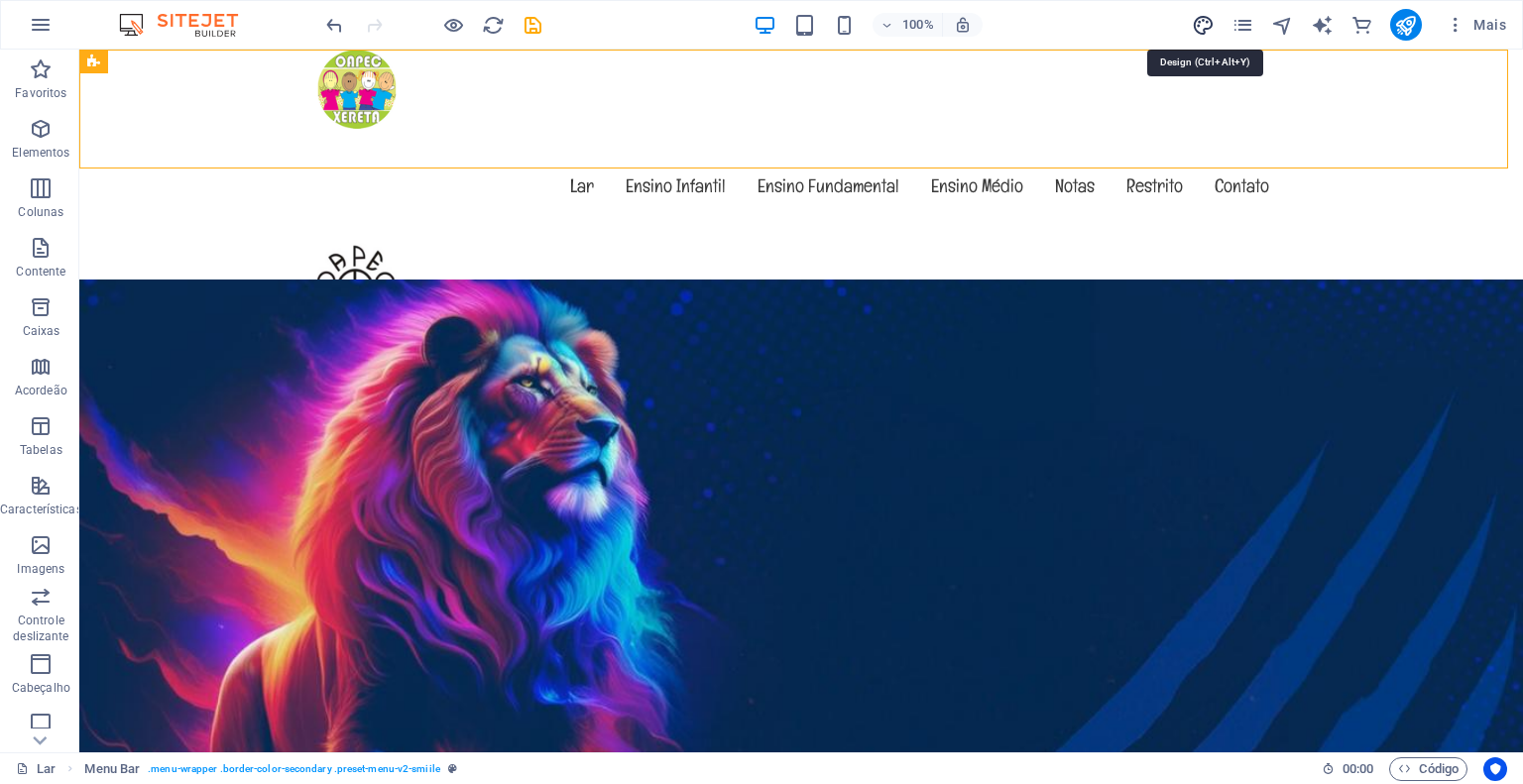 click at bounding box center (1203, 25) 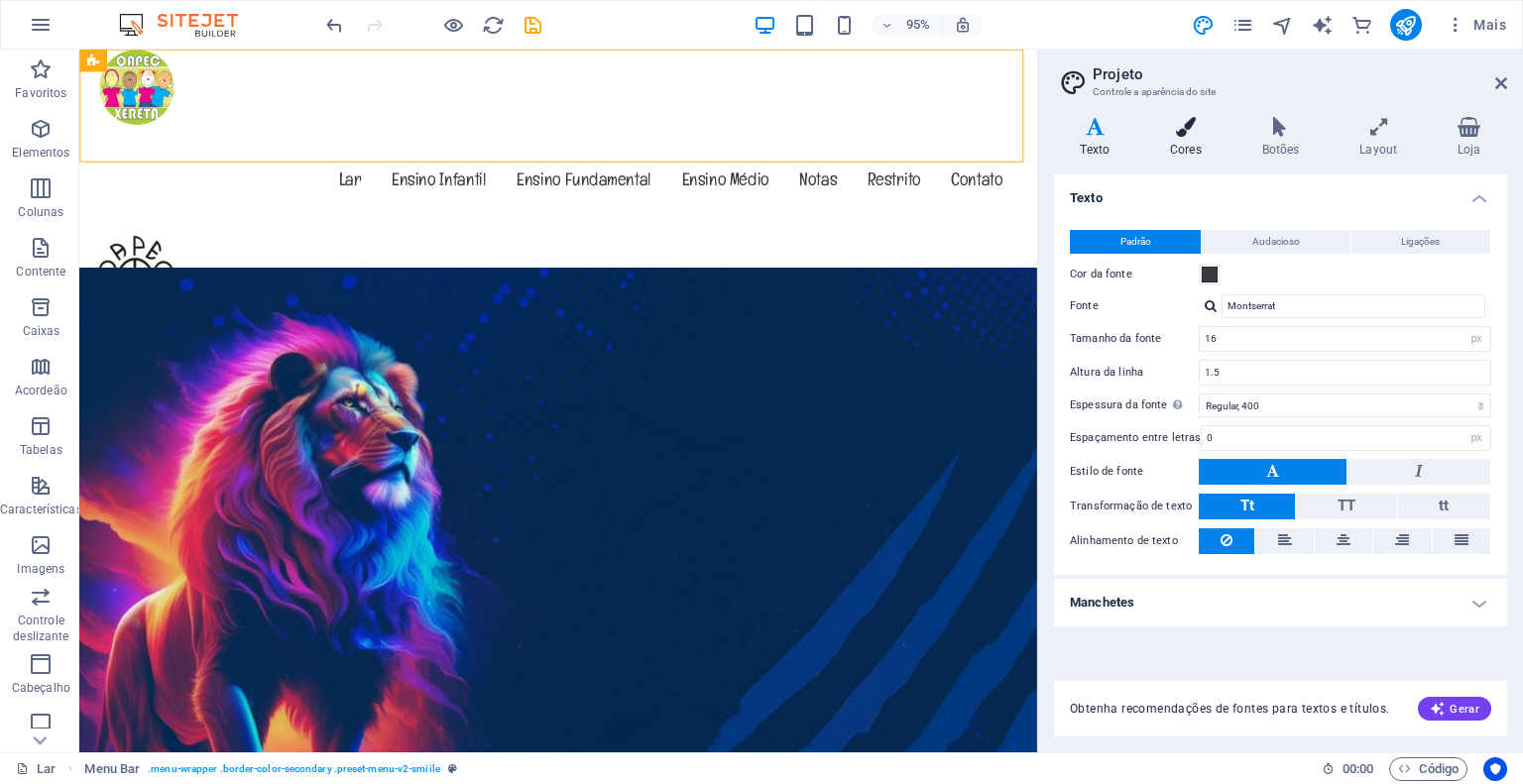 click at bounding box center [1186, 127] 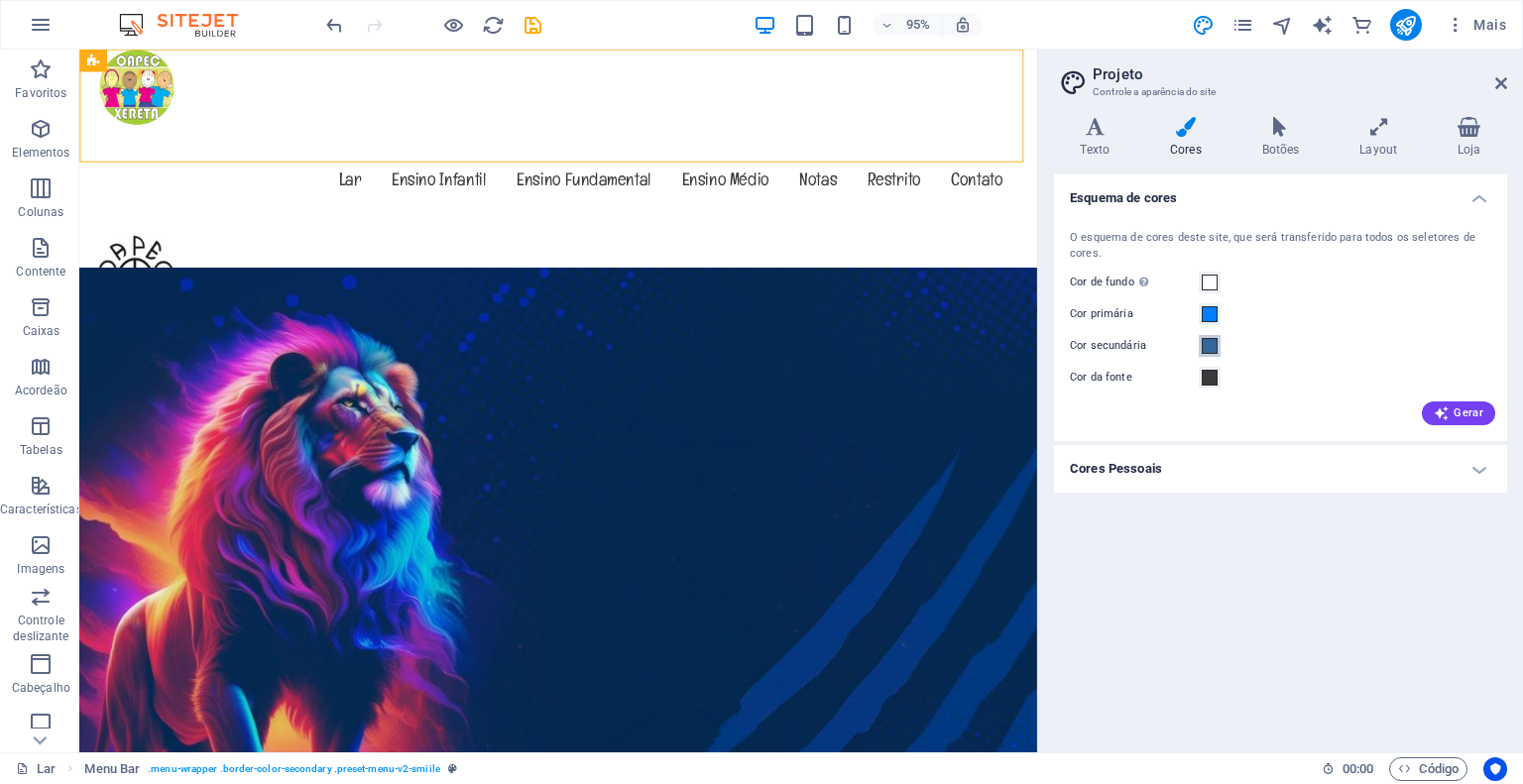 click at bounding box center [1210, 346] 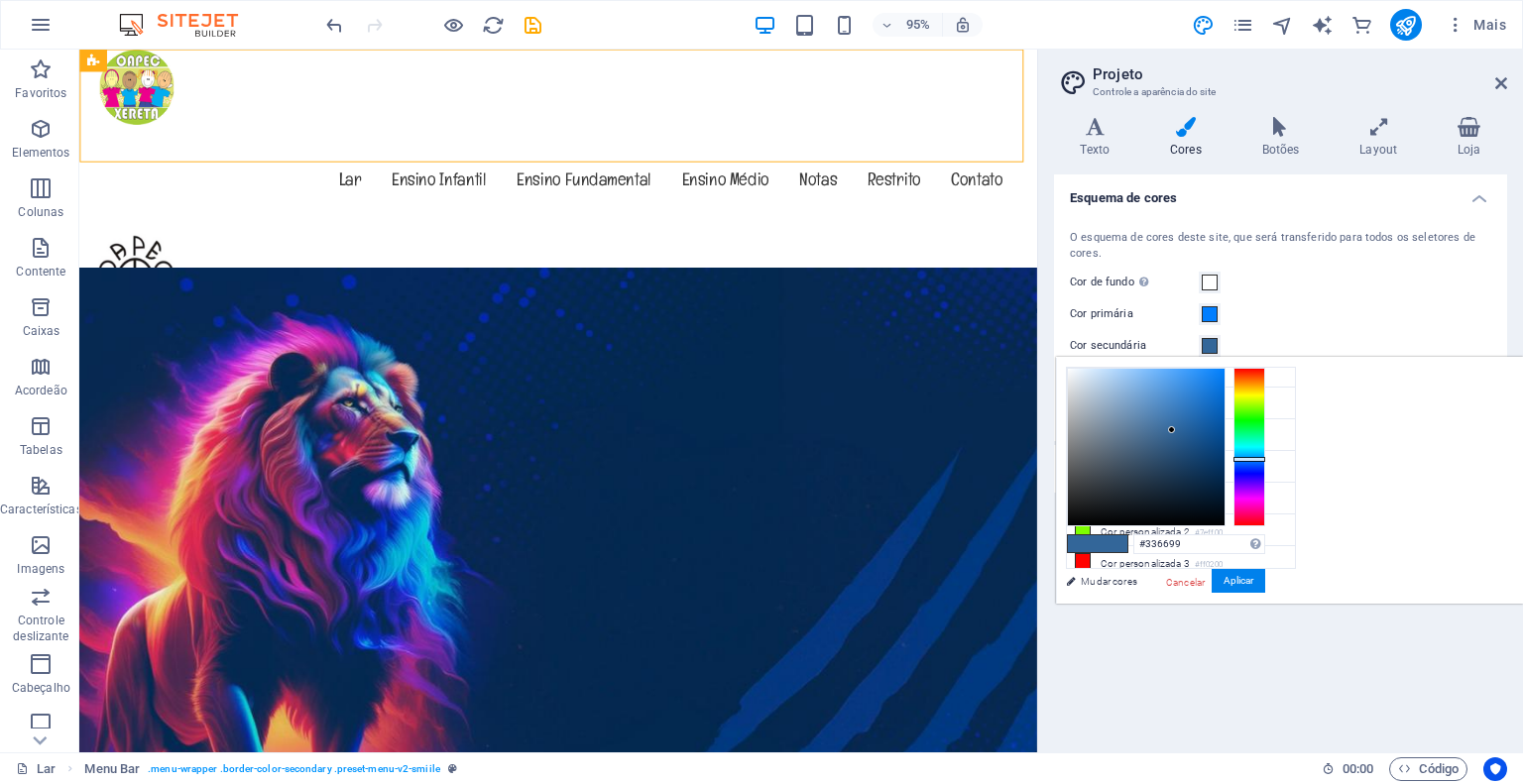 click at bounding box center [1210, 346] 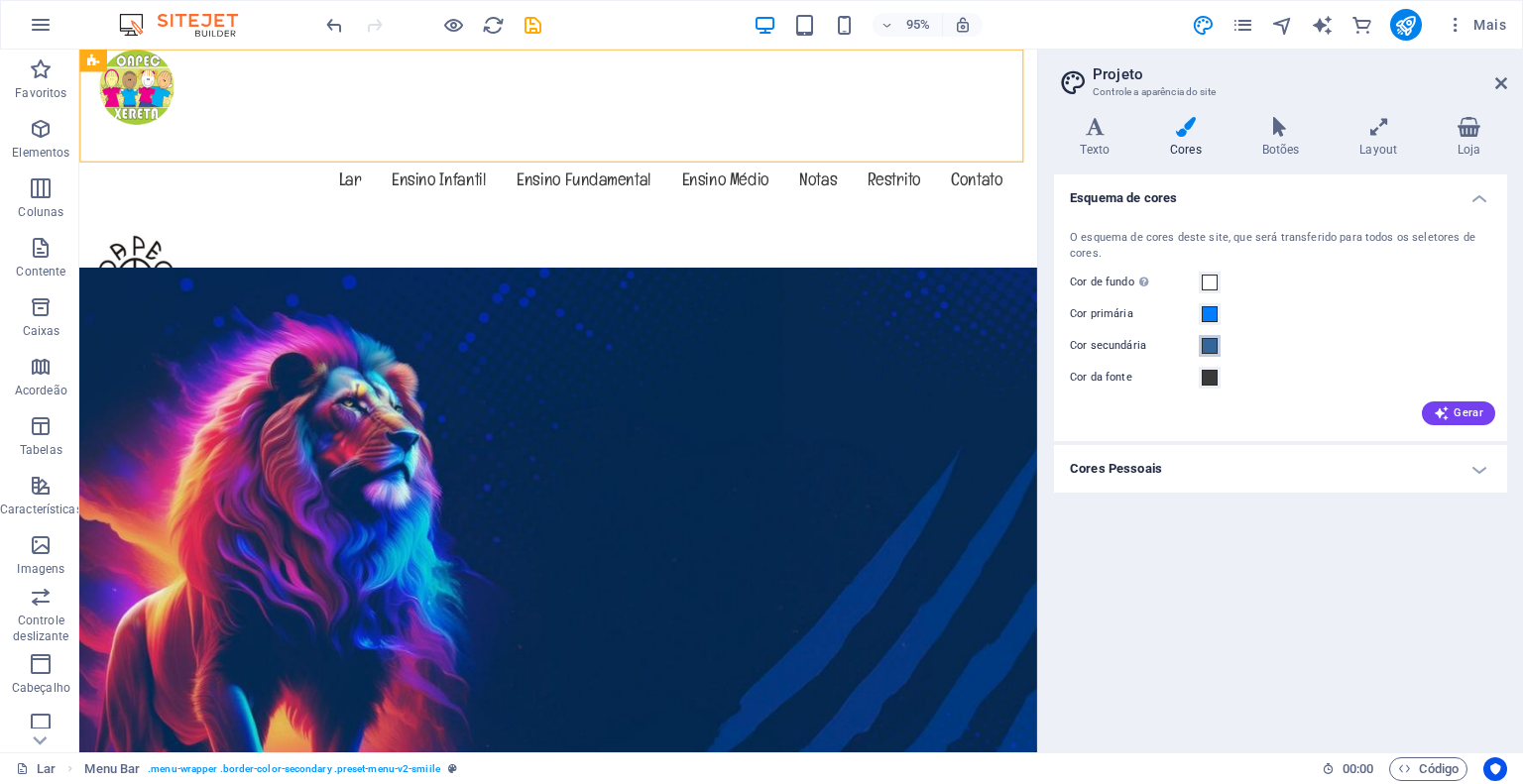 click at bounding box center [1210, 346] 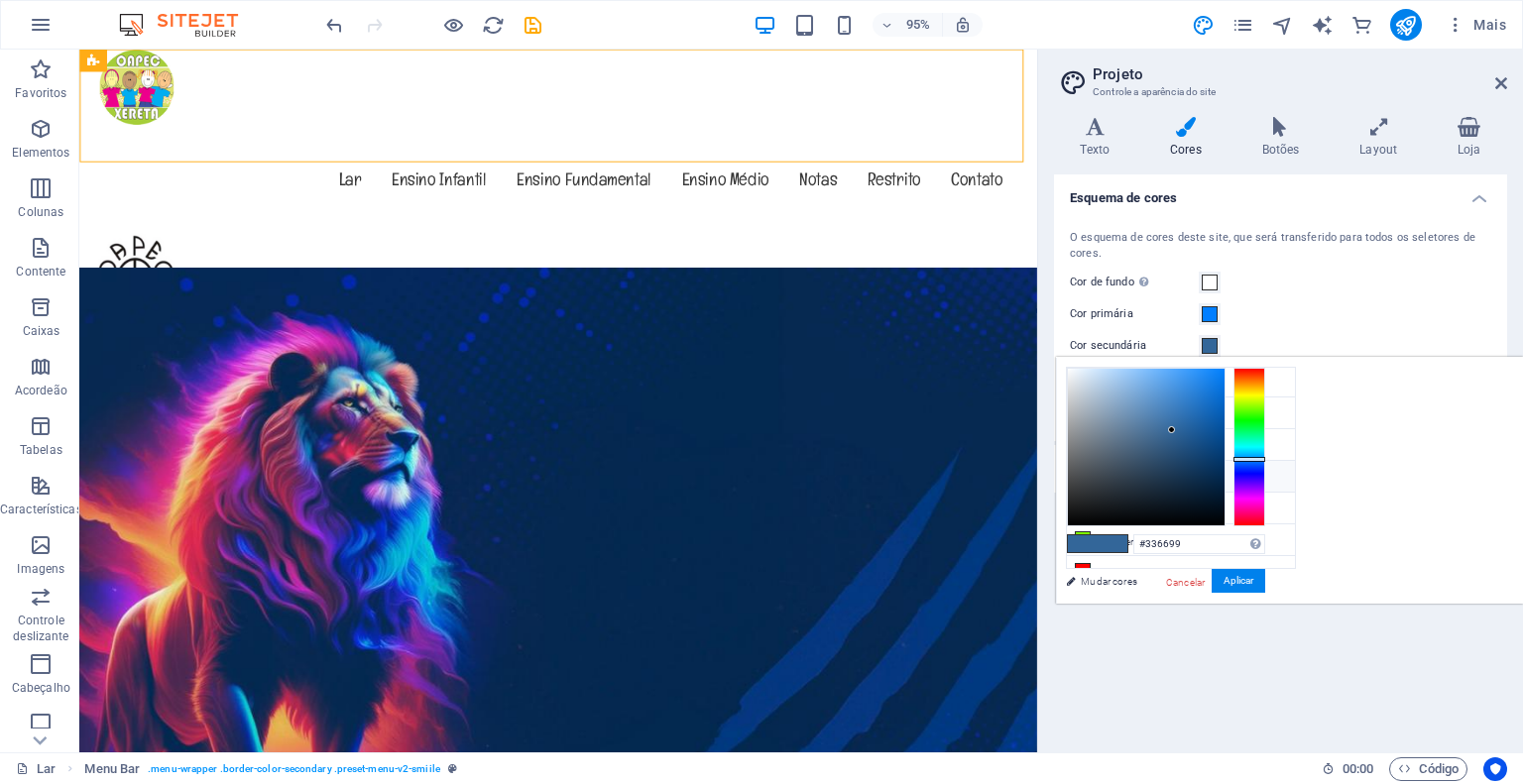 scroll, scrollTop: 0, scrollLeft: 0, axis: both 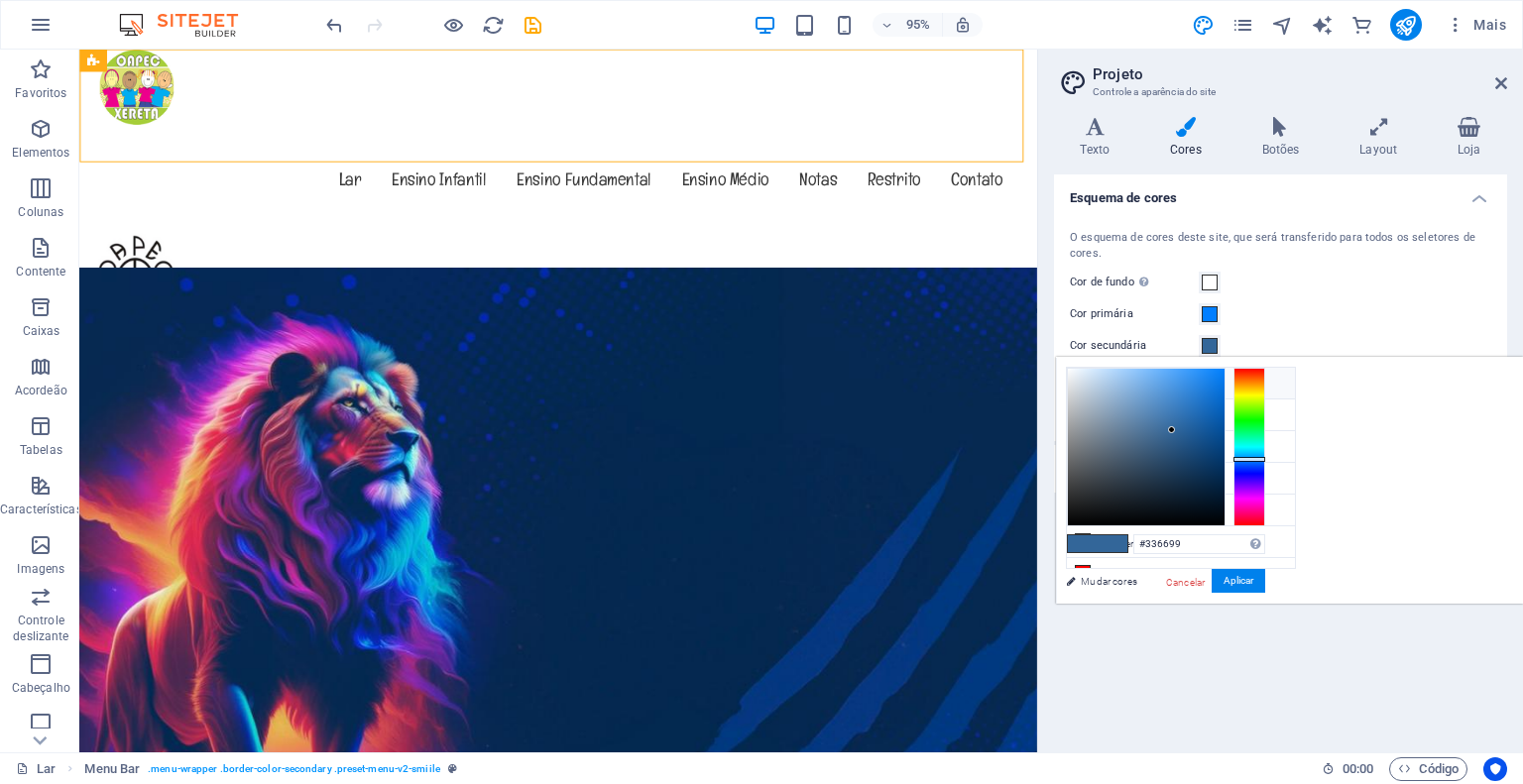 click on "Cor de fundo" at bounding box center (1130, 385) 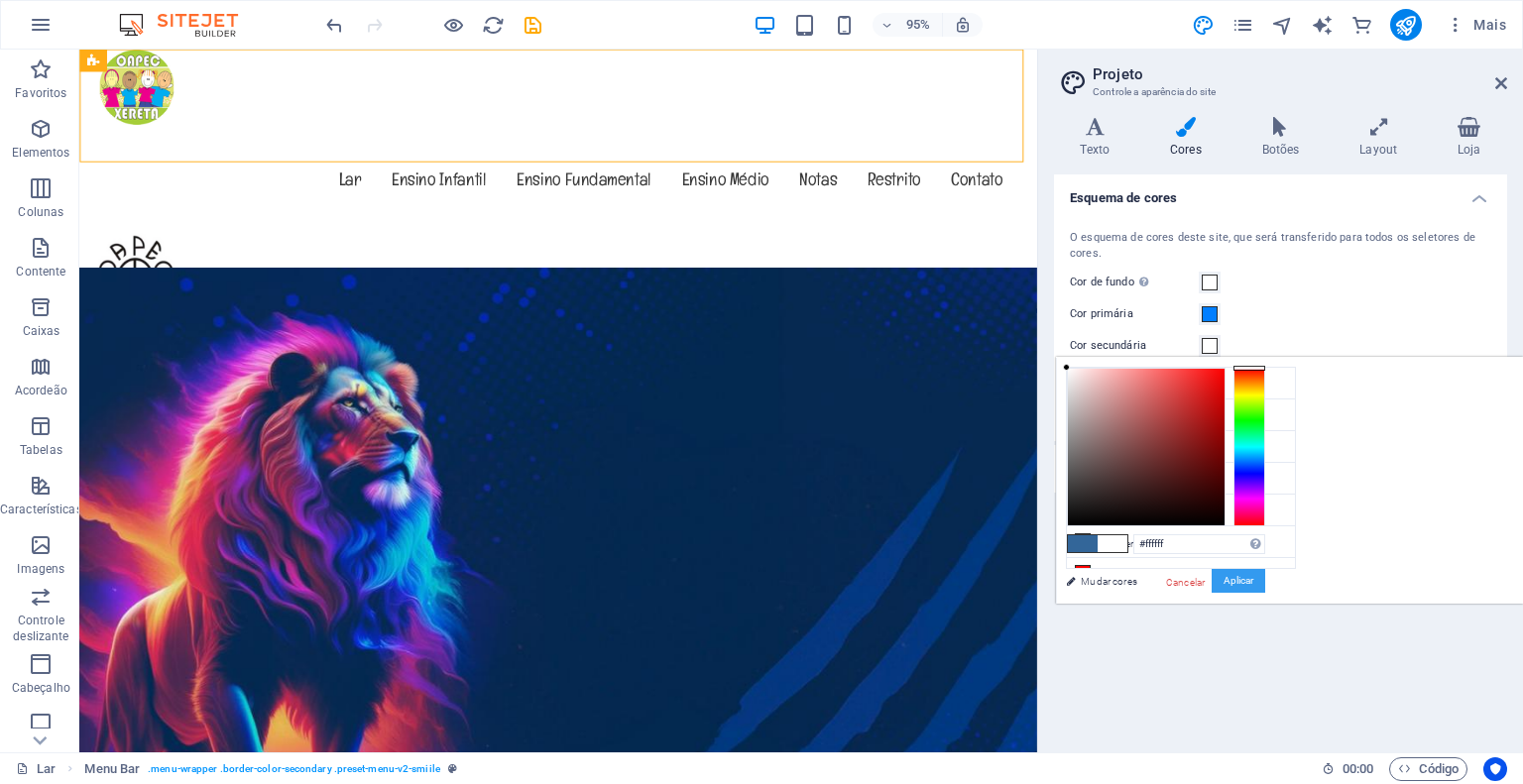 drag, startPoint x: 1478, startPoint y: 578, endPoint x: 1365, endPoint y: 657, distance: 137.87676 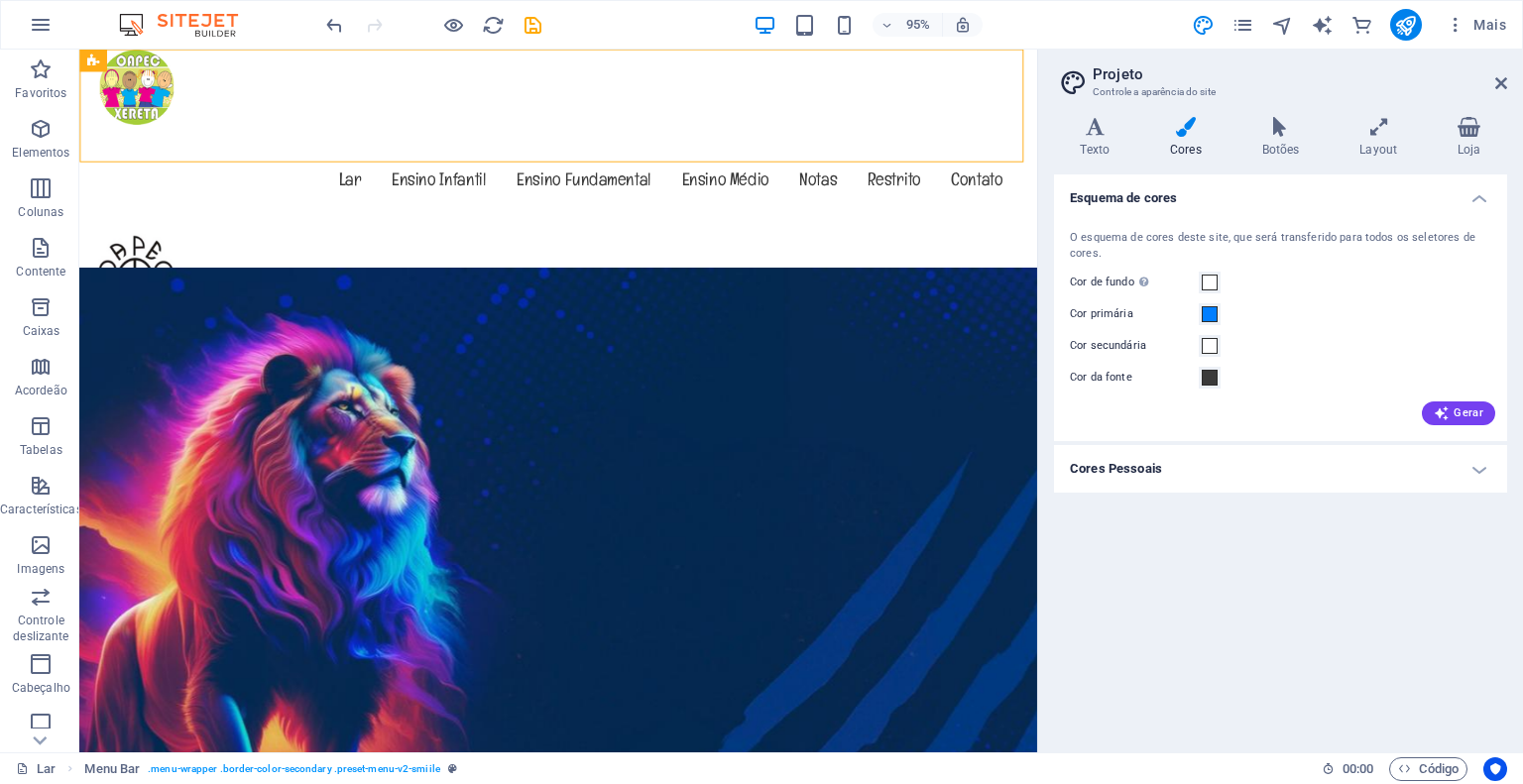 click on "Esquema de cores O esquema de cores deste site, que será transferido para todos os seletores de cores. Cor de fundo Visível somente se não estiver coberto por outros fundos. Cor primária Cor secundária Cor da fonte Gerar Cores Pessoais Cor personalizada 1 Cor personalizada 2 Cor personalizada 3 Cor personalizada 4 Cor personalizada 5" at bounding box center [1280, 455] 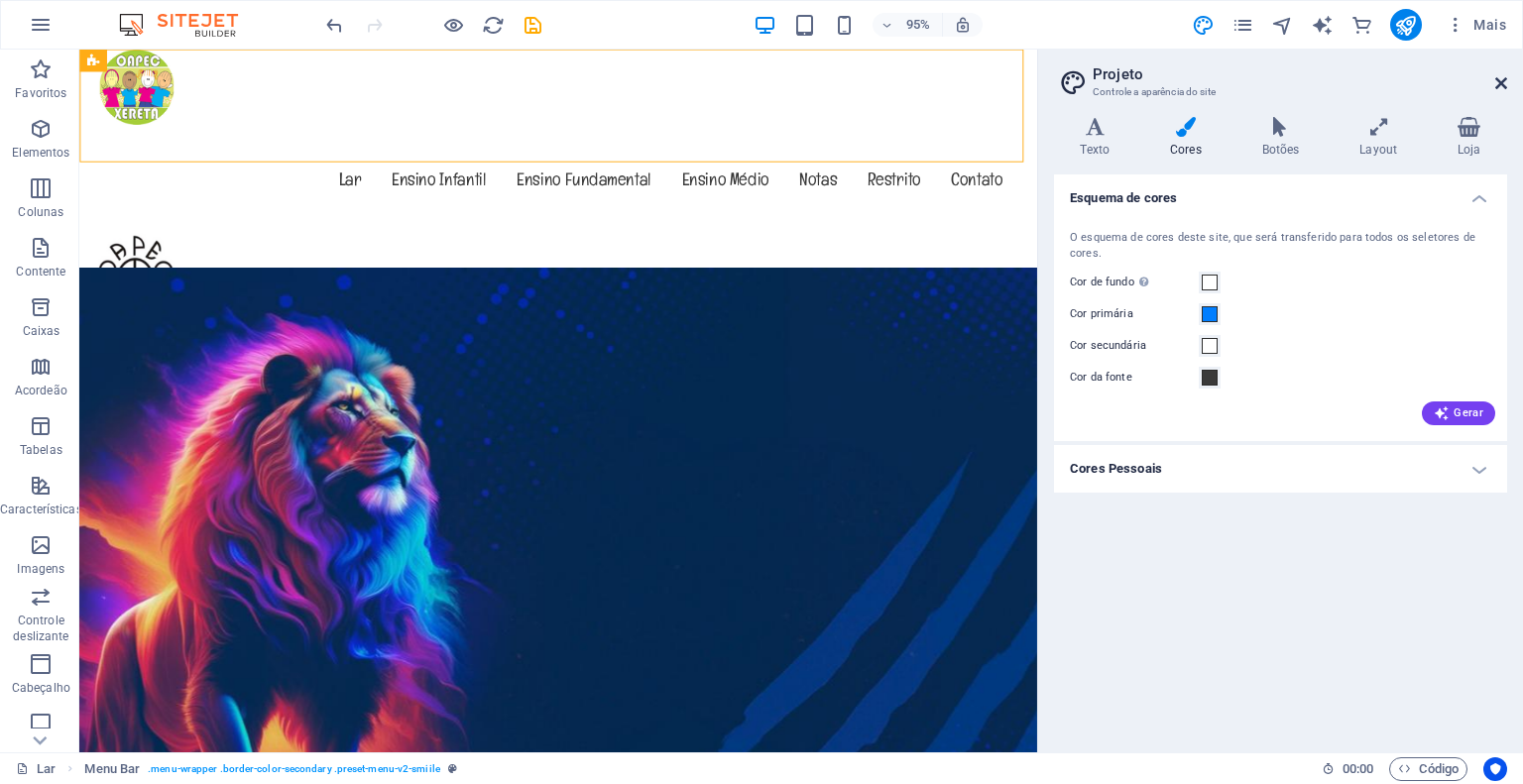 click at bounding box center (1501, 83) 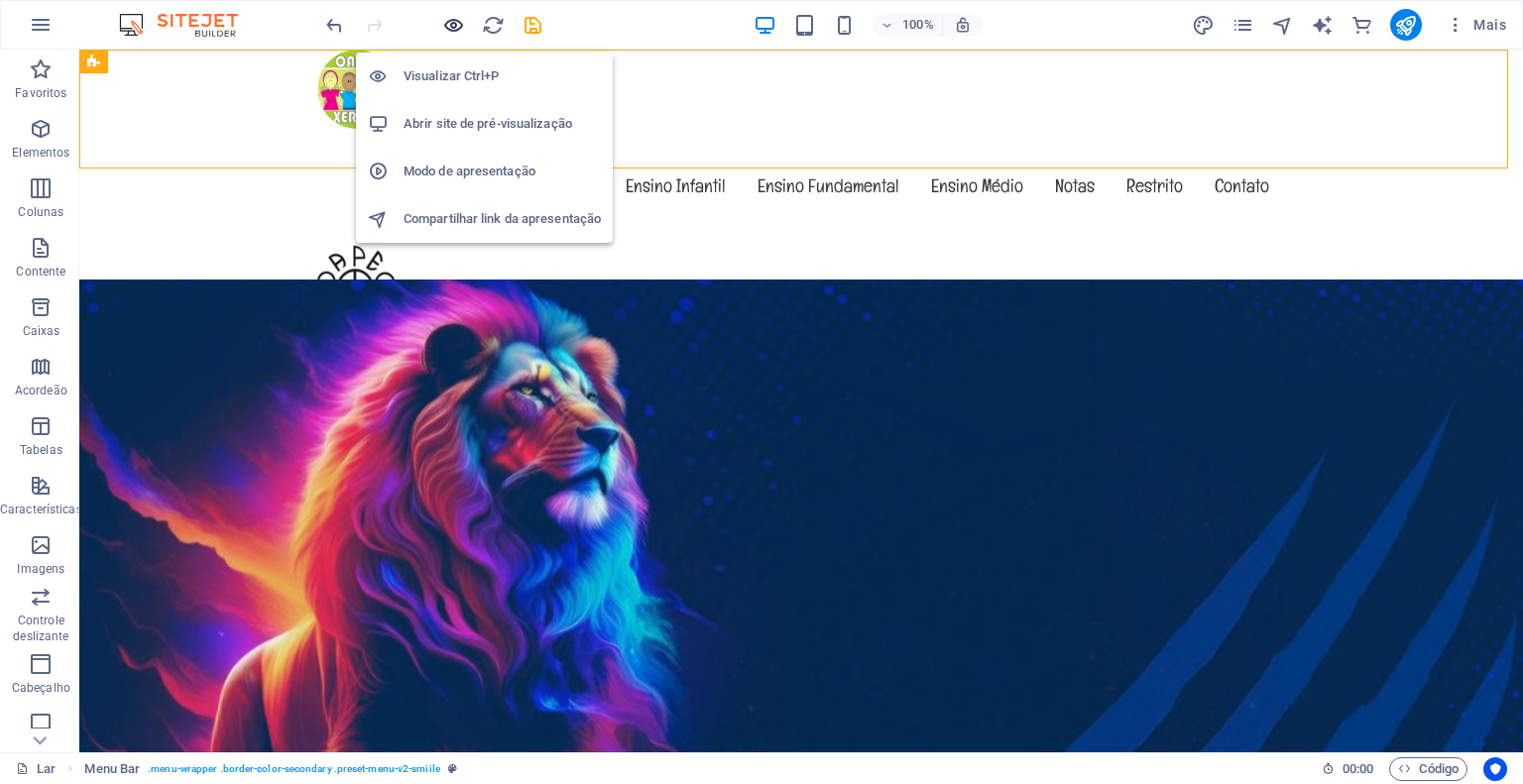 click at bounding box center [453, 25] 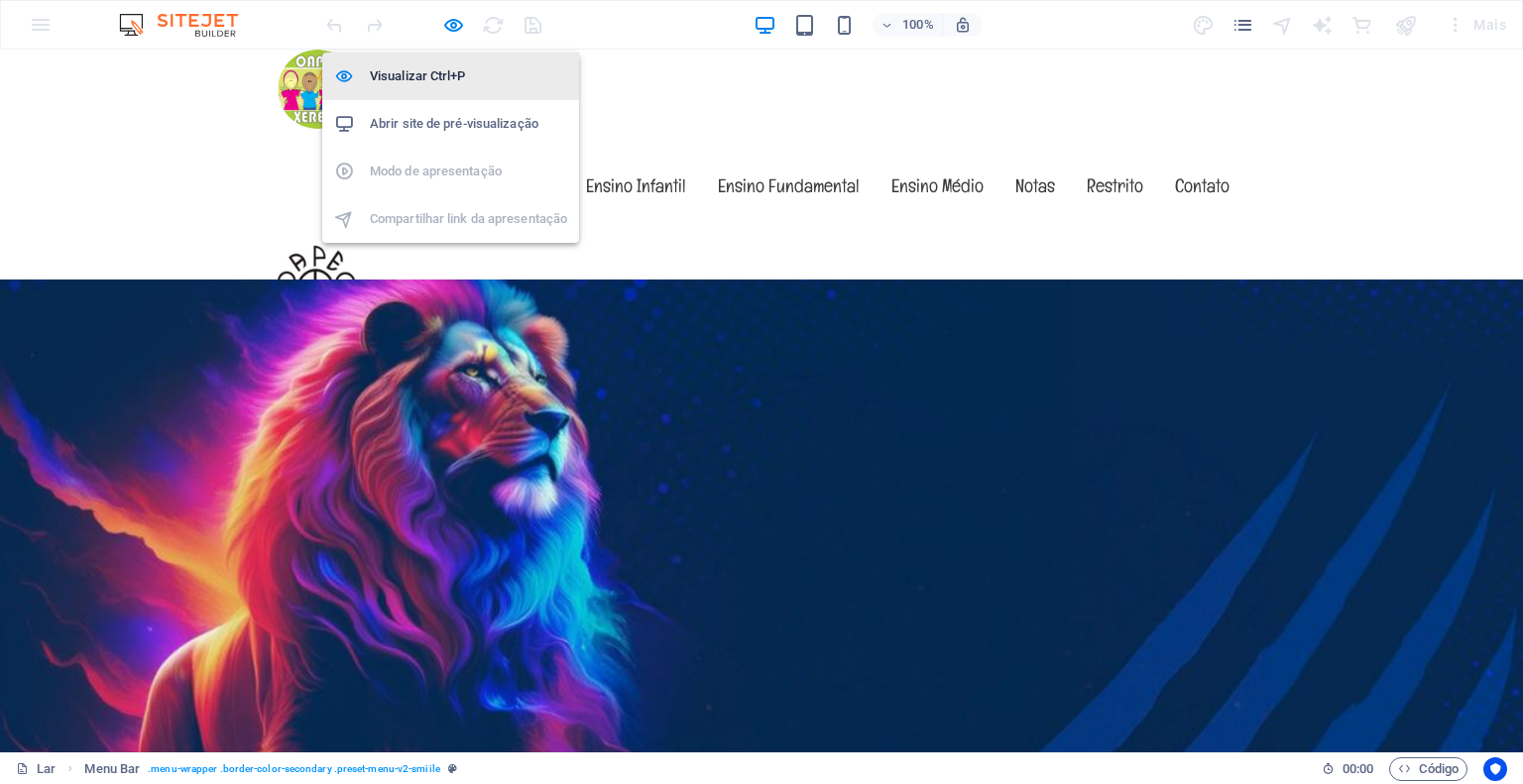 click on "Visualizar Ctrl+P" at bounding box center (417, 75) 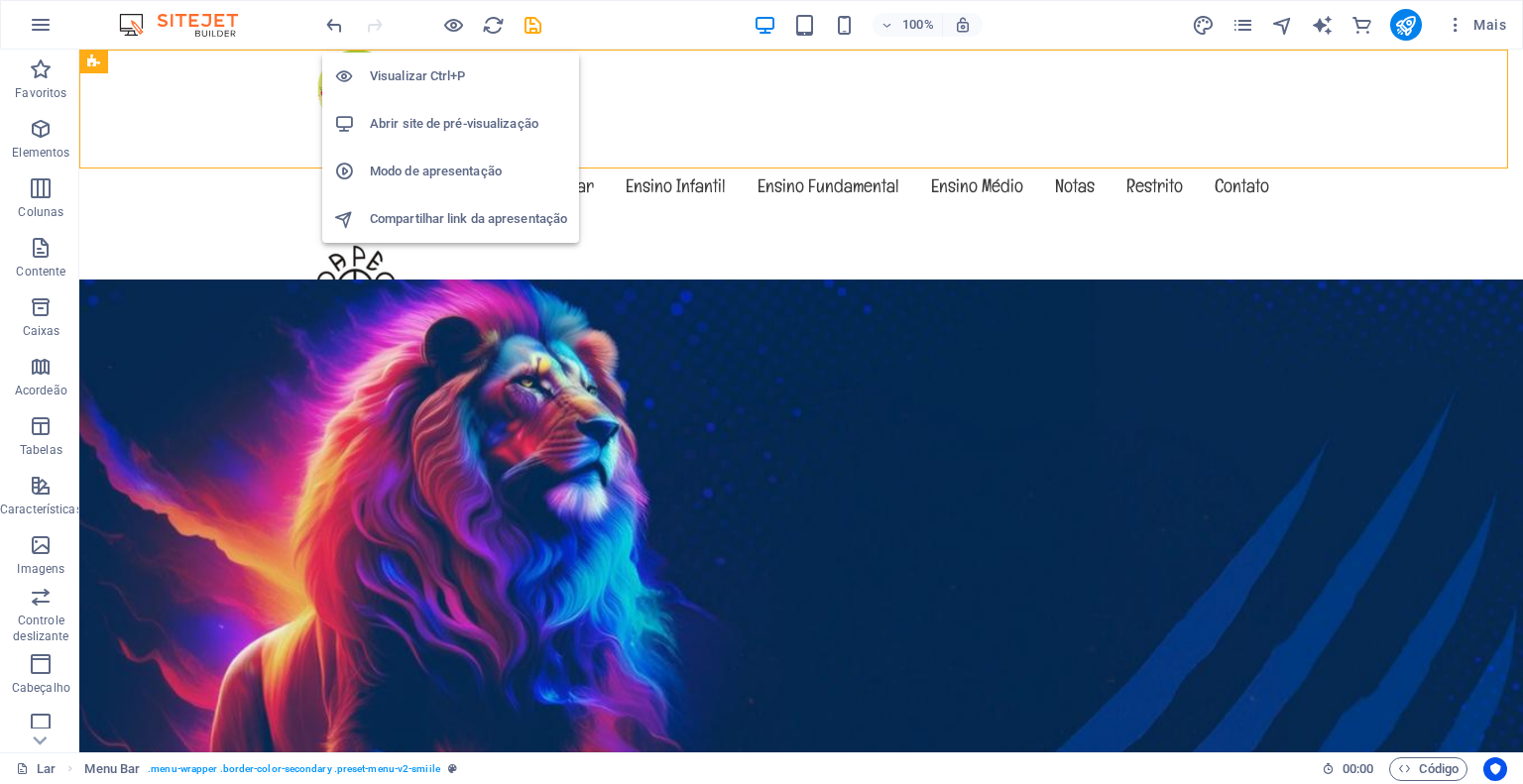 click on "Visualizar Ctrl+P" at bounding box center [417, 75] 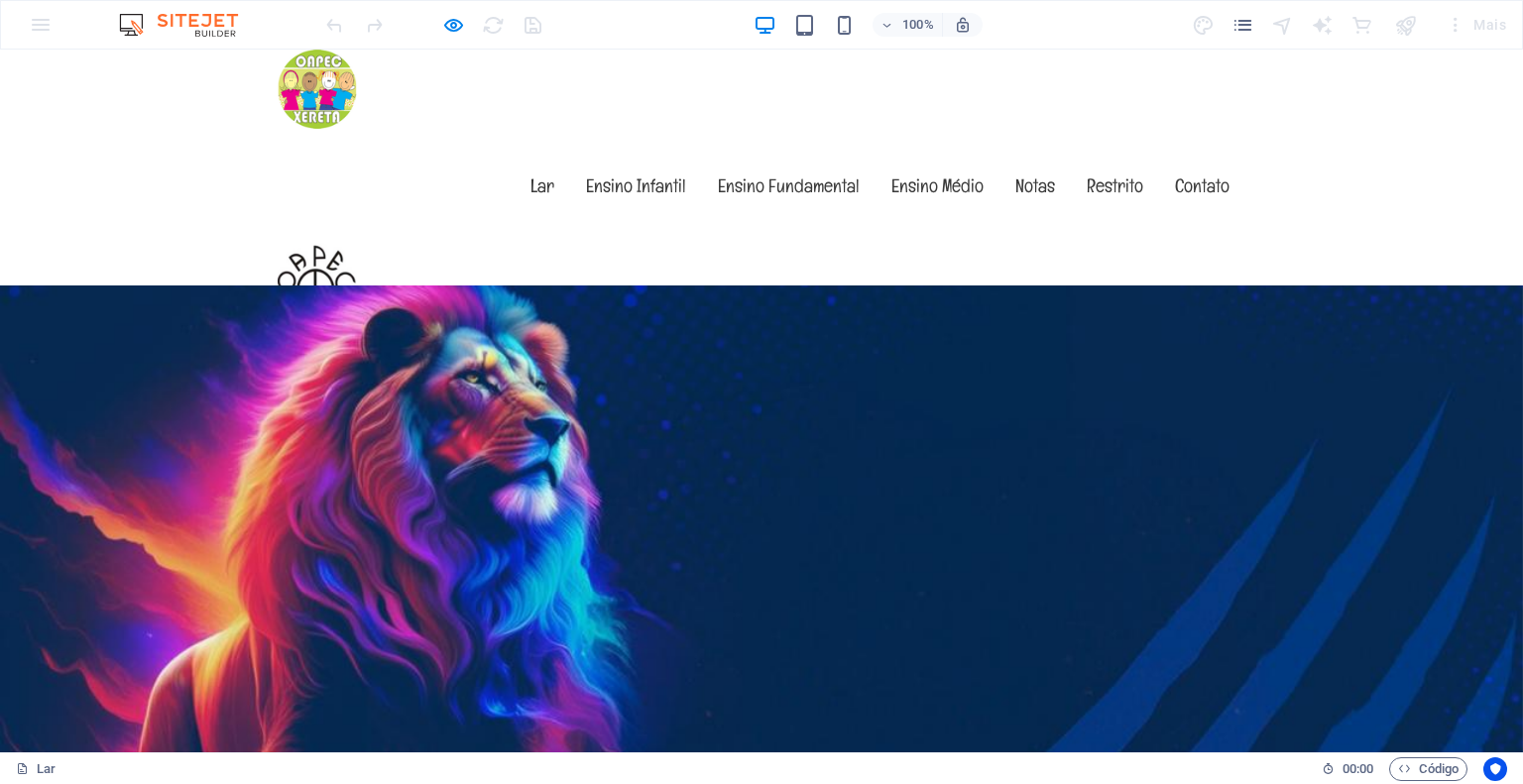 scroll, scrollTop: 99, scrollLeft: 0, axis: vertical 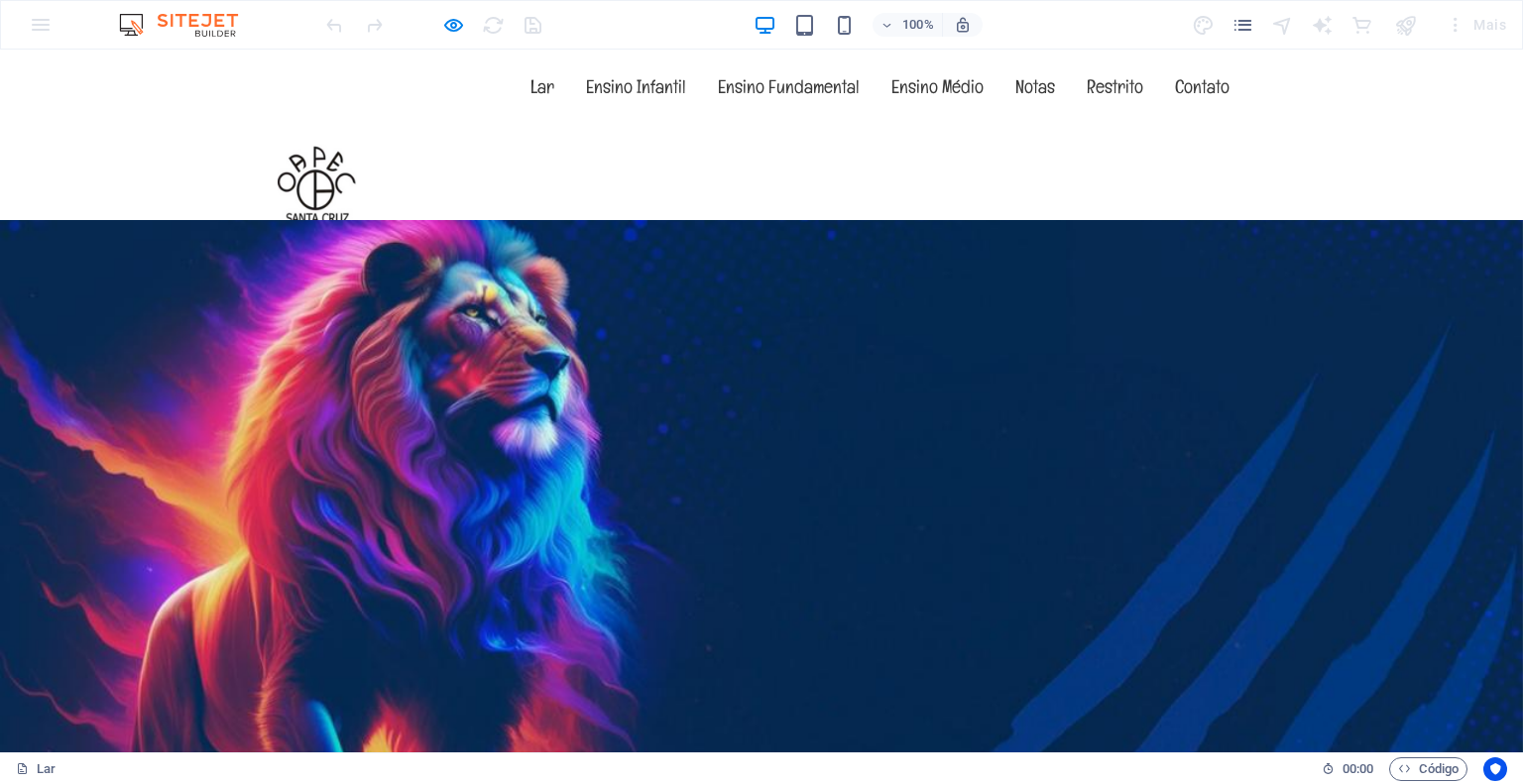 click at bounding box center [762, 1115] 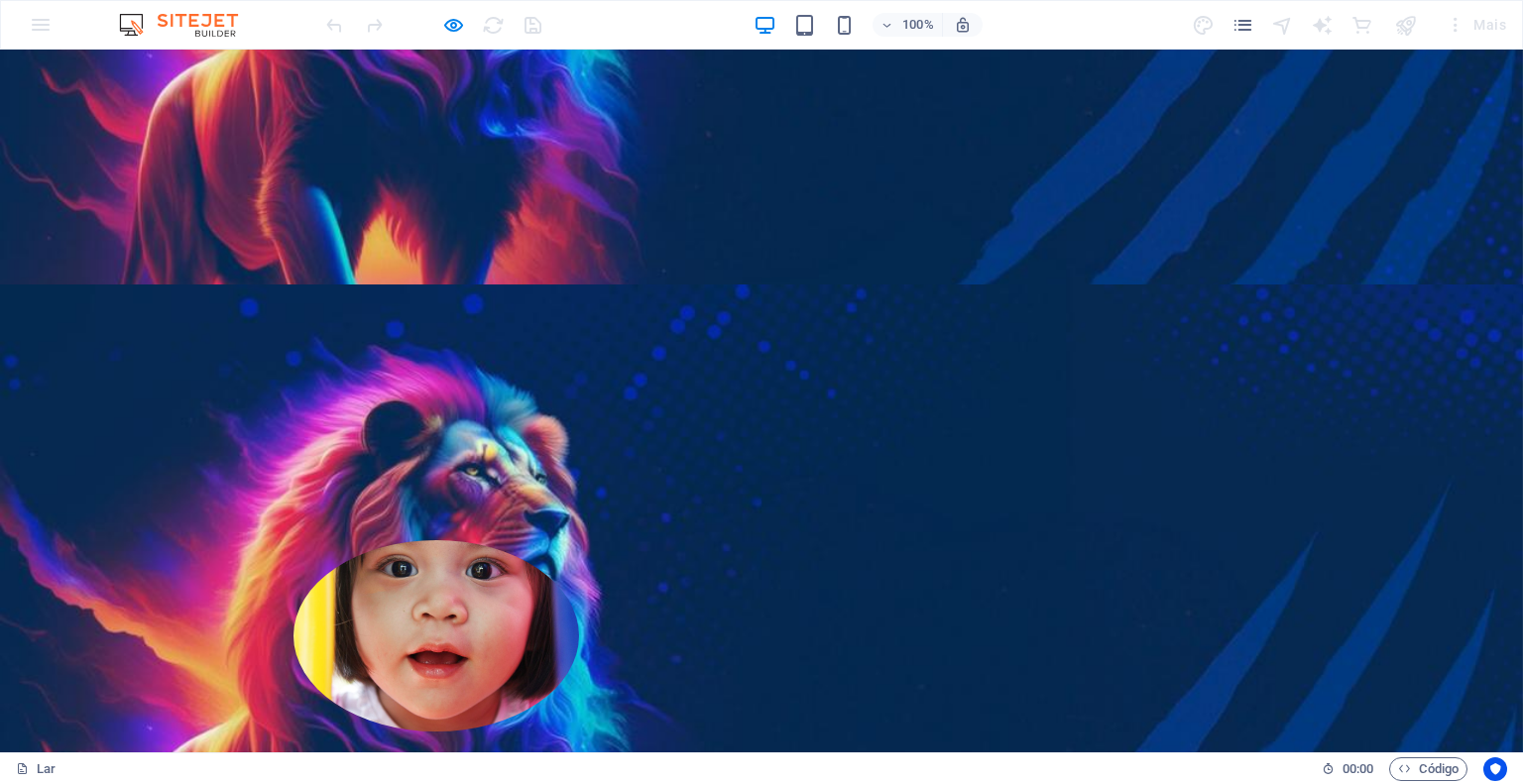 scroll, scrollTop: 0, scrollLeft: 0, axis: both 